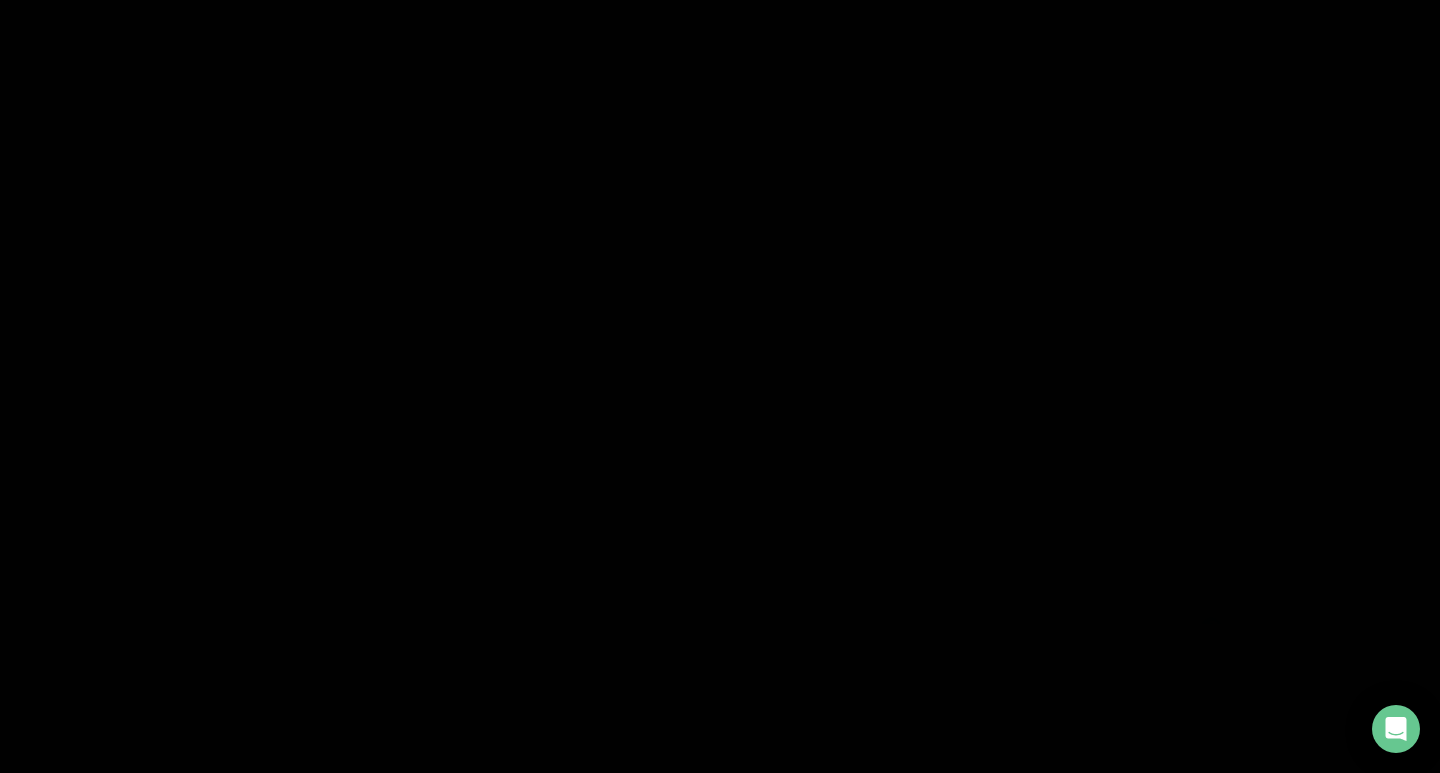 scroll, scrollTop: 0, scrollLeft: 0, axis: both 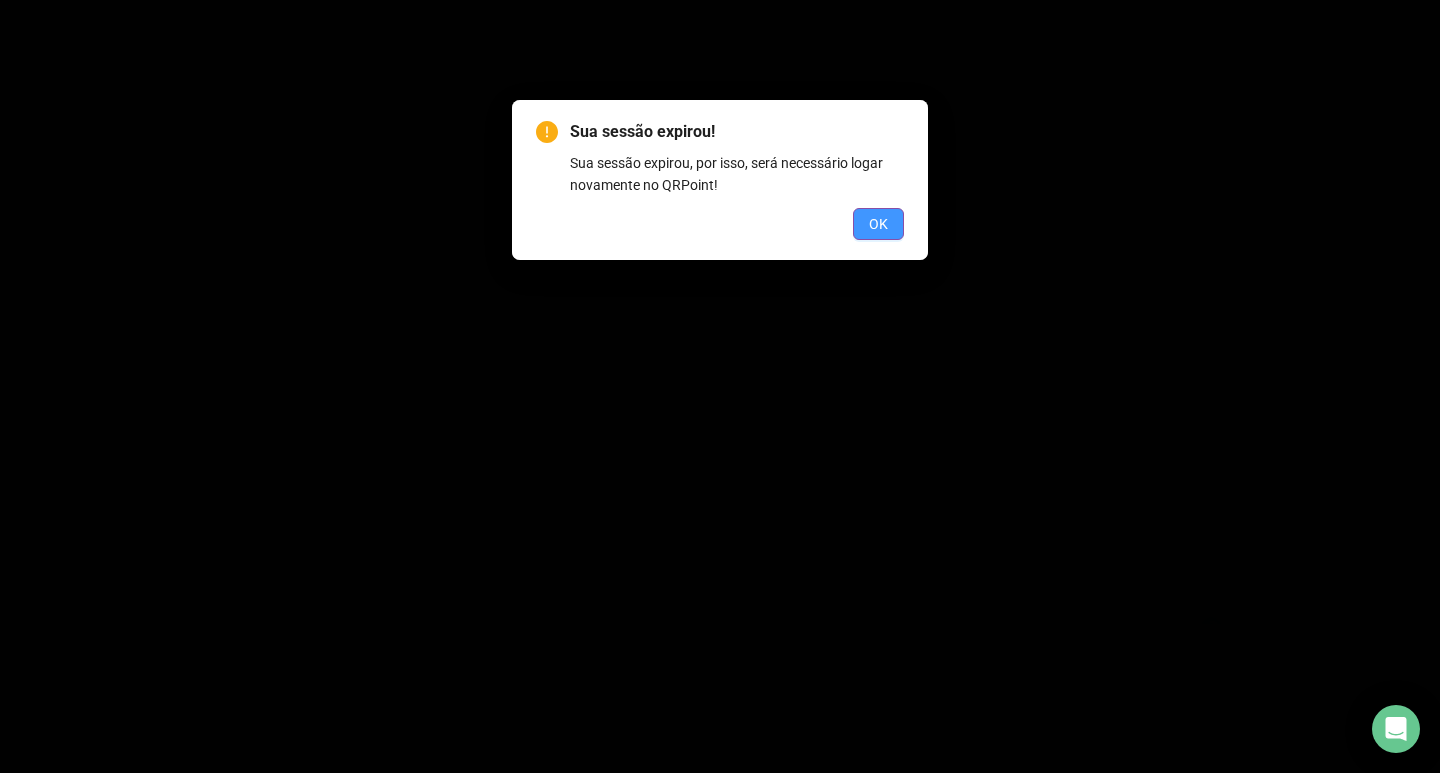 click on "OK" at bounding box center [878, 224] 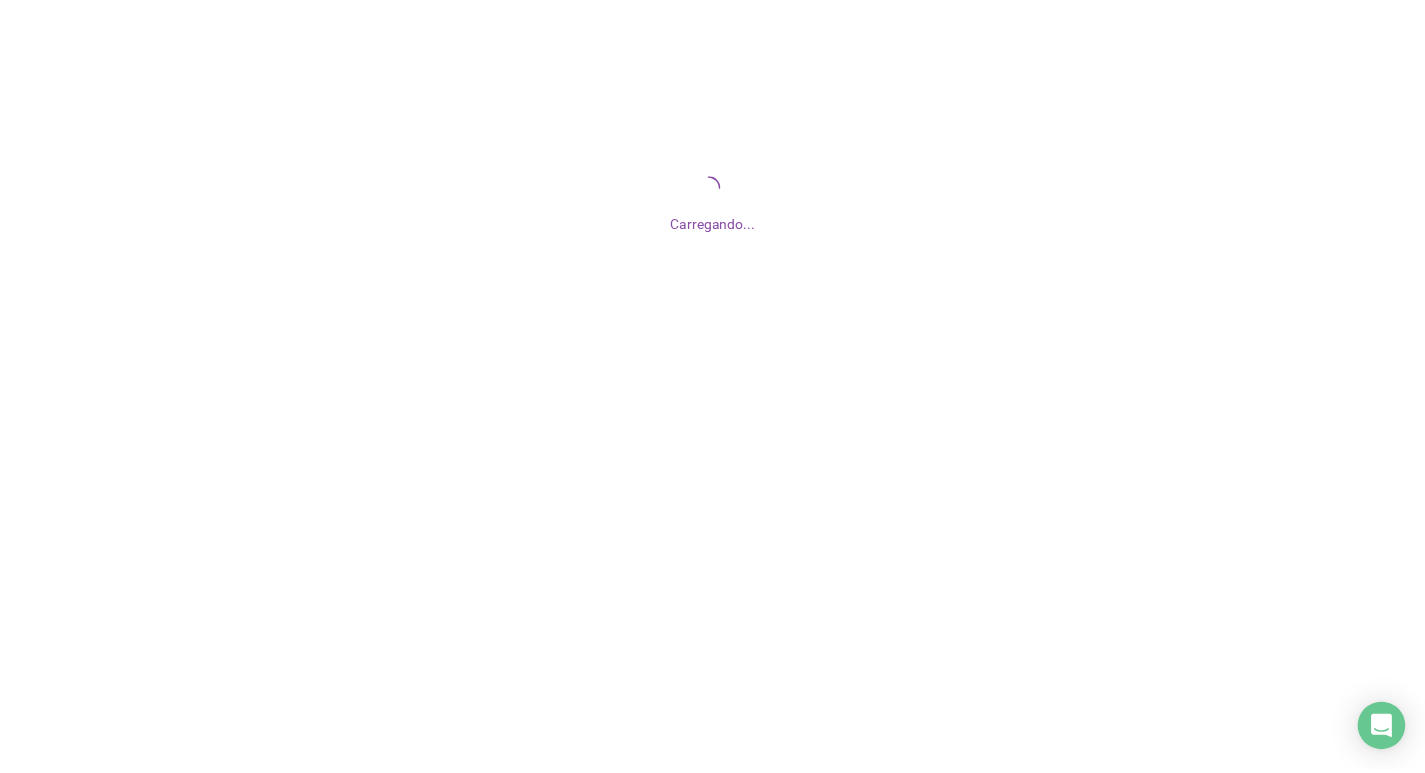 scroll, scrollTop: 0, scrollLeft: 0, axis: both 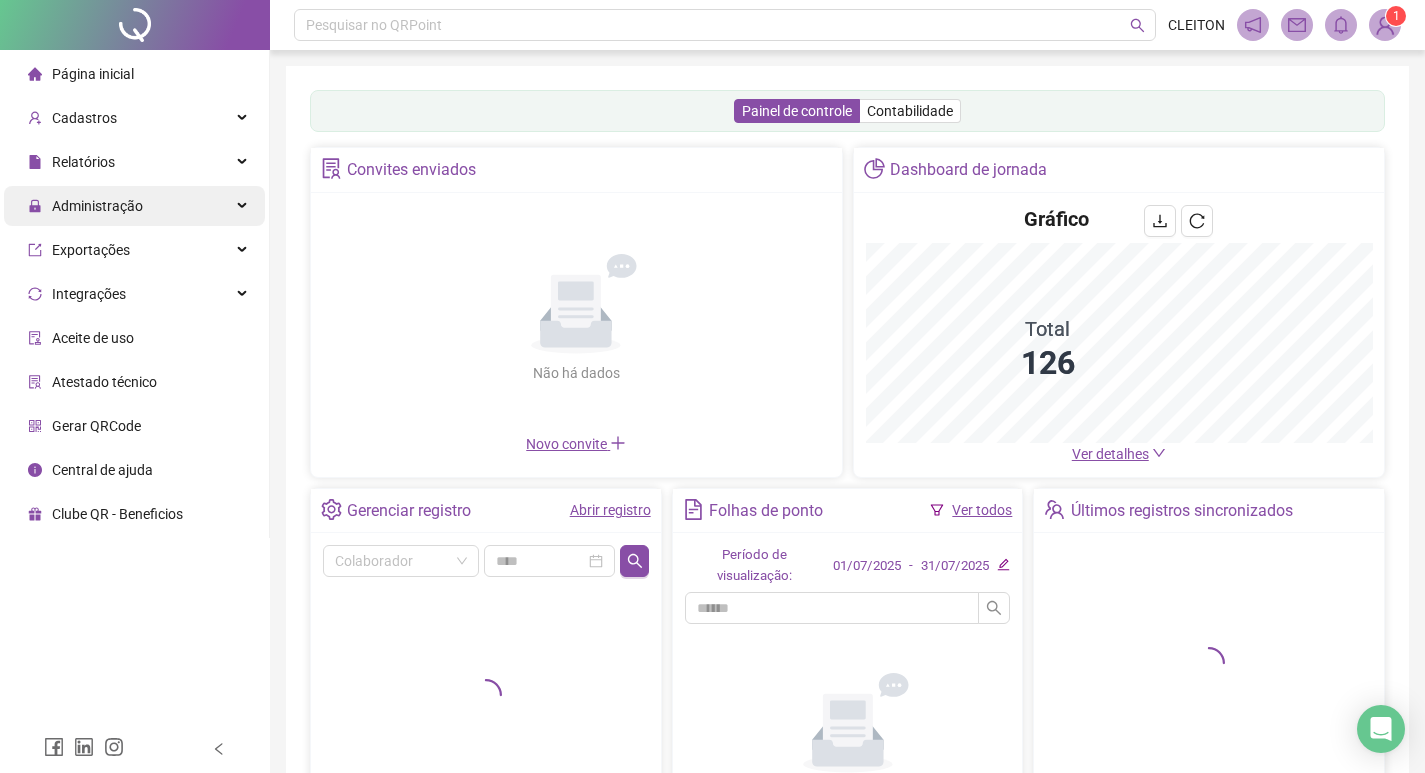 click on "Administração" at bounding box center [85, 206] 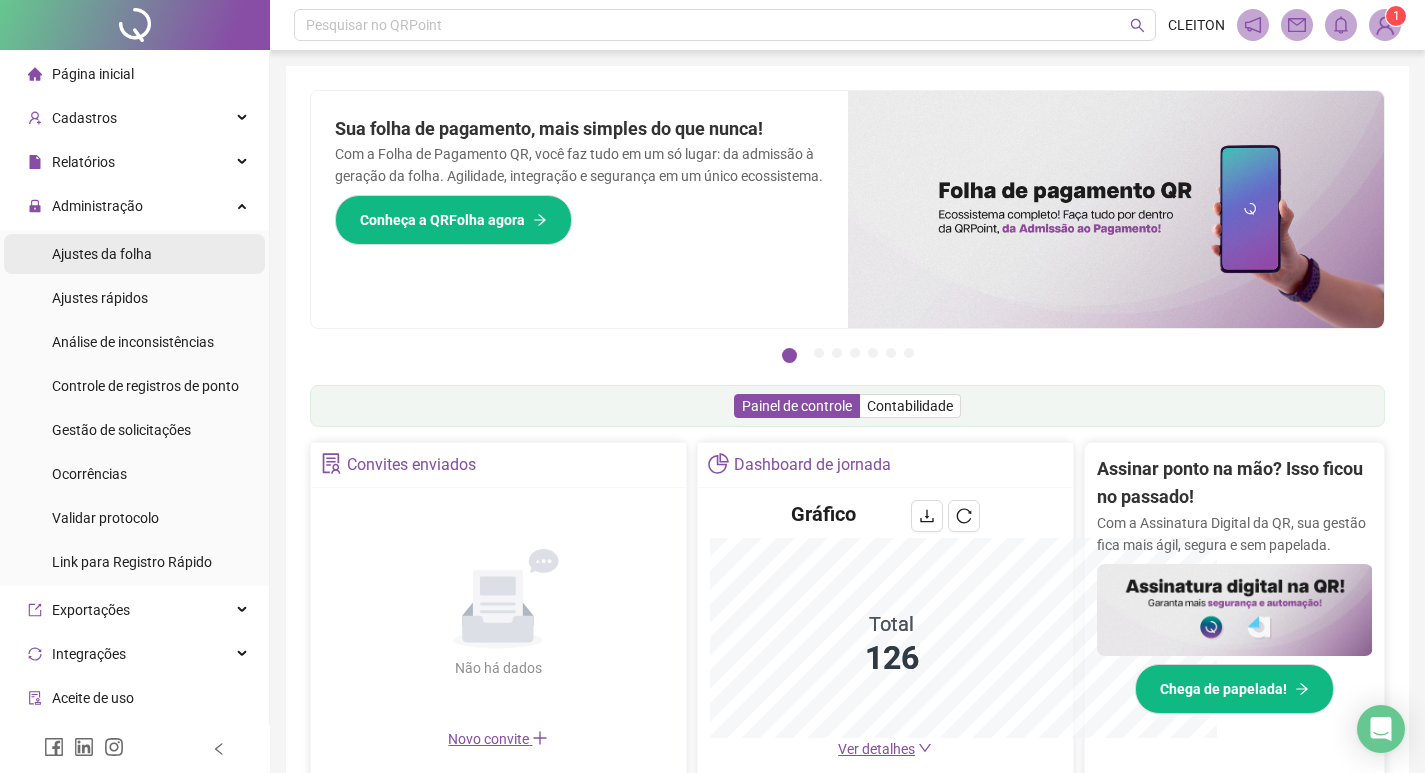 click on "Ajustes da folha" at bounding box center [134, 254] 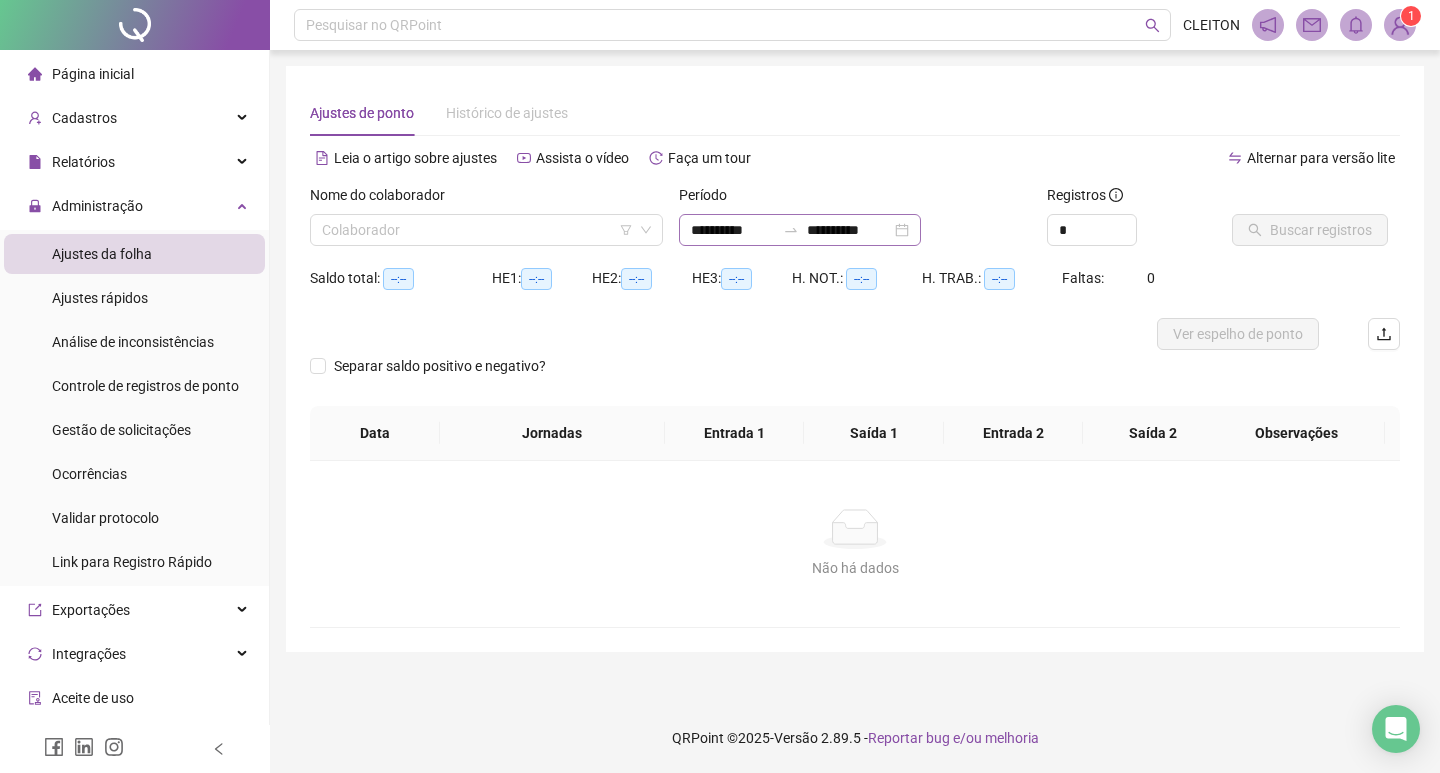 click on "**********" at bounding box center (800, 230) 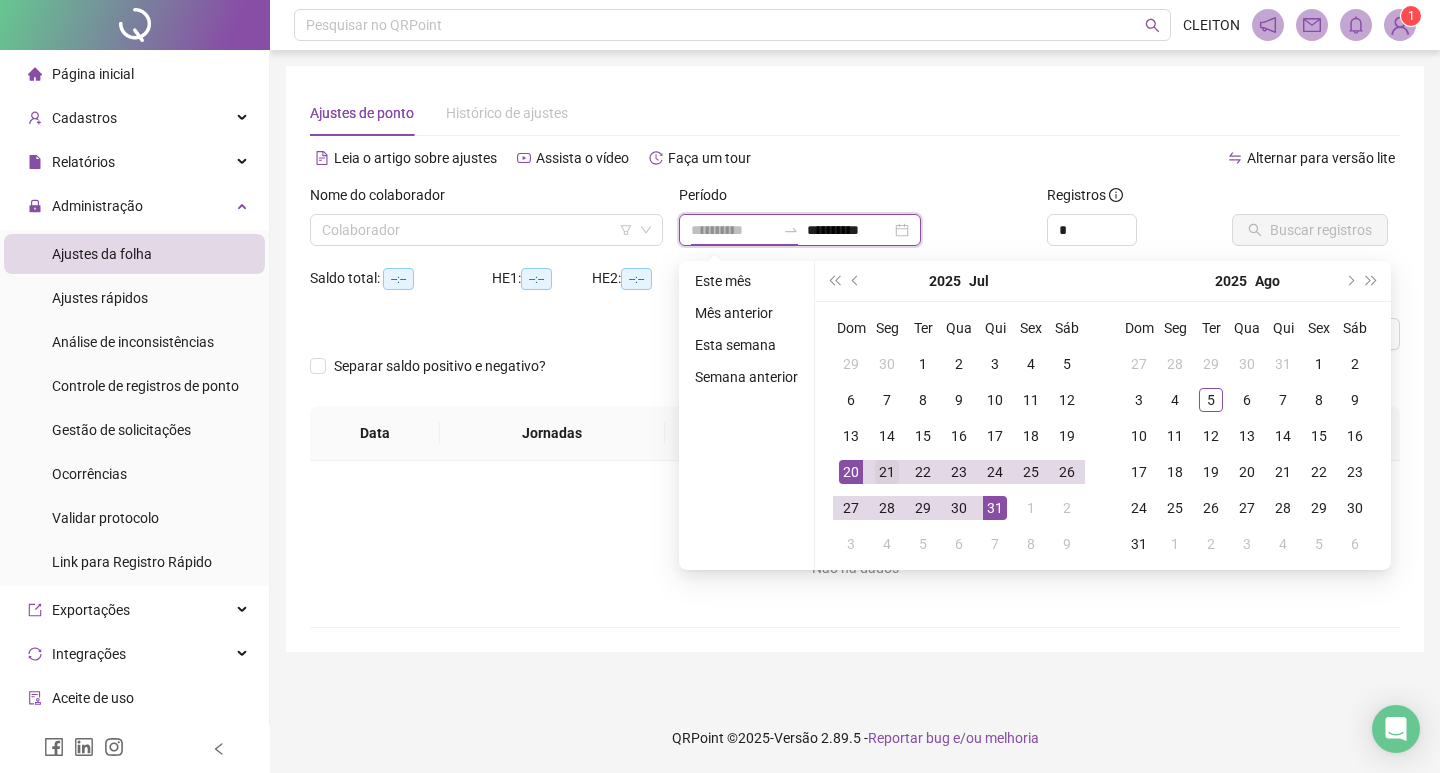 type on "**********" 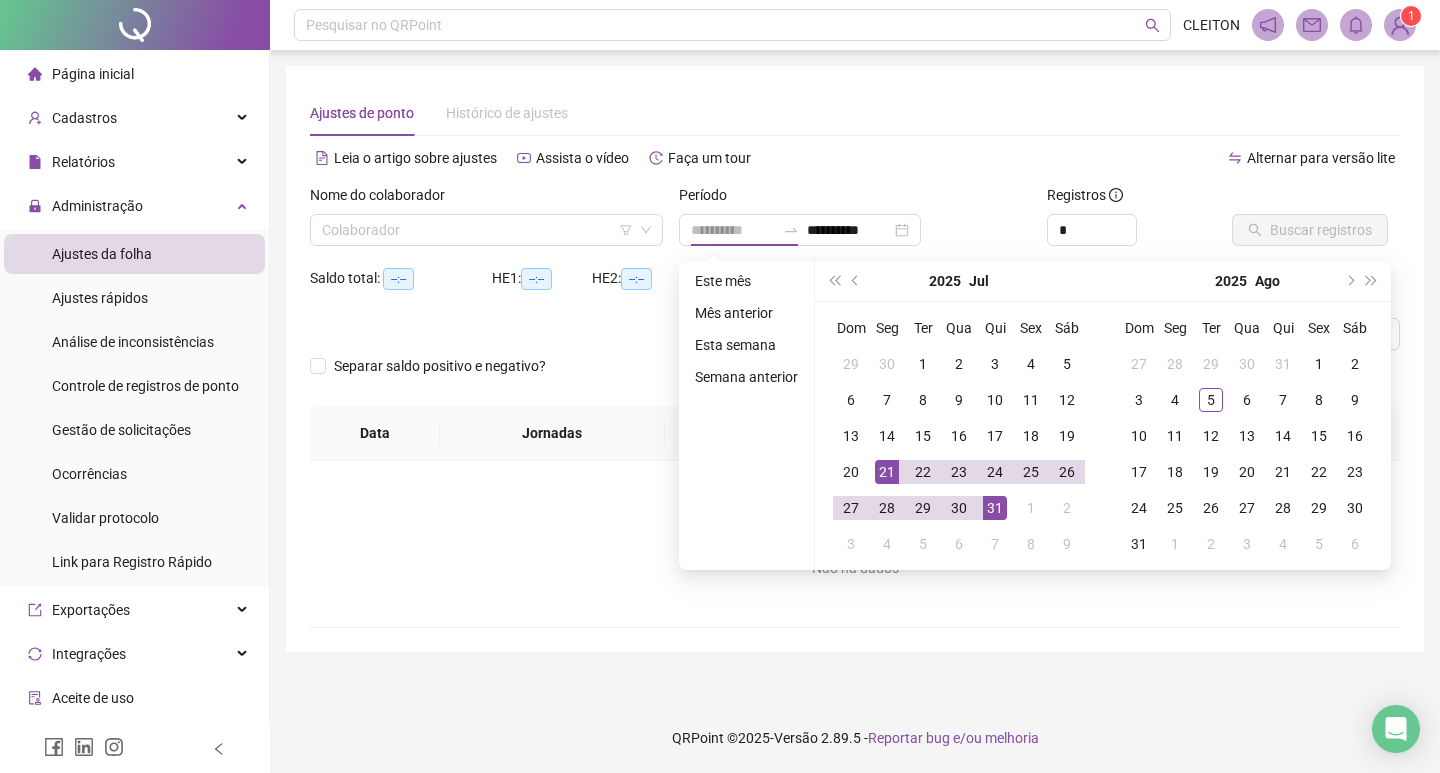 click on "21" at bounding box center (887, 472) 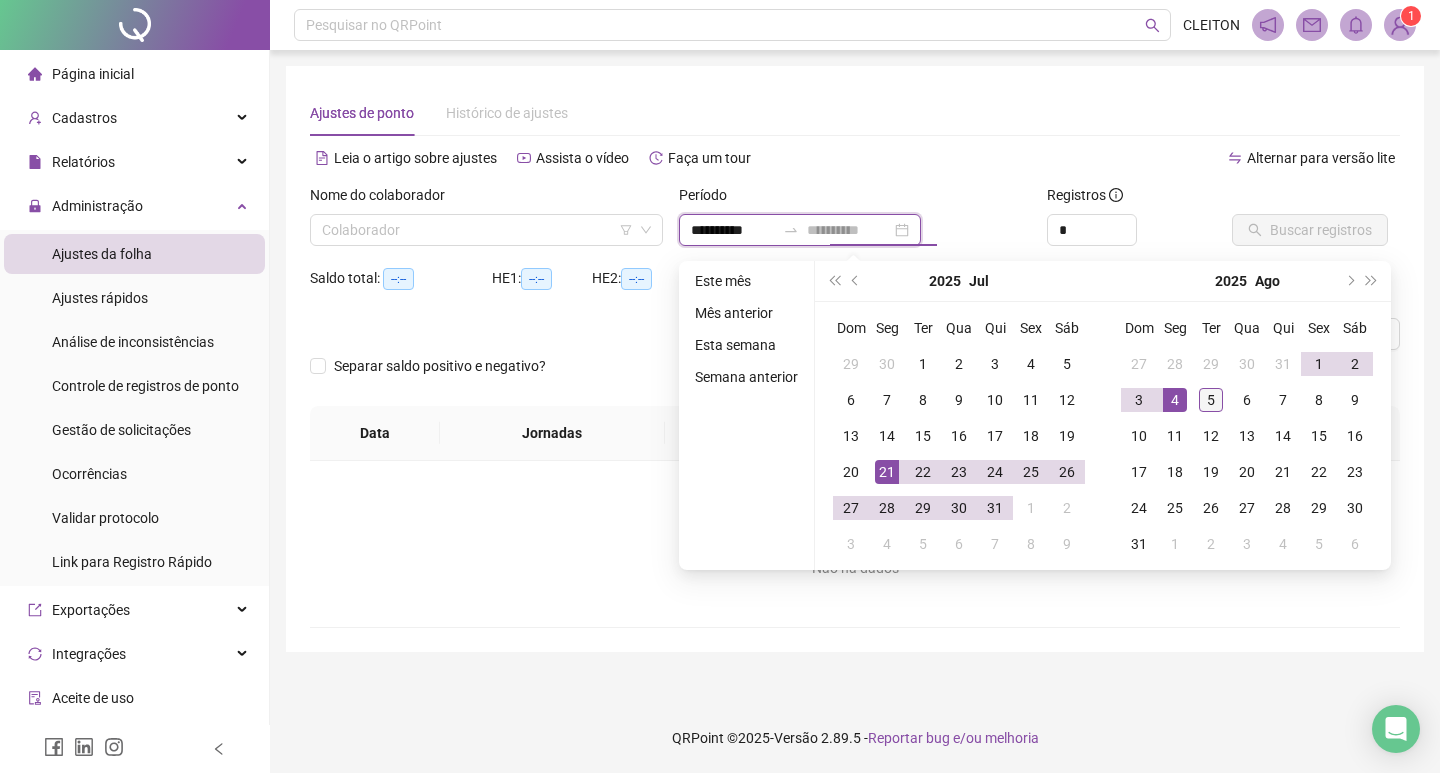 type on "**********" 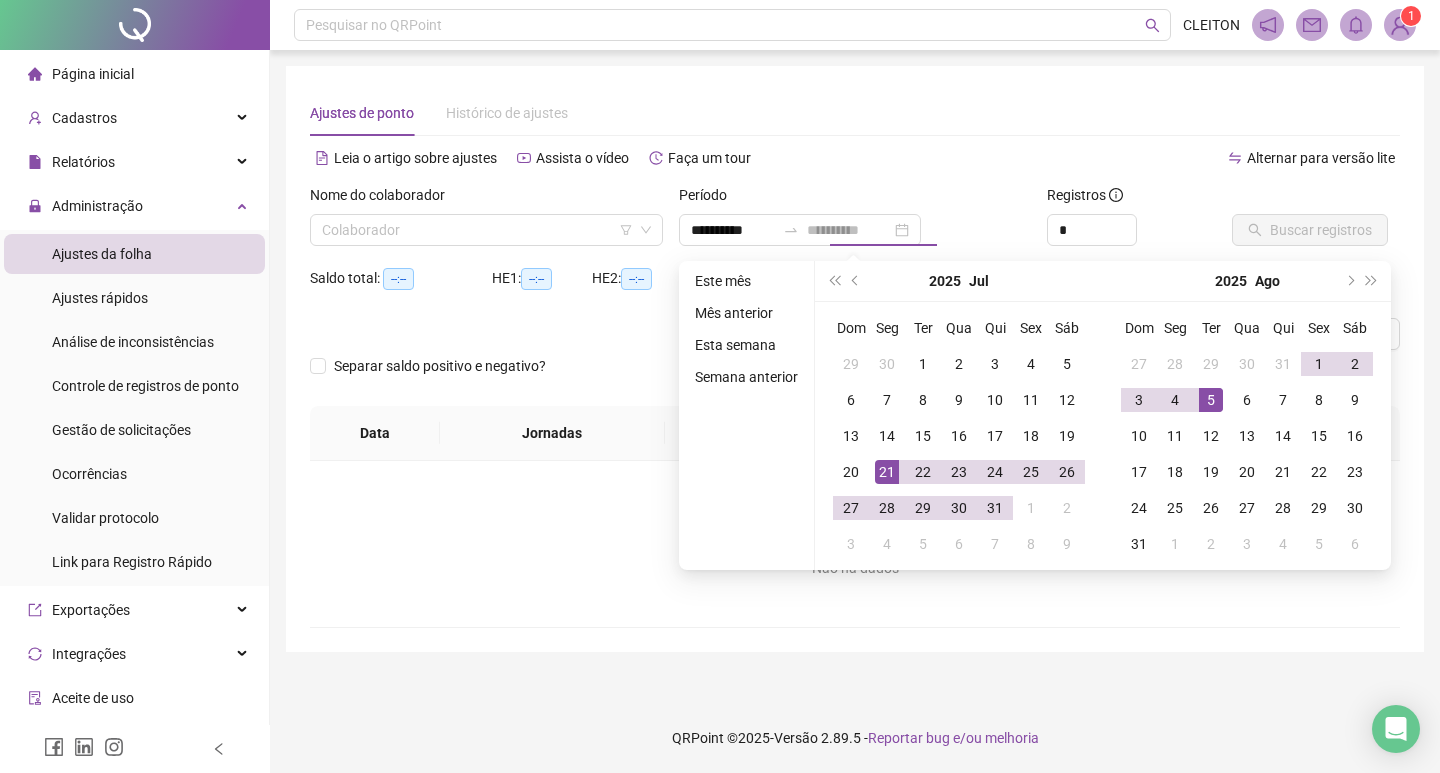 click on "5" at bounding box center [1211, 400] 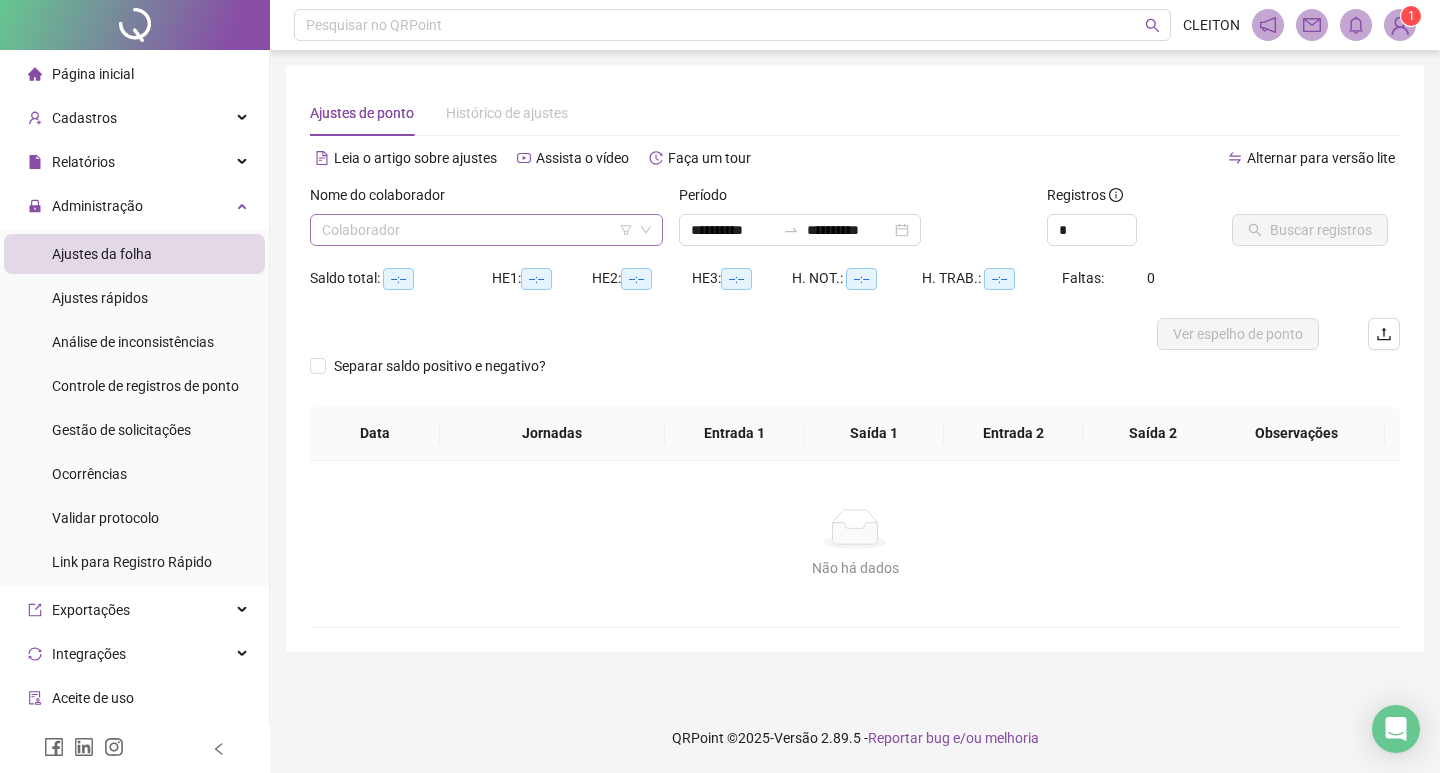 click at bounding box center (477, 230) 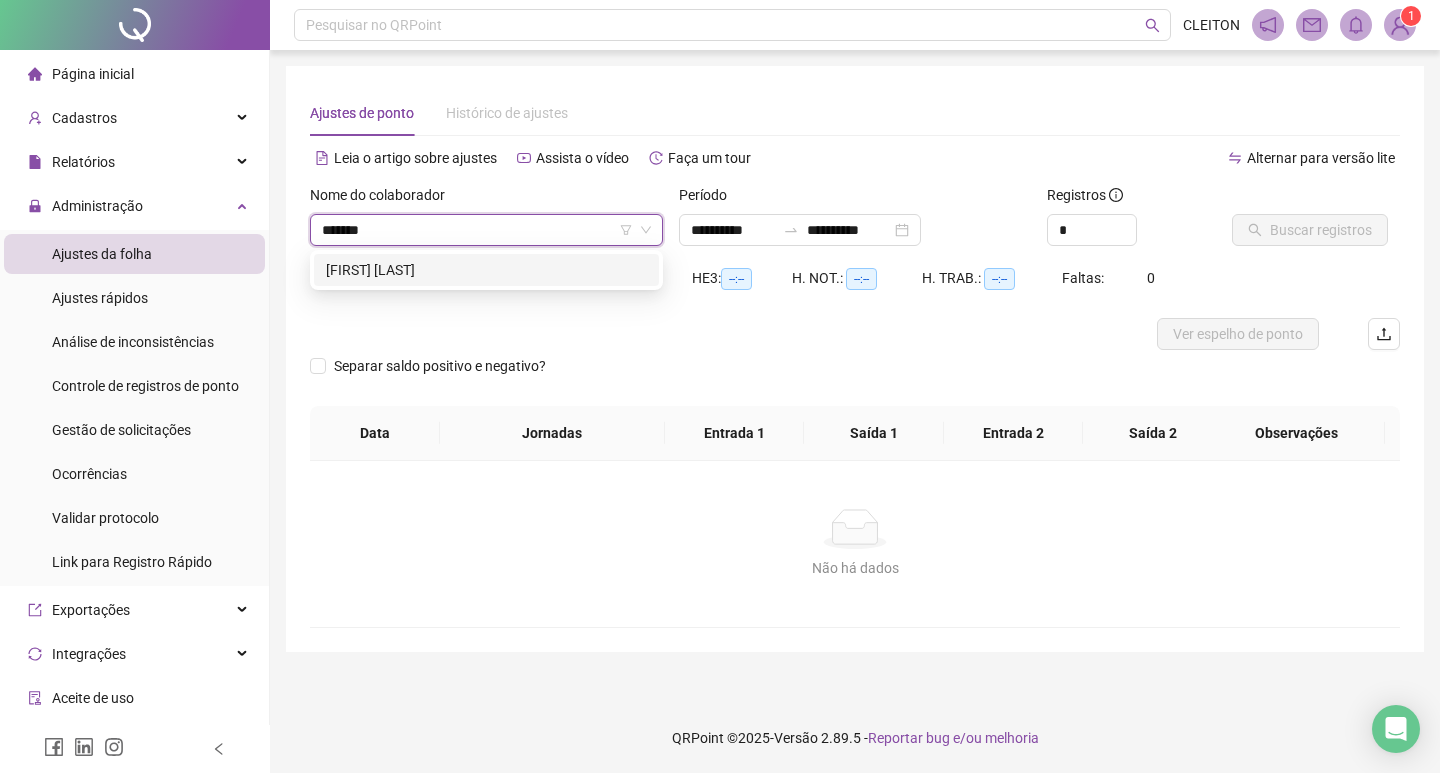 type on "*******" 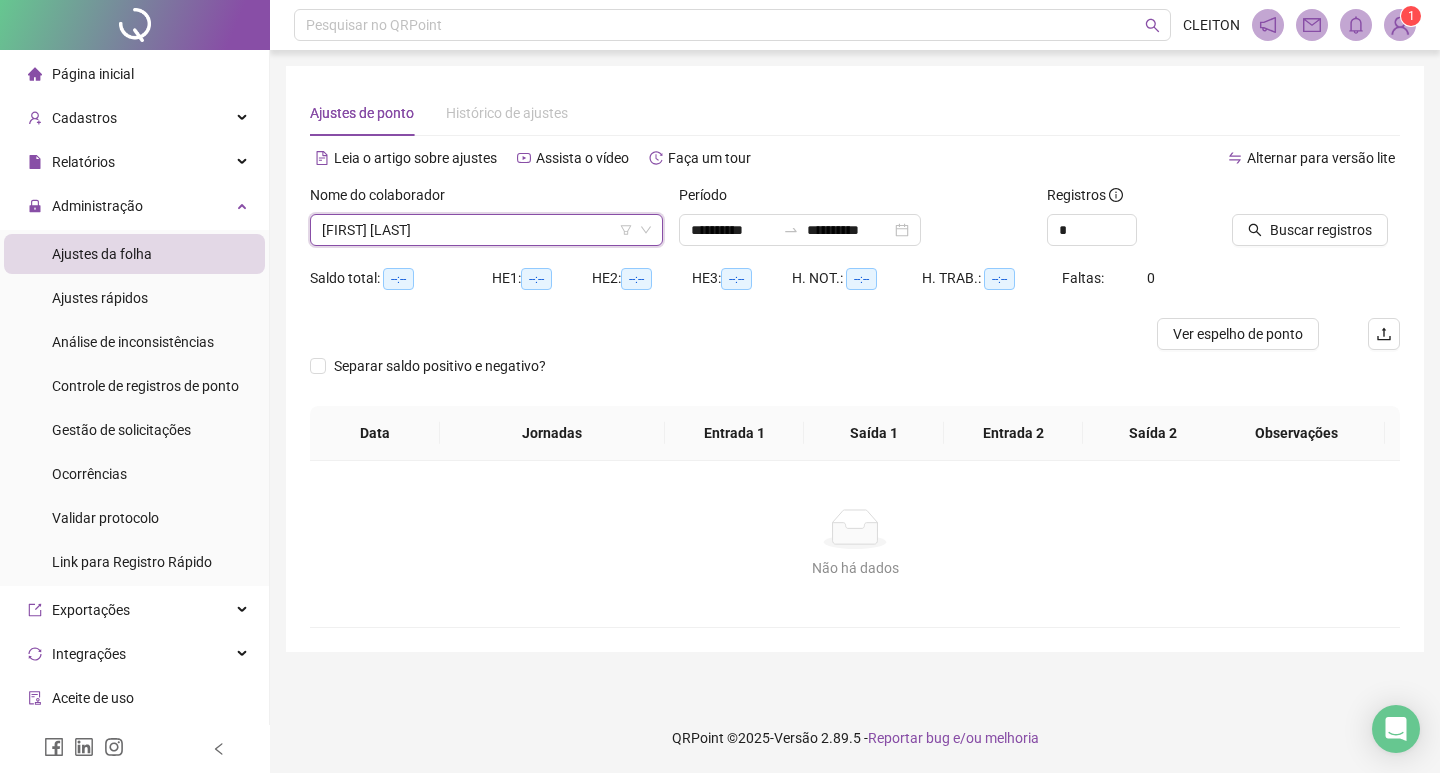 click on "Buscar registros" at bounding box center [1316, 223] 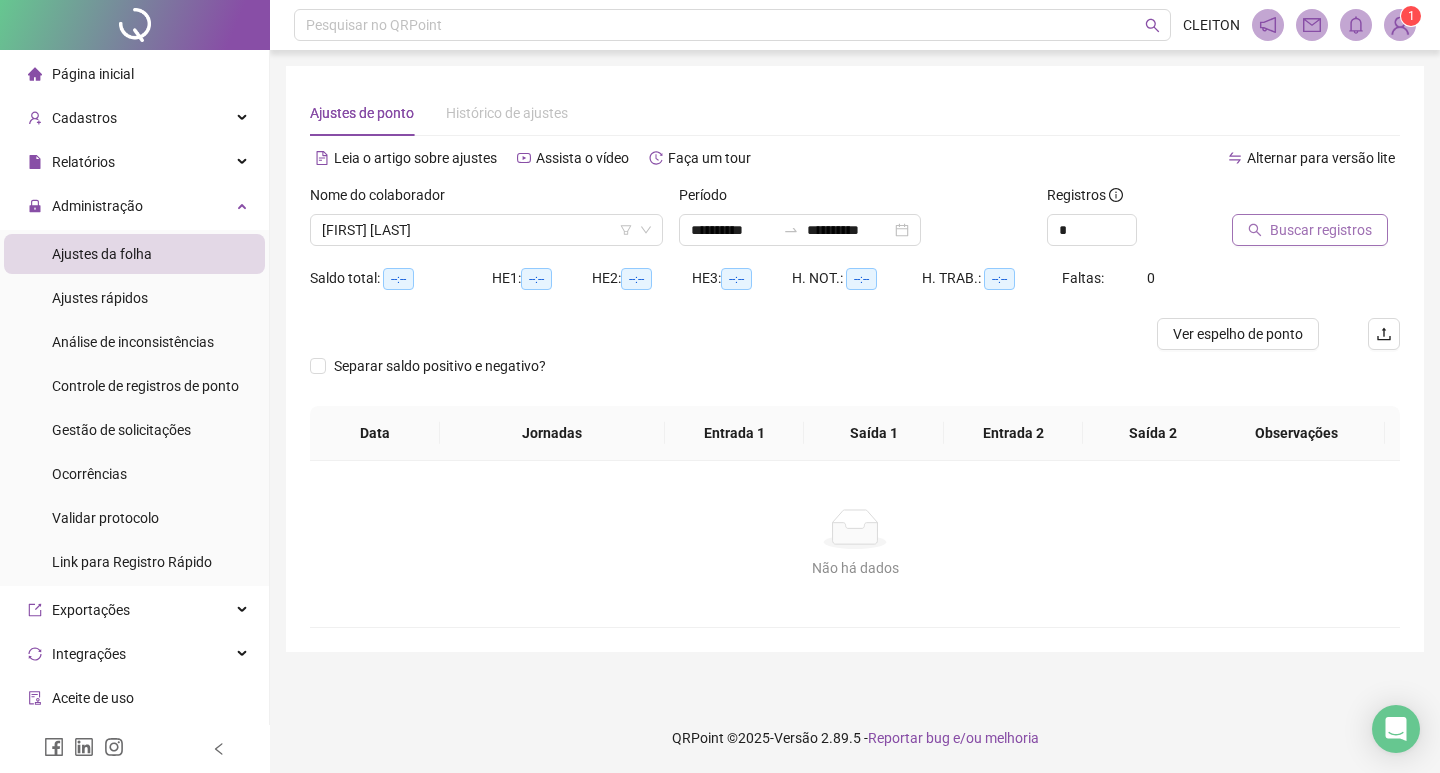 click on "Buscar registros" at bounding box center [1321, 230] 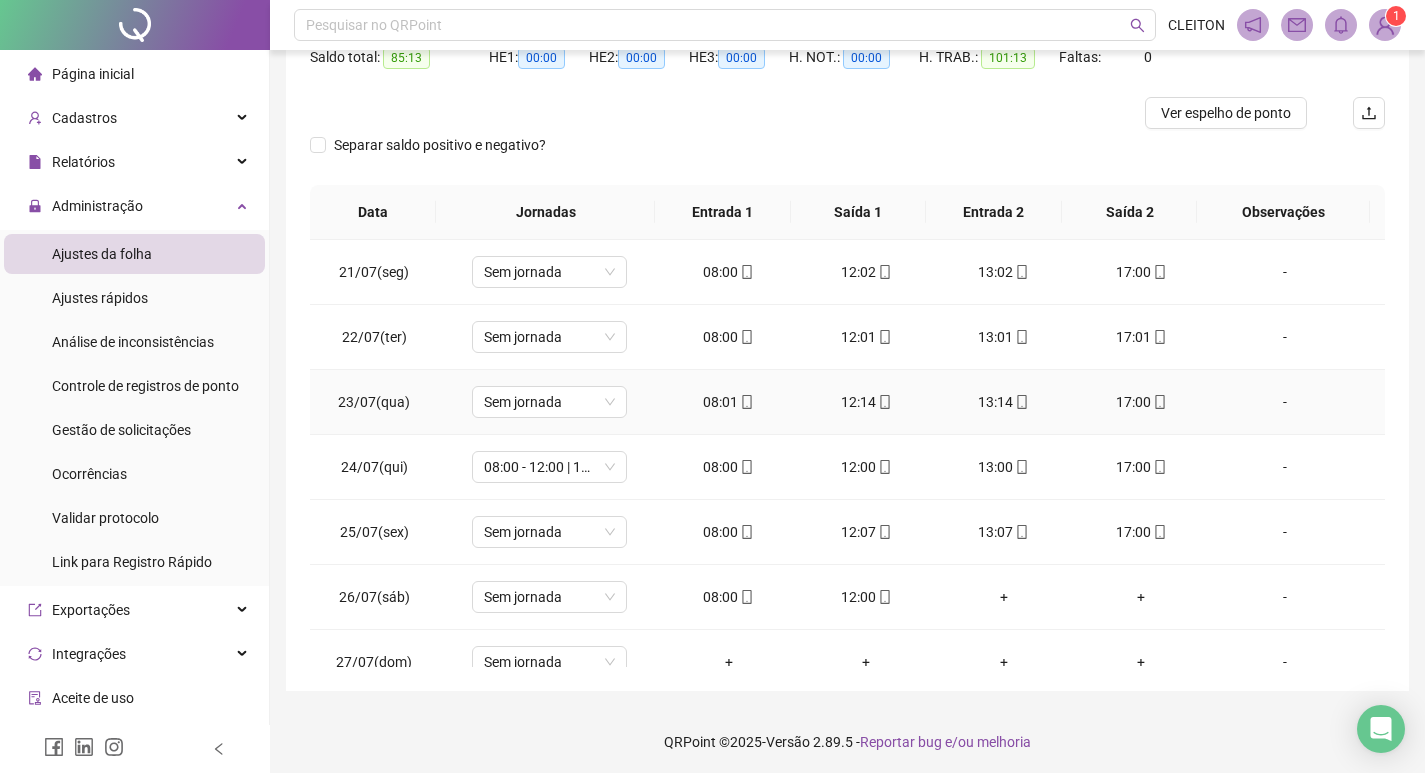 scroll, scrollTop: 225, scrollLeft: 0, axis: vertical 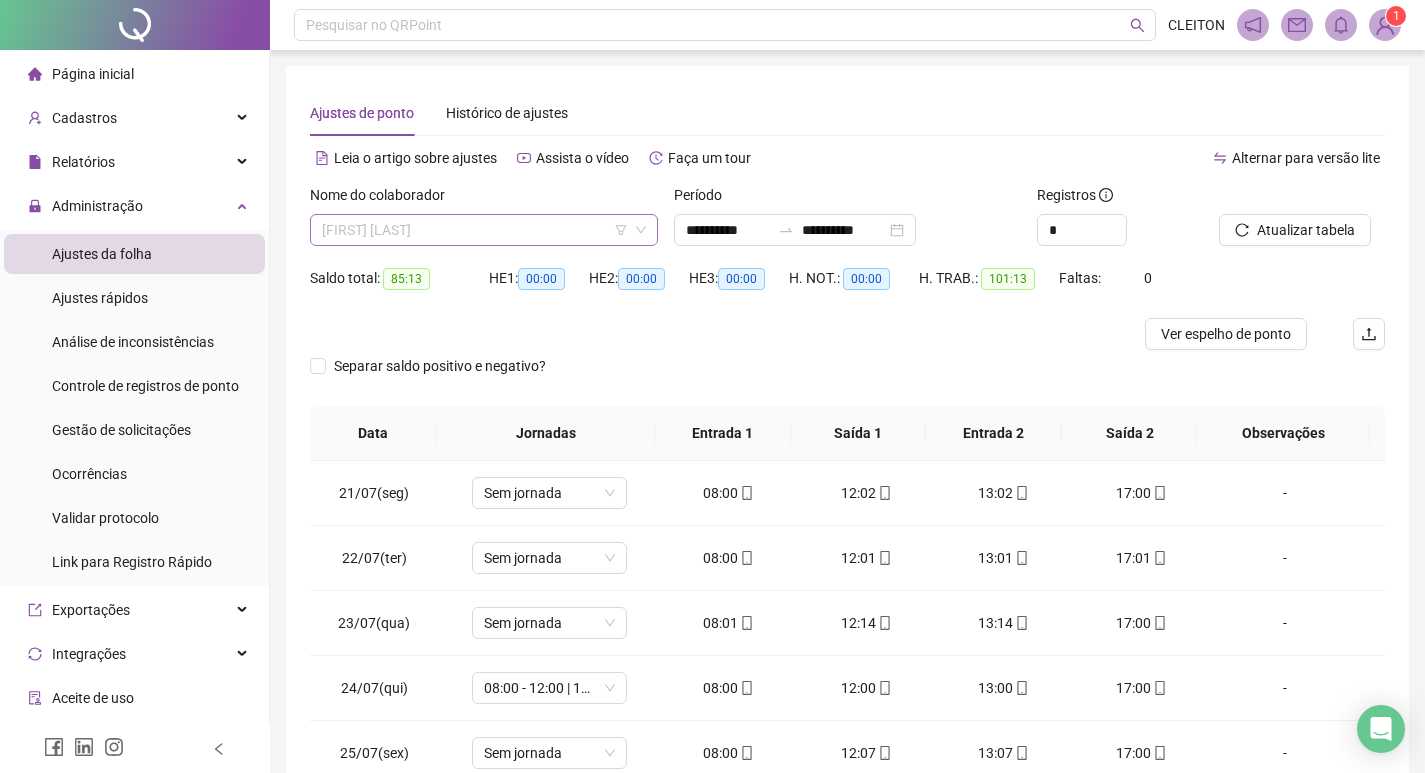click on "[FIRST] [LAST] [LAST]" at bounding box center (484, 230) 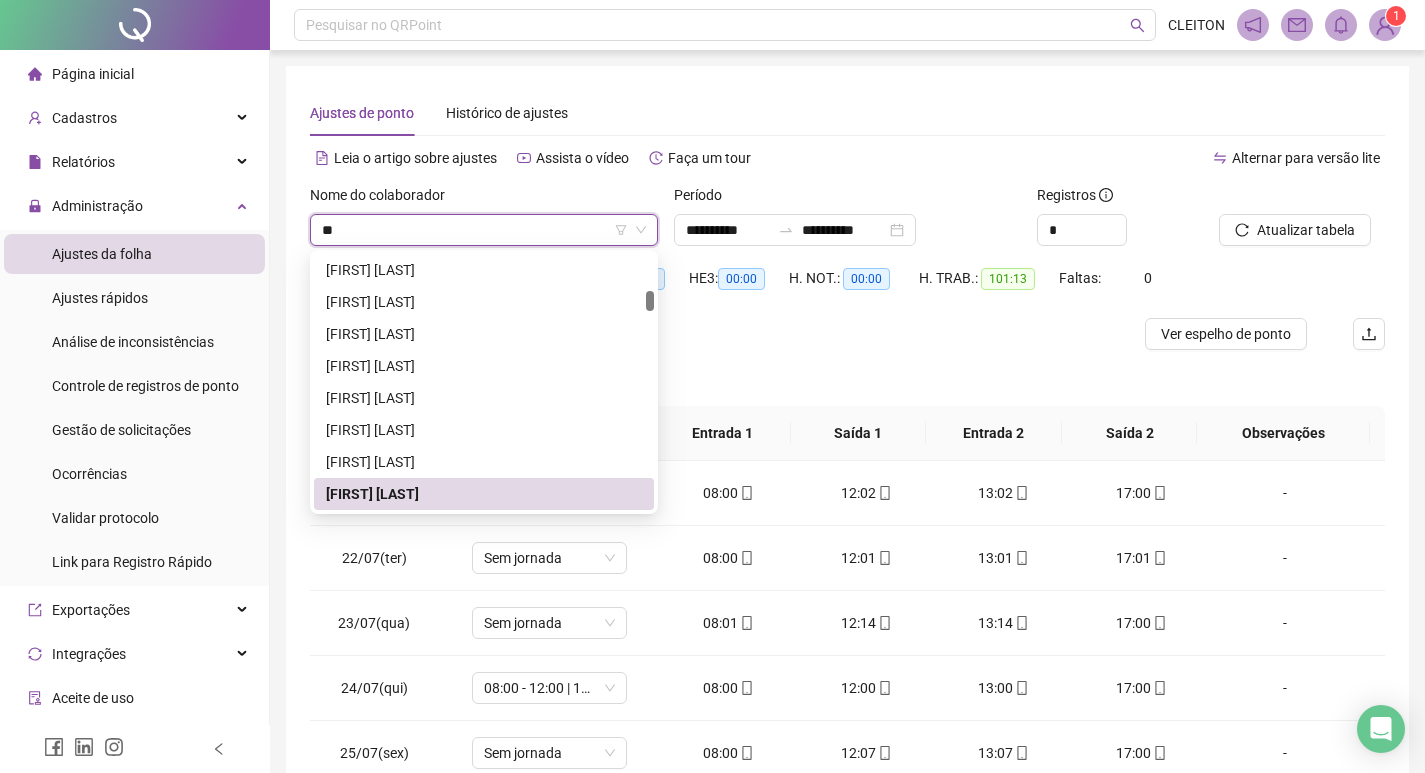 scroll, scrollTop: 0, scrollLeft: 0, axis: both 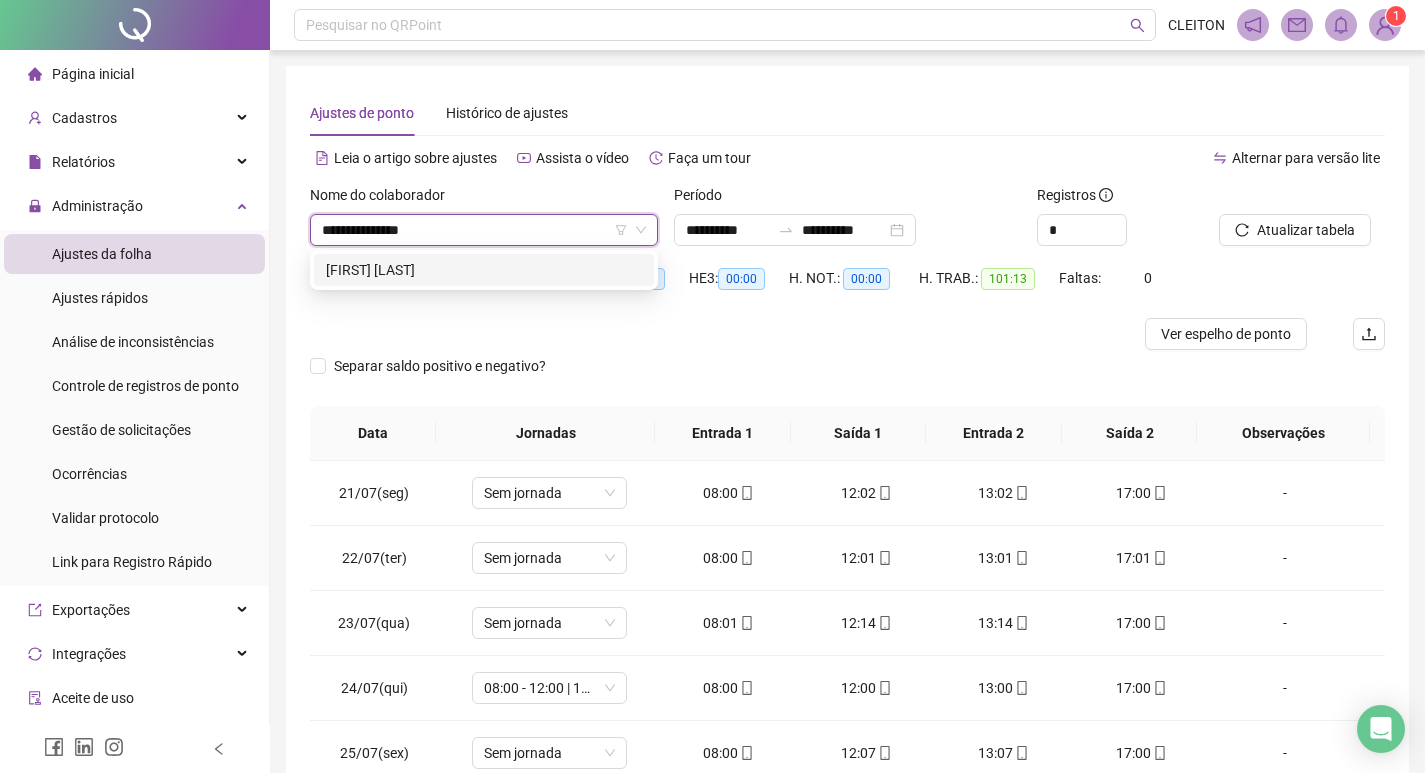 type on "**********" 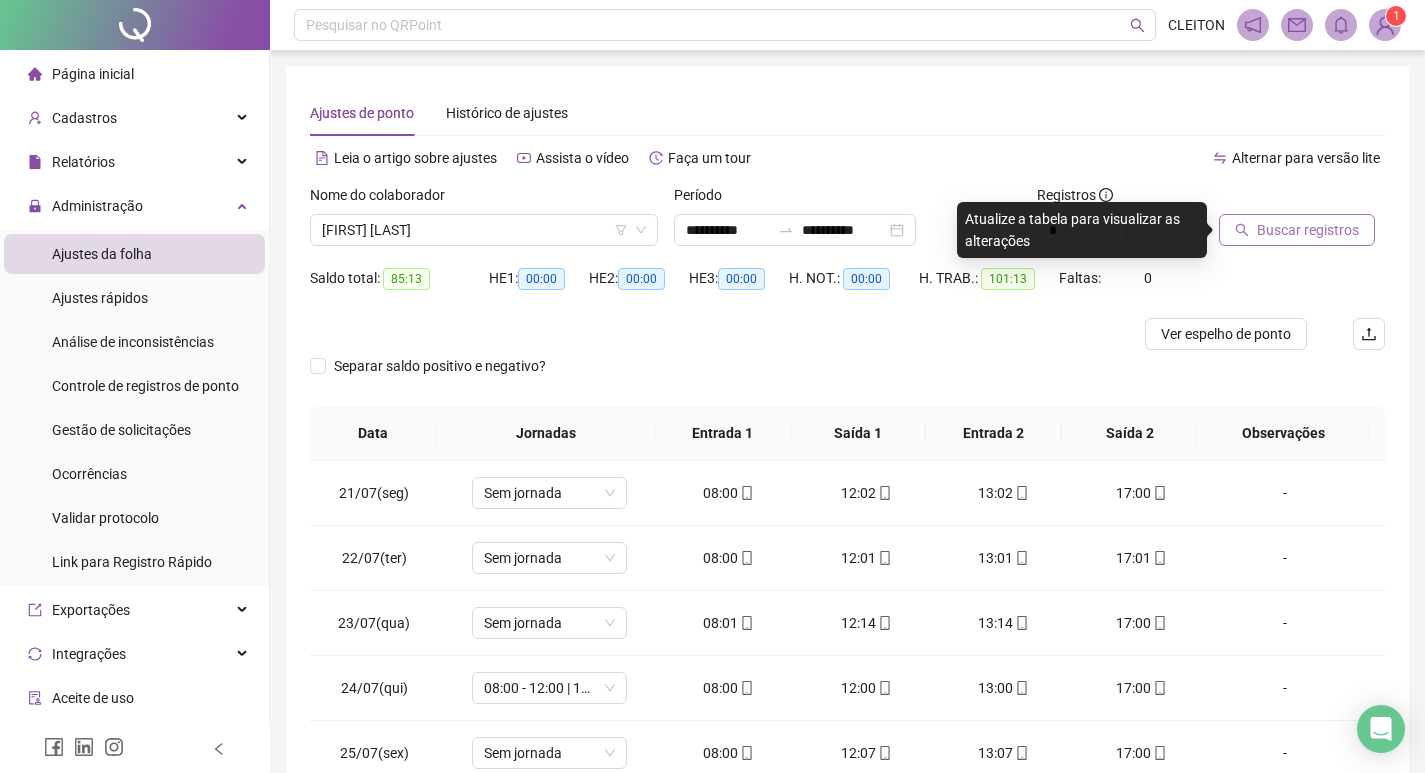 click on "Buscar registros" at bounding box center (1297, 230) 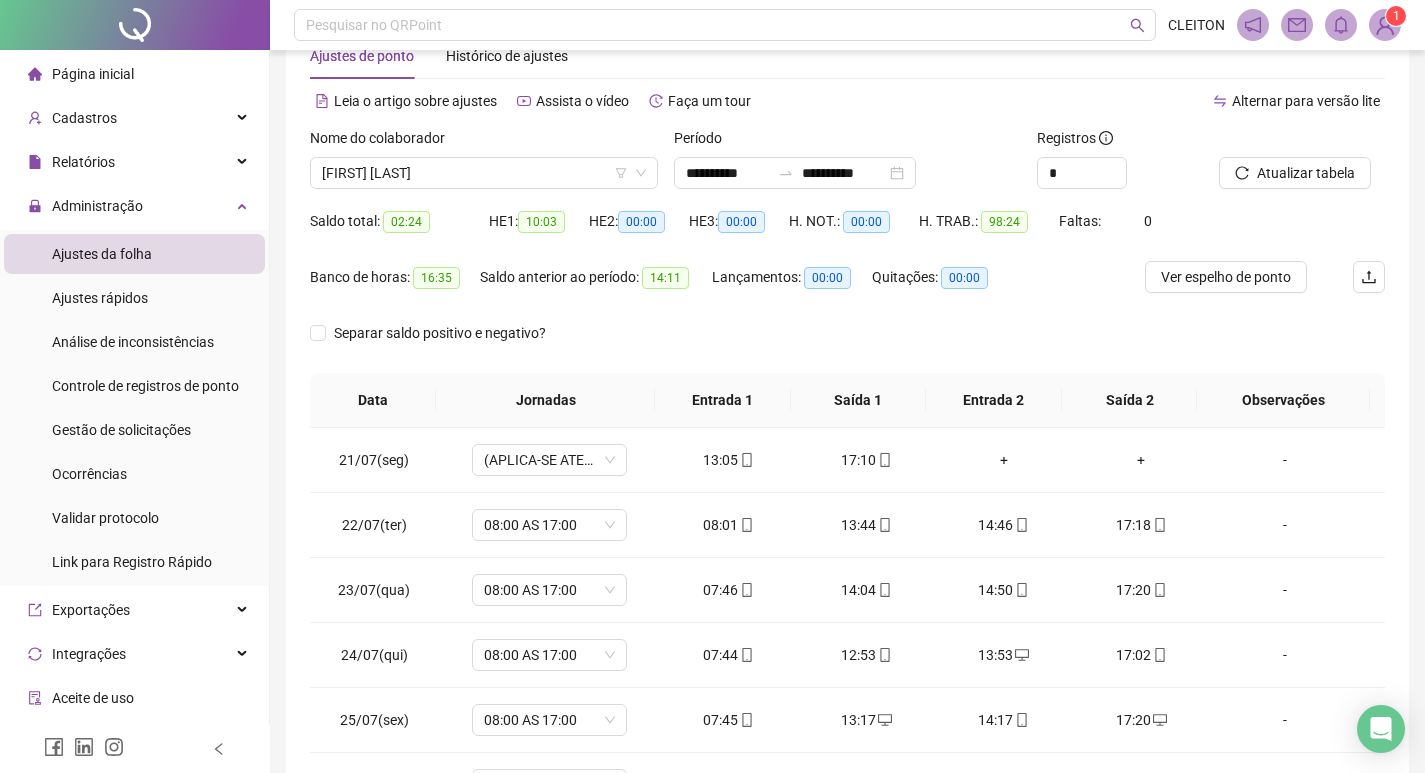 scroll, scrollTop: 249, scrollLeft: 0, axis: vertical 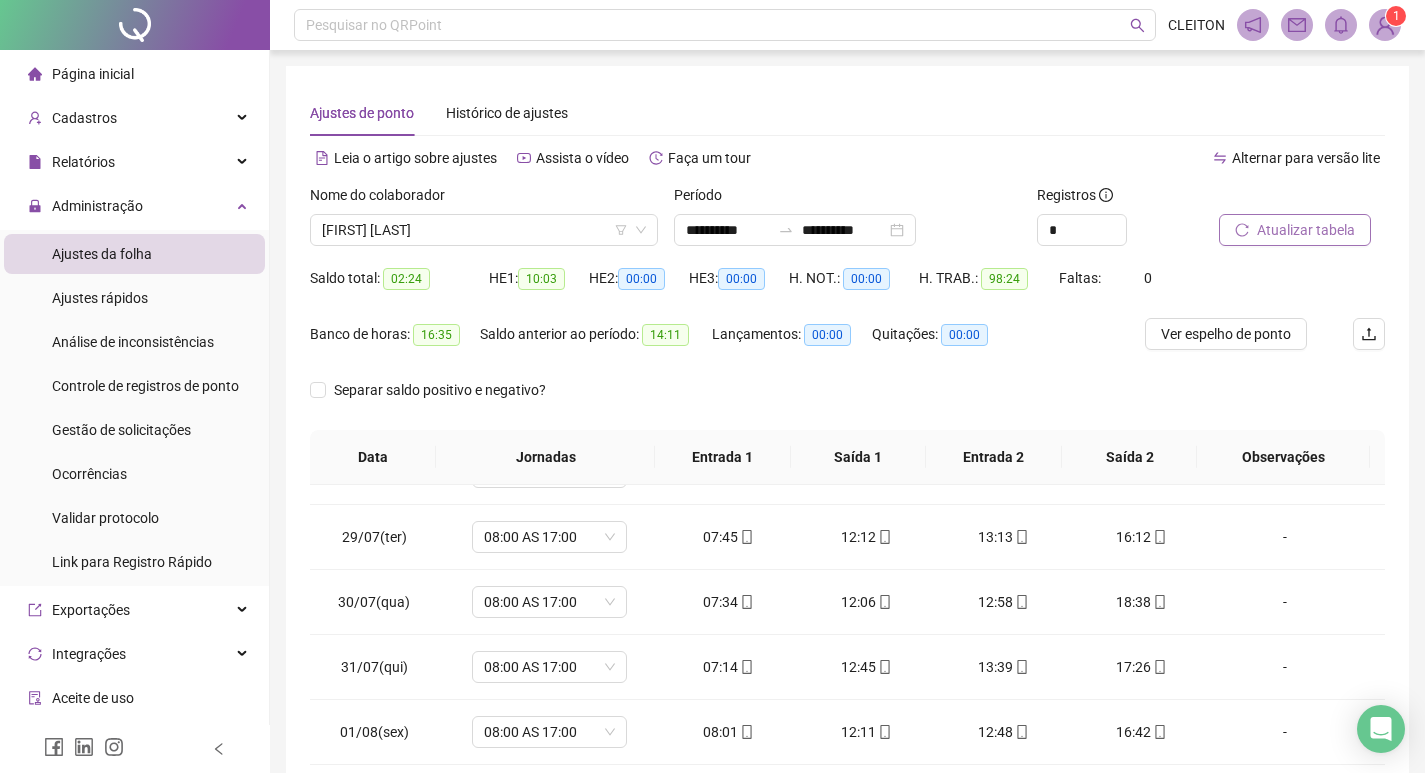 click on "Atualizar tabela" at bounding box center (1306, 230) 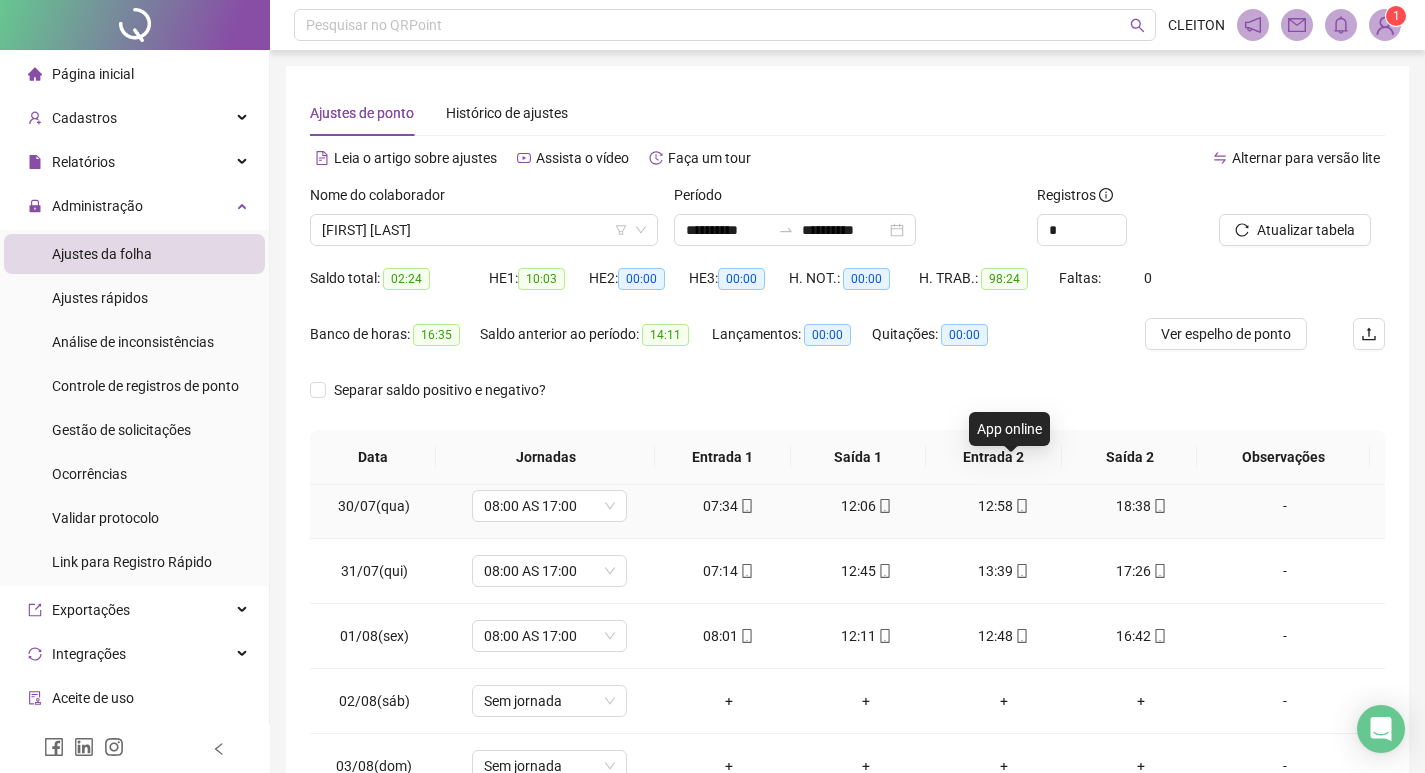 scroll, scrollTop: 613, scrollLeft: 0, axis: vertical 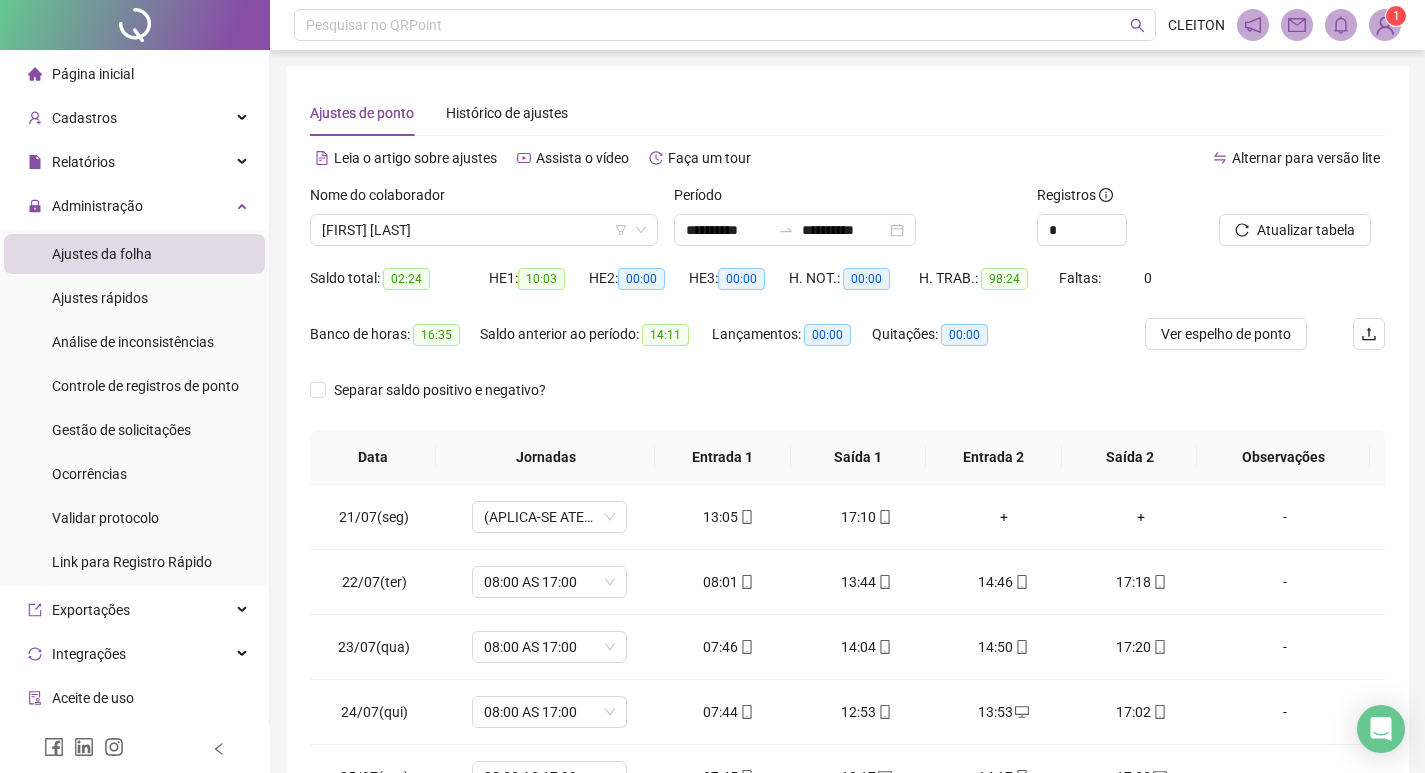 click on "Nome do colaborador AMANDA GAMBARATO" at bounding box center (484, 223) 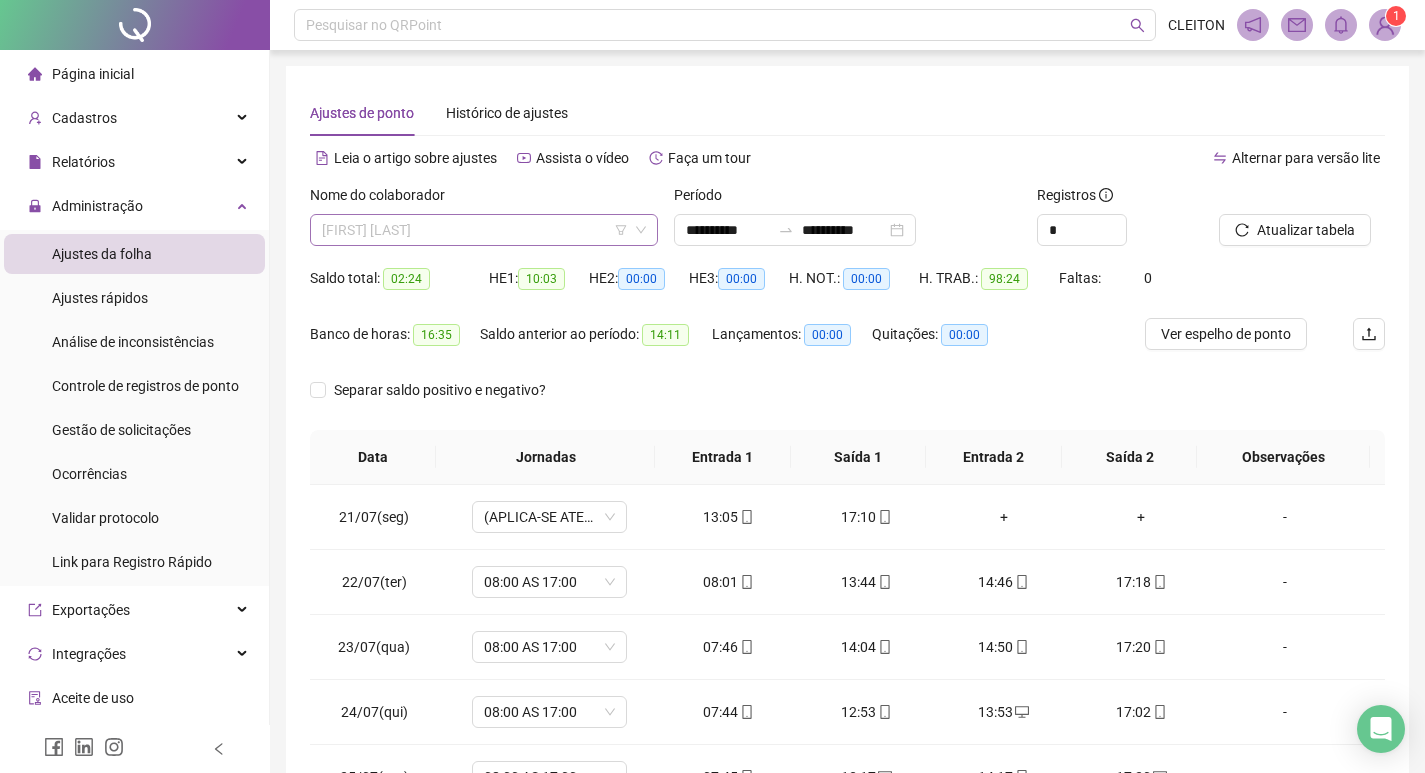 click on "[FIRST] [LAST]" at bounding box center [484, 230] 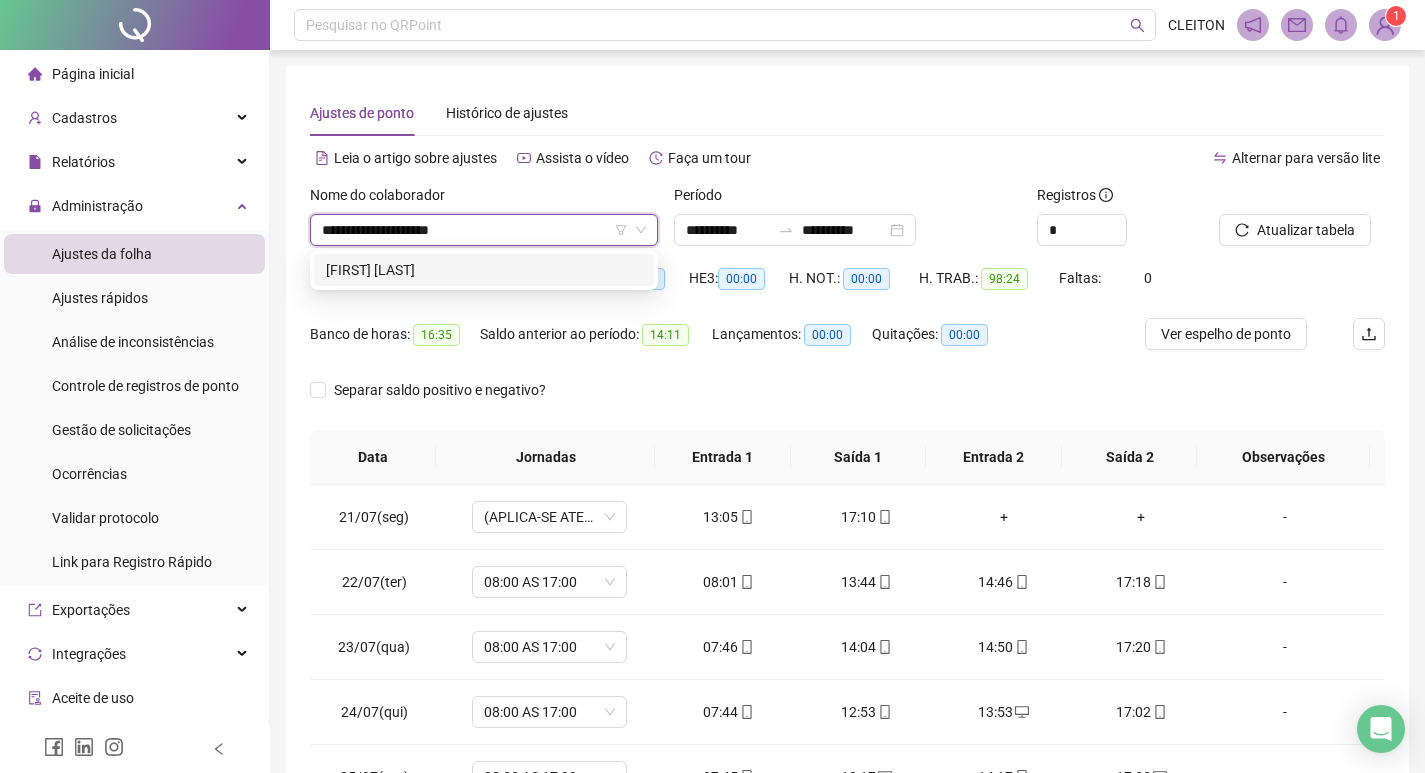 type on "**********" 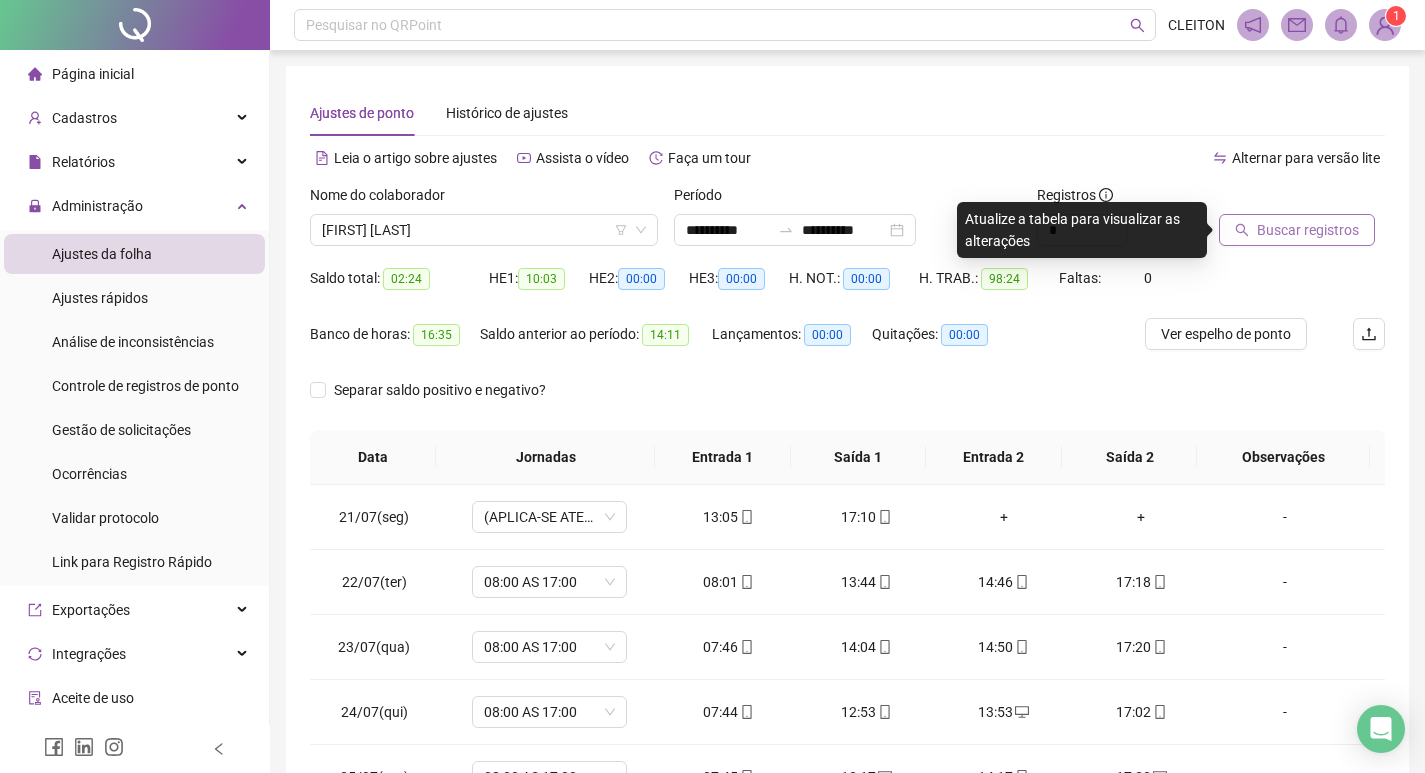 click on "Buscar registros" at bounding box center (1308, 230) 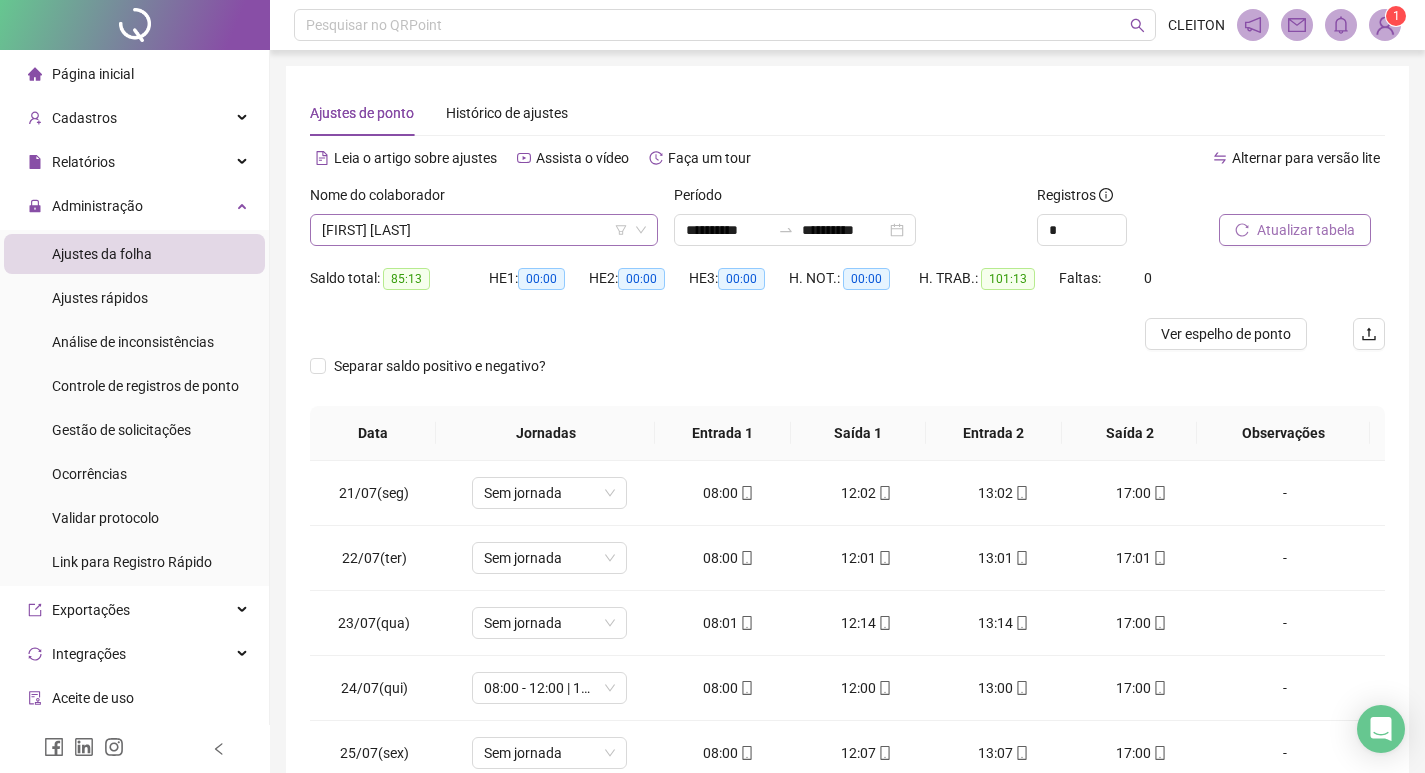 drag, startPoint x: 575, startPoint y: 226, endPoint x: 551, endPoint y: 200, distance: 35.383614 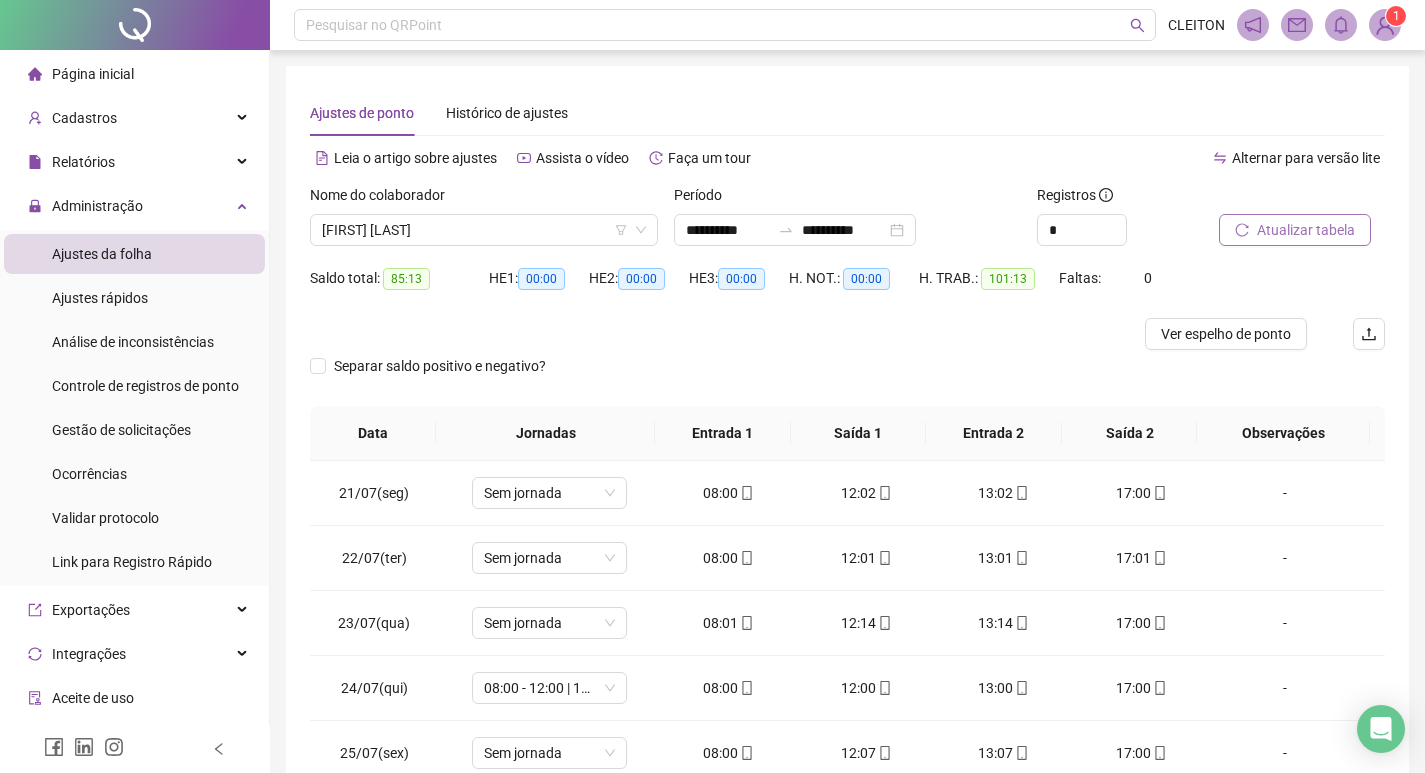 scroll, scrollTop: 576, scrollLeft: 0, axis: vertical 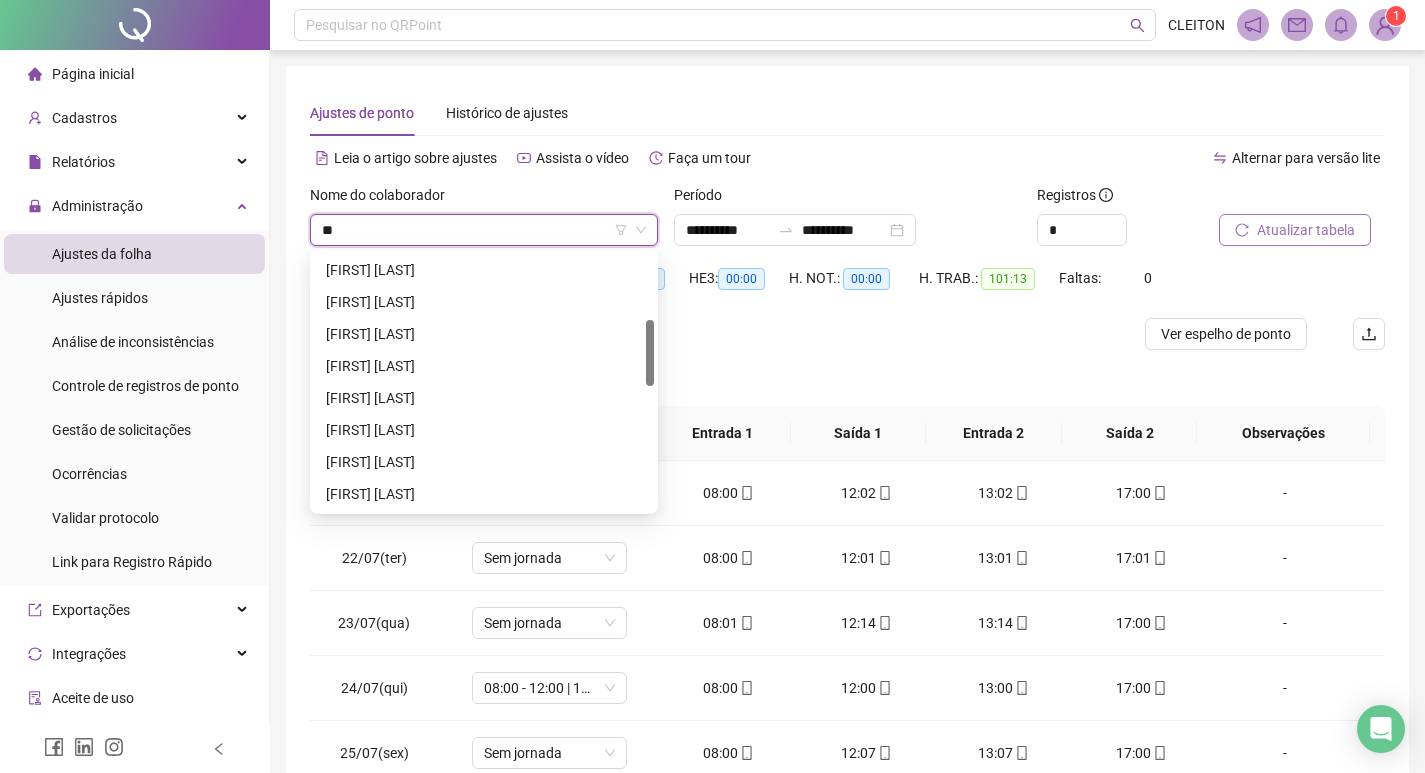 type on "*" 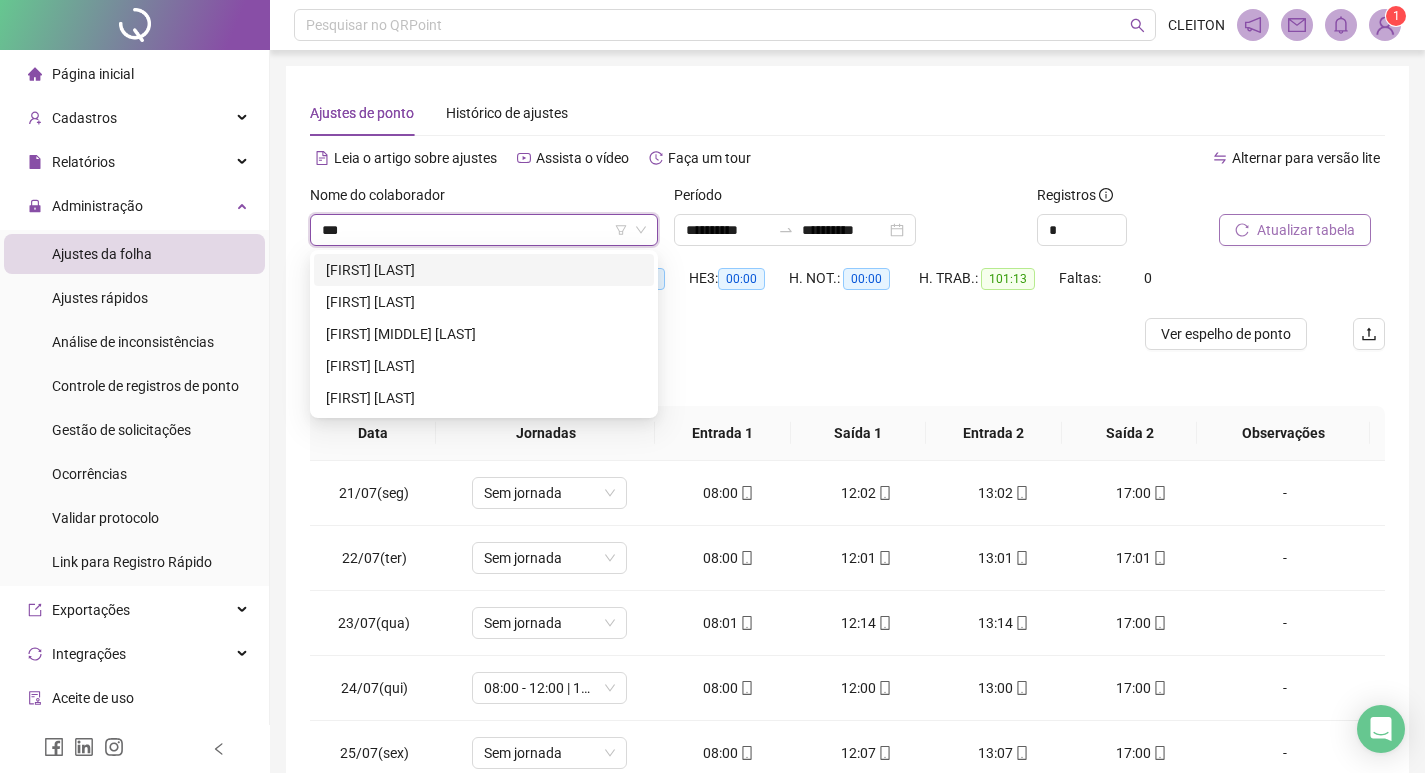 scroll, scrollTop: 0, scrollLeft: 0, axis: both 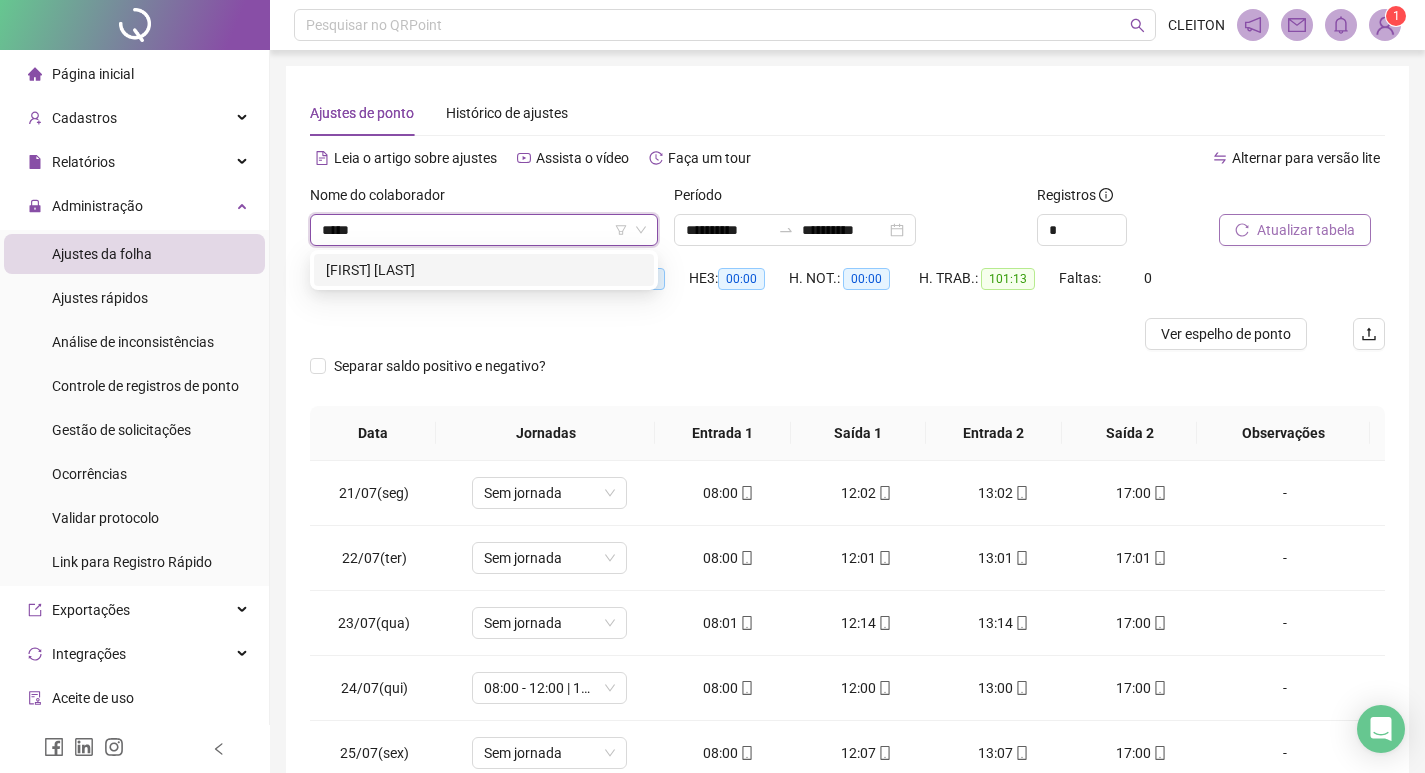 type on "******" 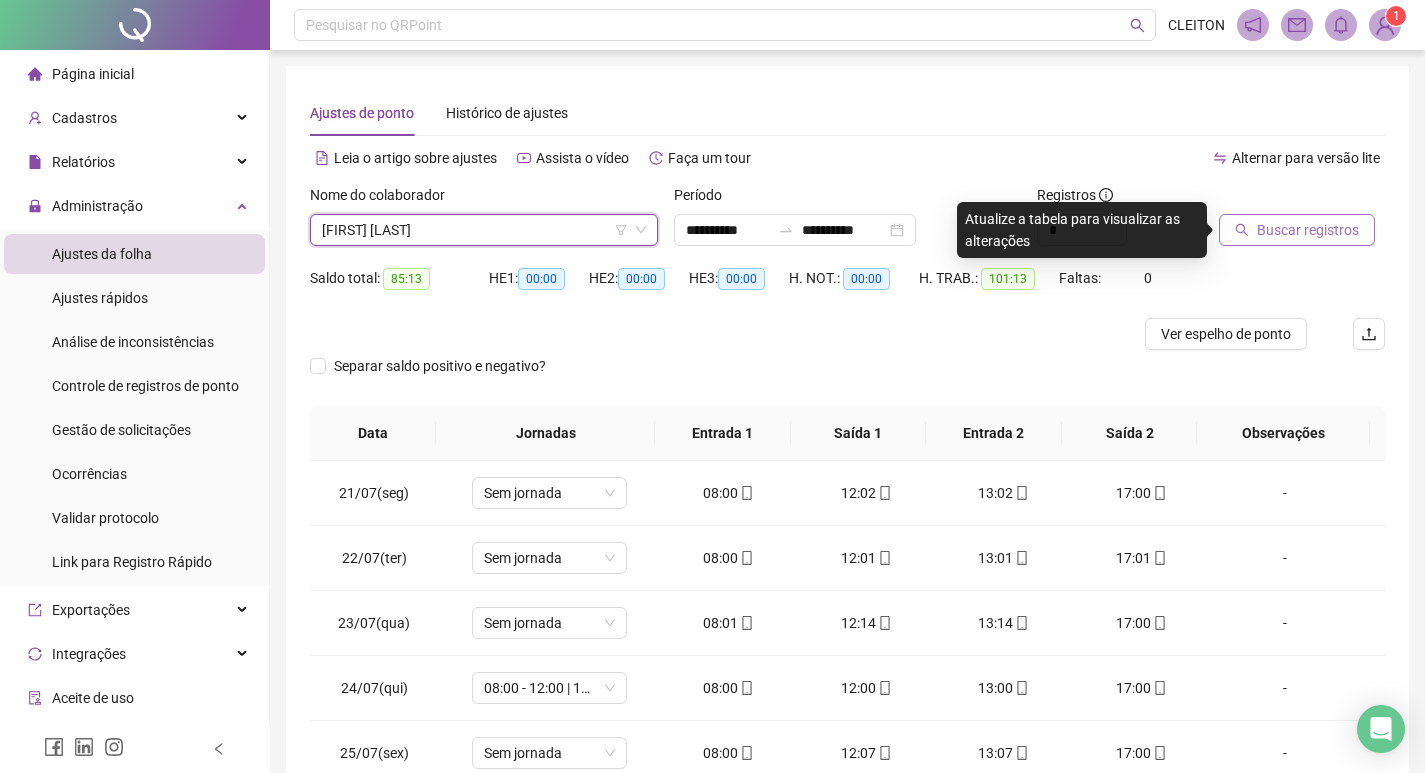 click on "Ajustes de ponto Histórico de ajustes" at bounding box center (847, 113) 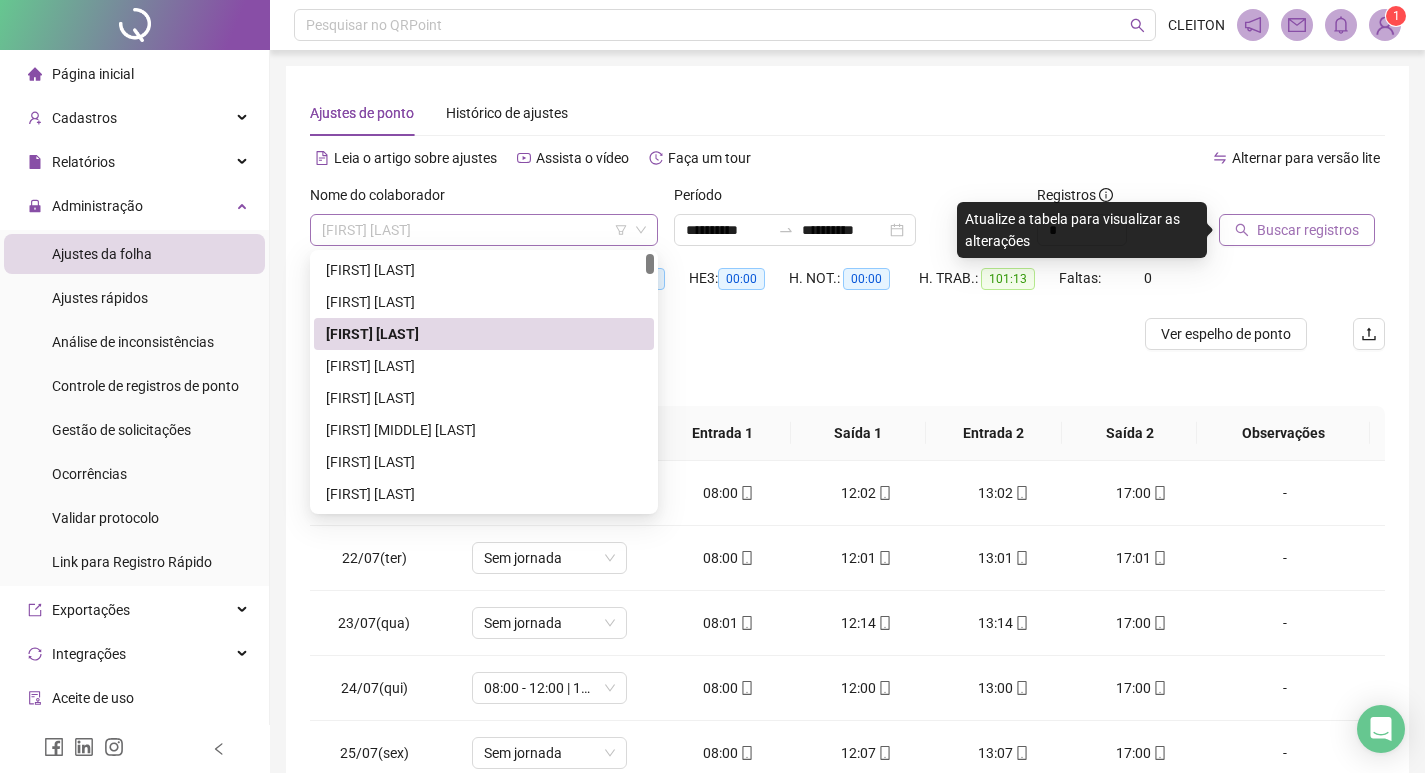 click on "[FIRST] [LAST]" at bounding box center [484, 230] 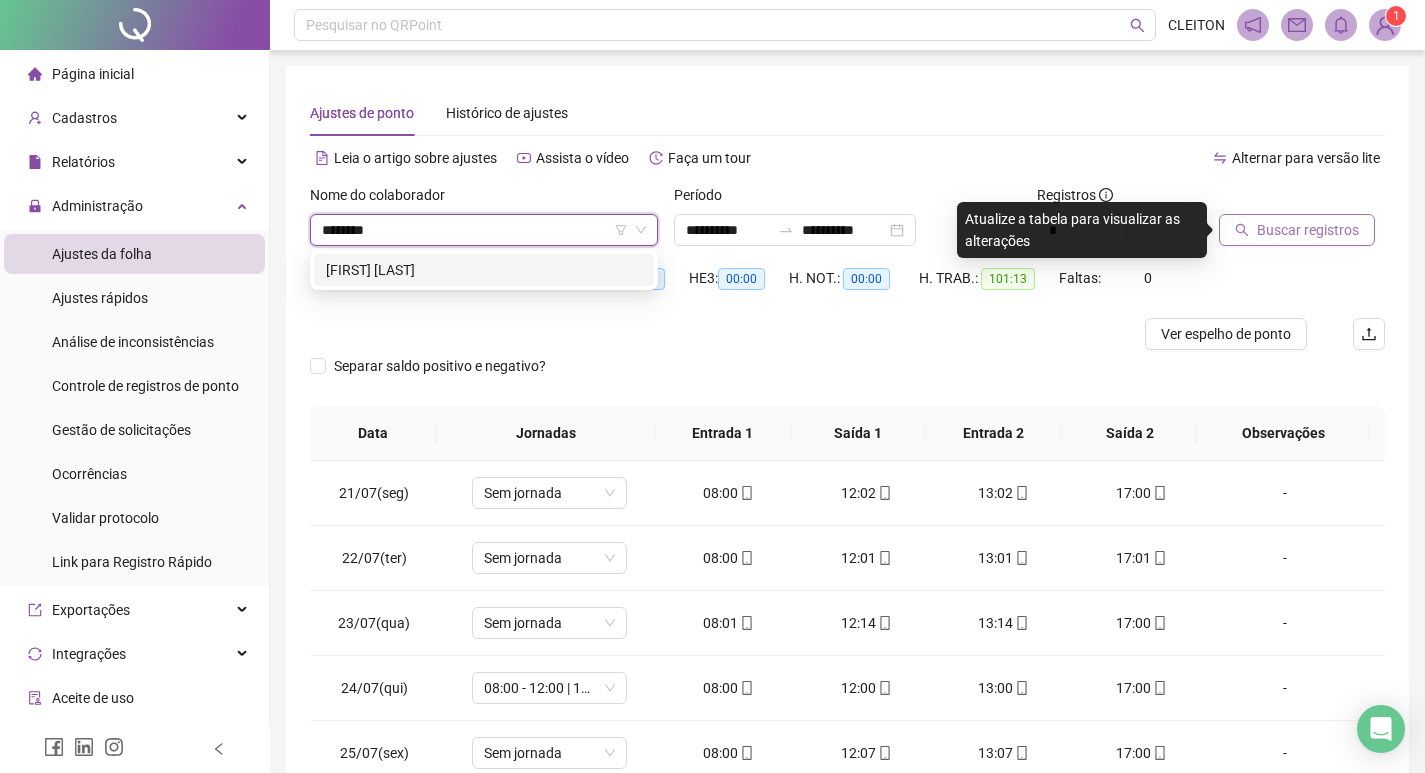 type on "*********" 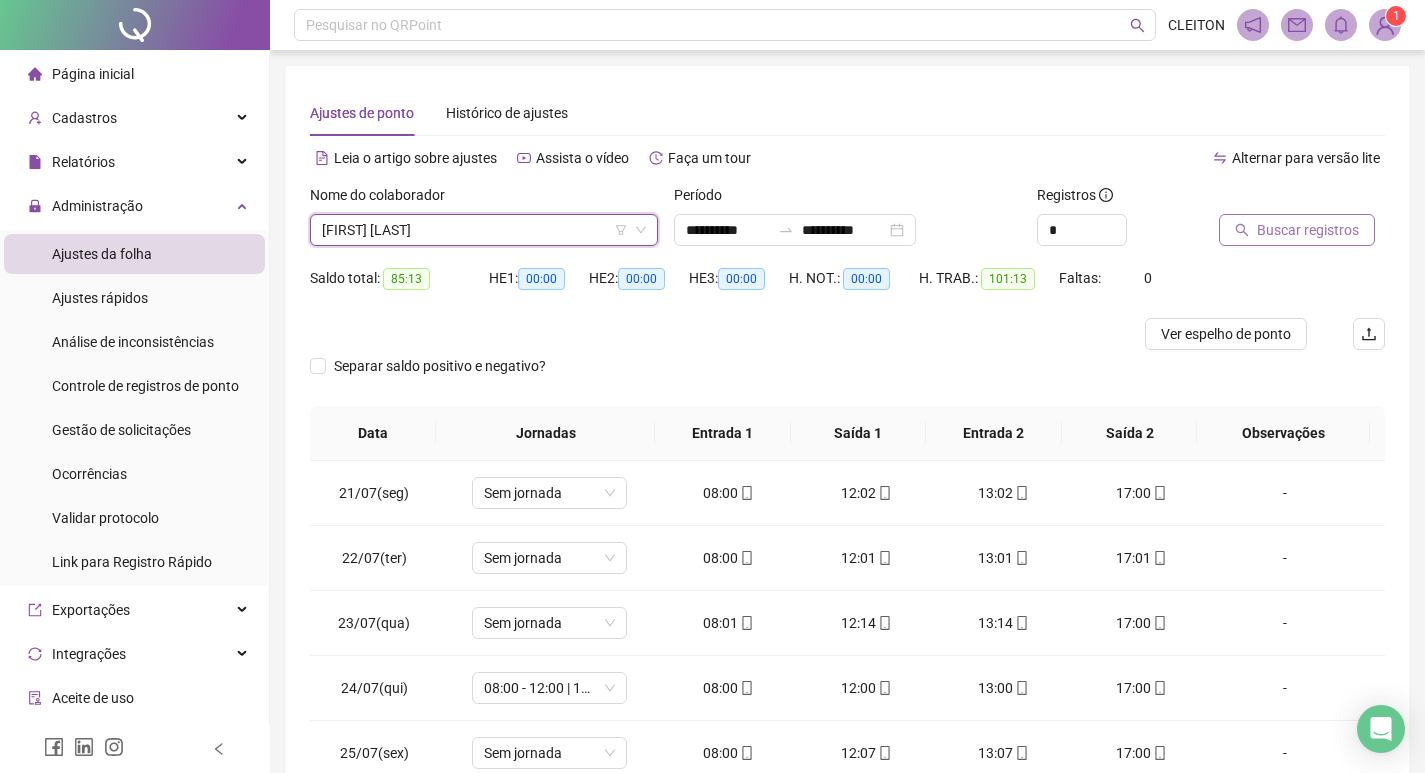 click on "Buscar registros" at bounding box center [1308, 230] 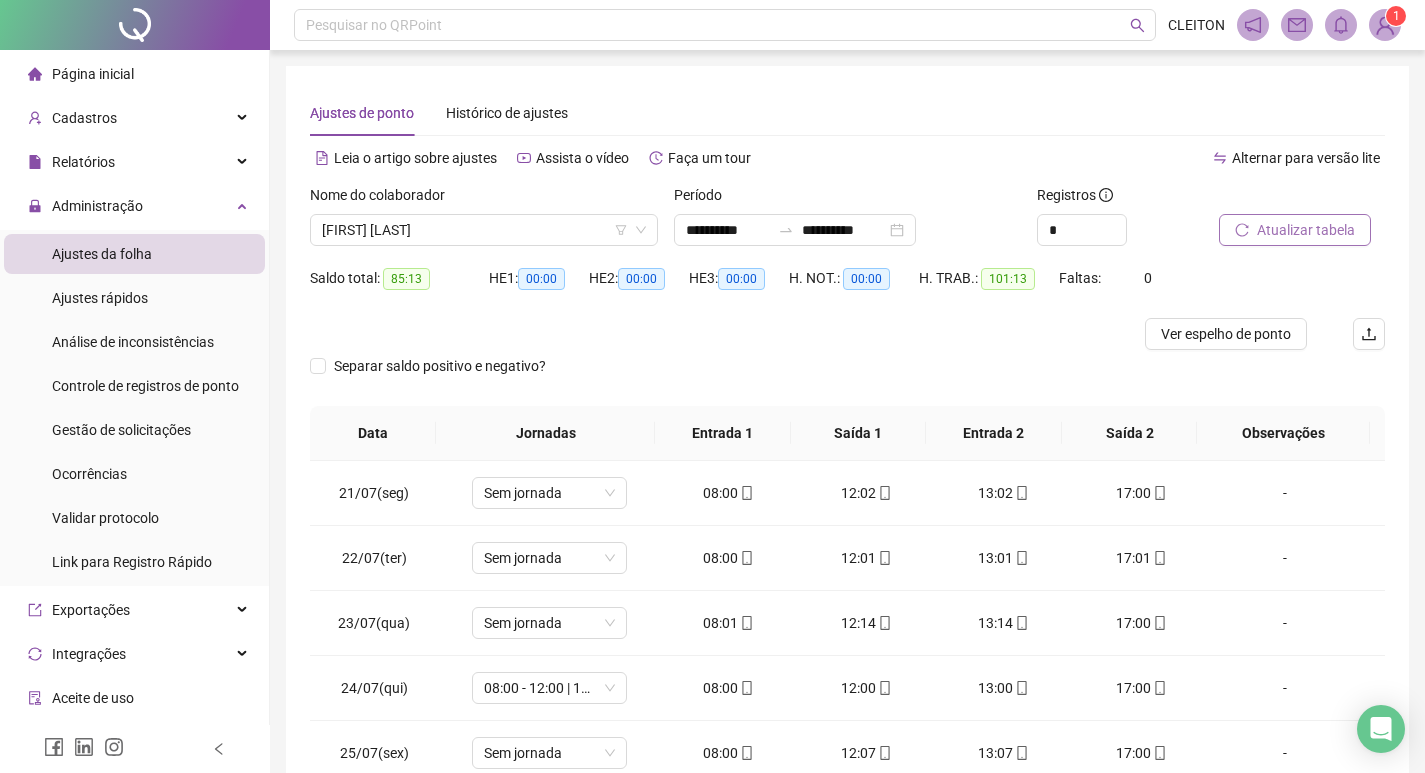 click on "Nome do colaborador" at bounding box center (484, 199) 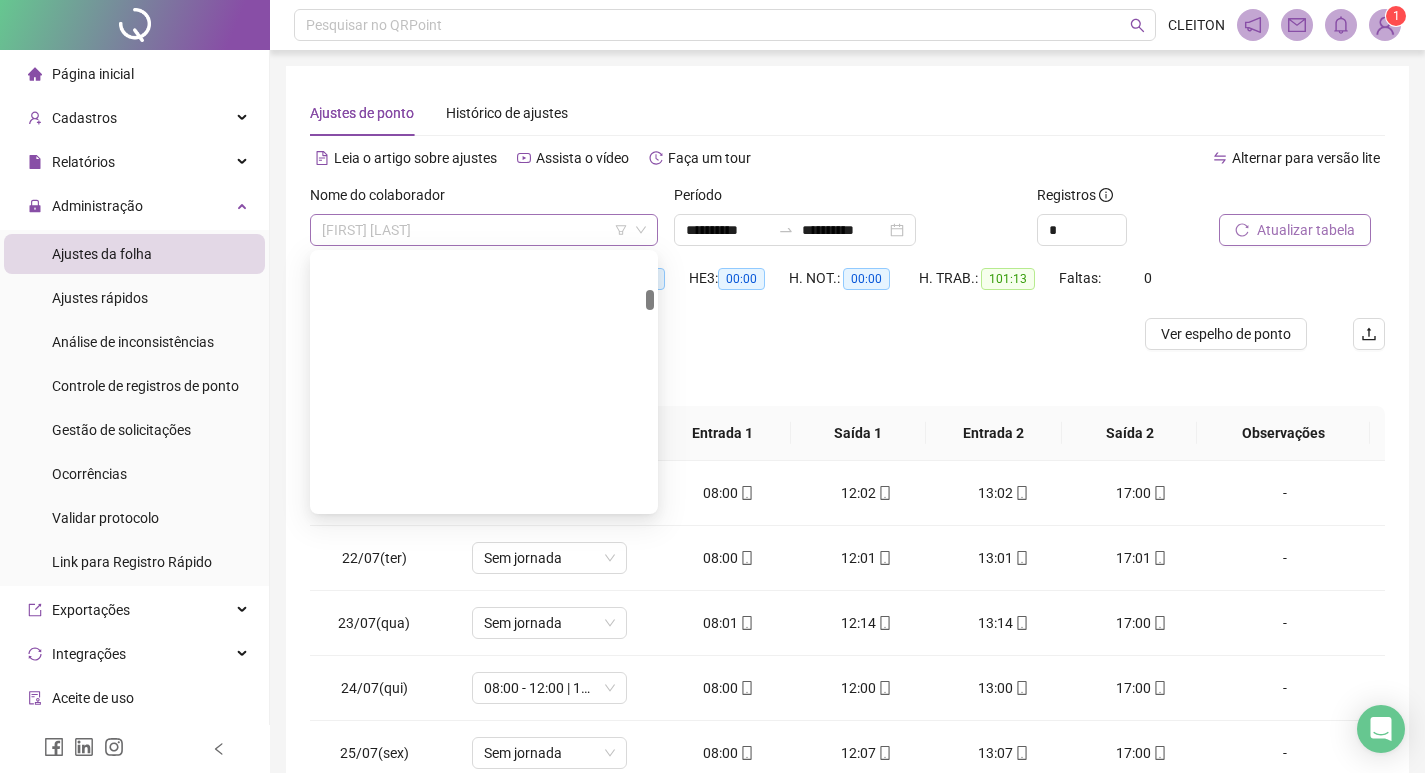 click on "[FIRST] [LAST] [LAST]" at bounding box center [484, 230] 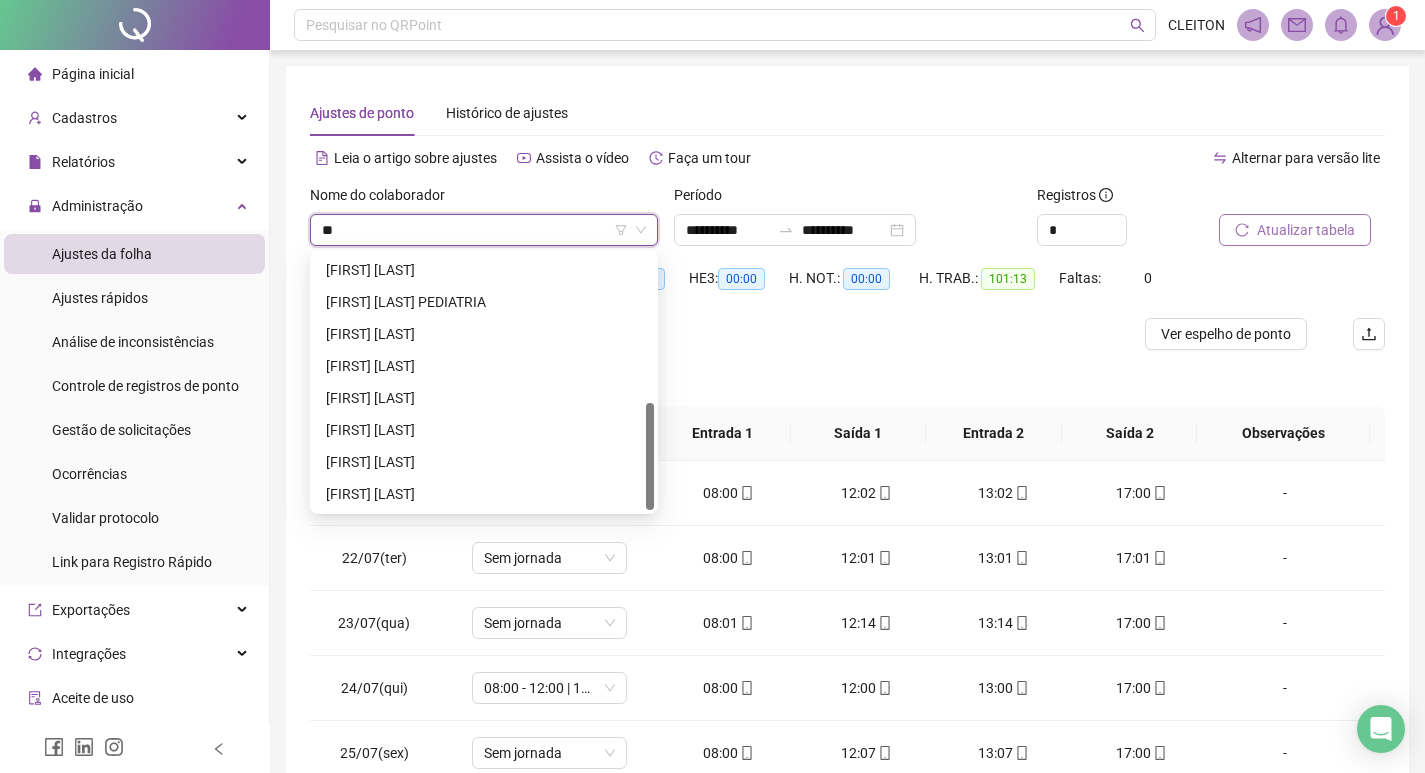 scroll, scrollTop: 0, scrollLeft: 0, axis: both 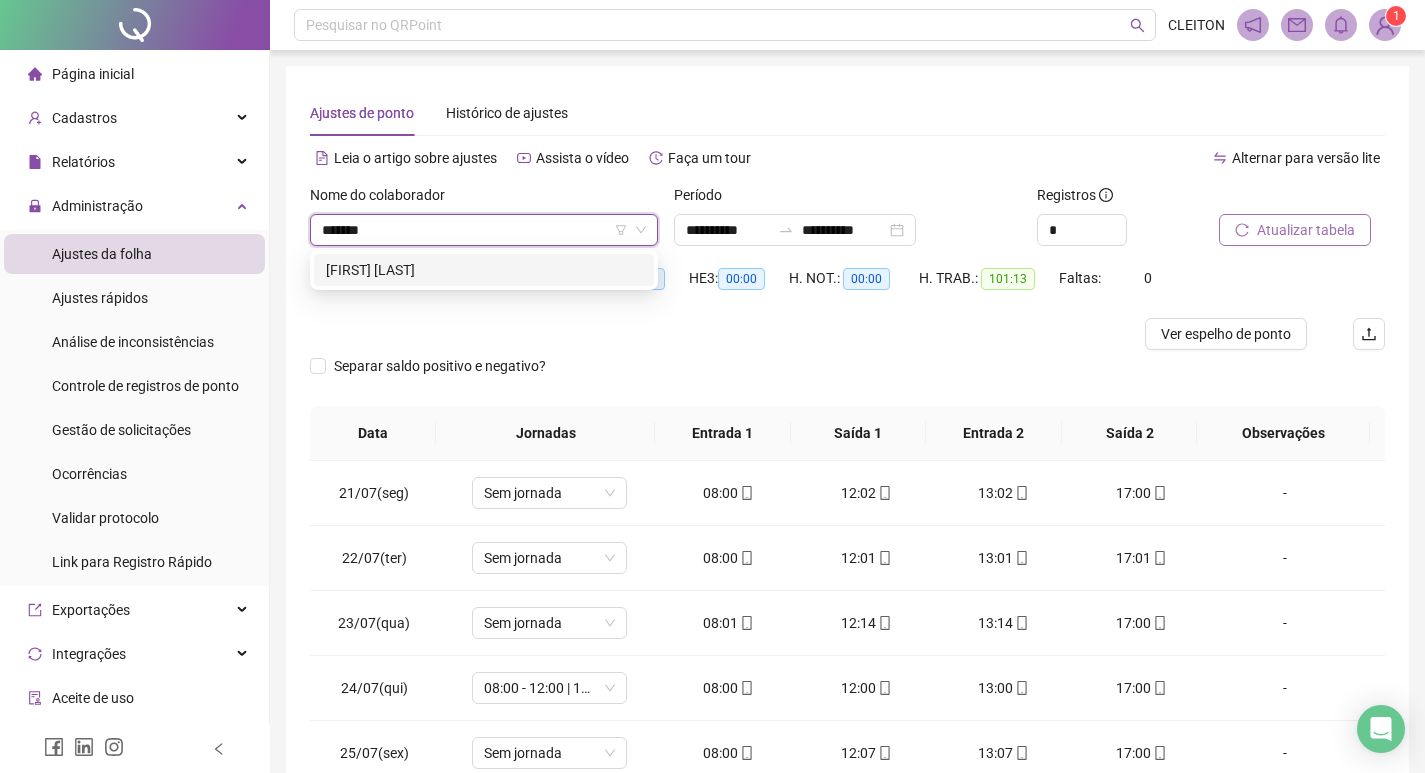 type on "********" 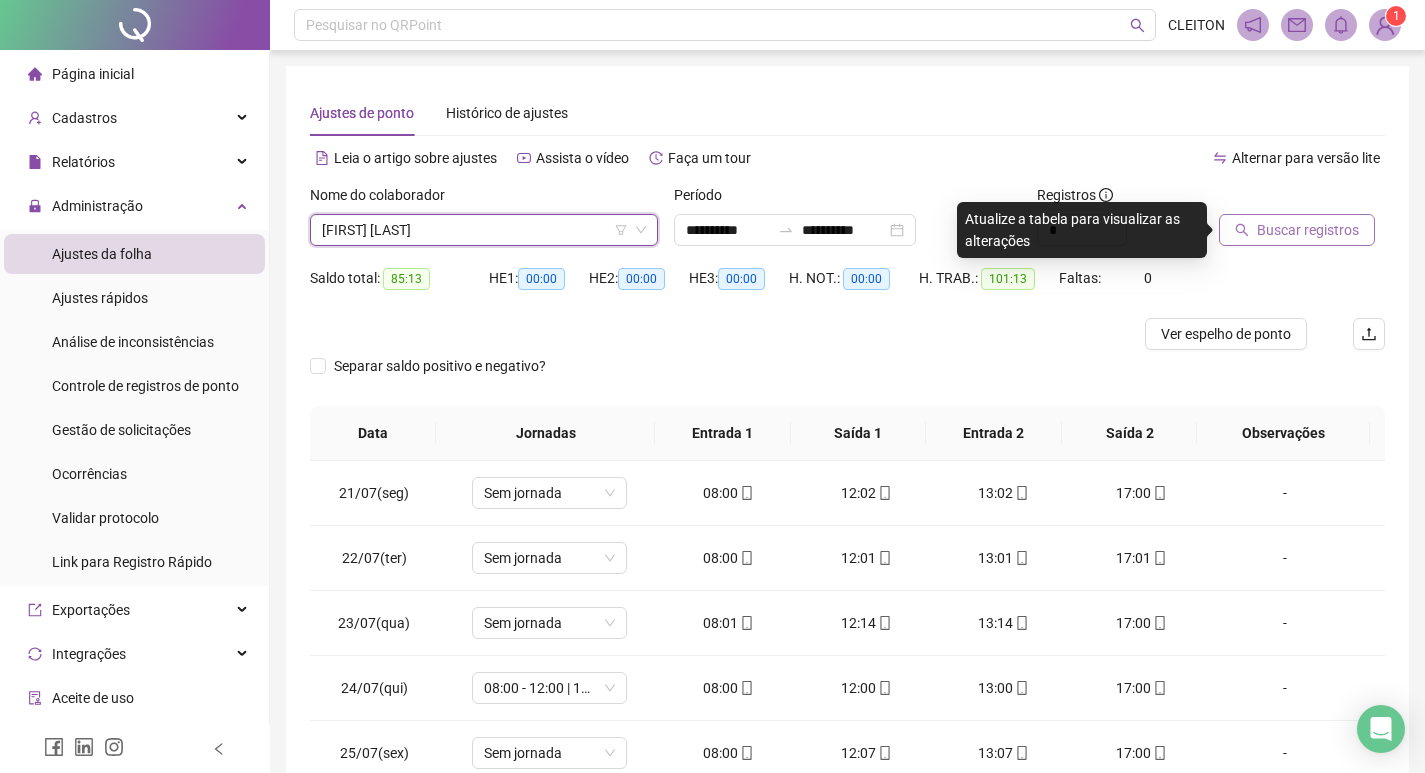 click at bounding box center [1277, 199] 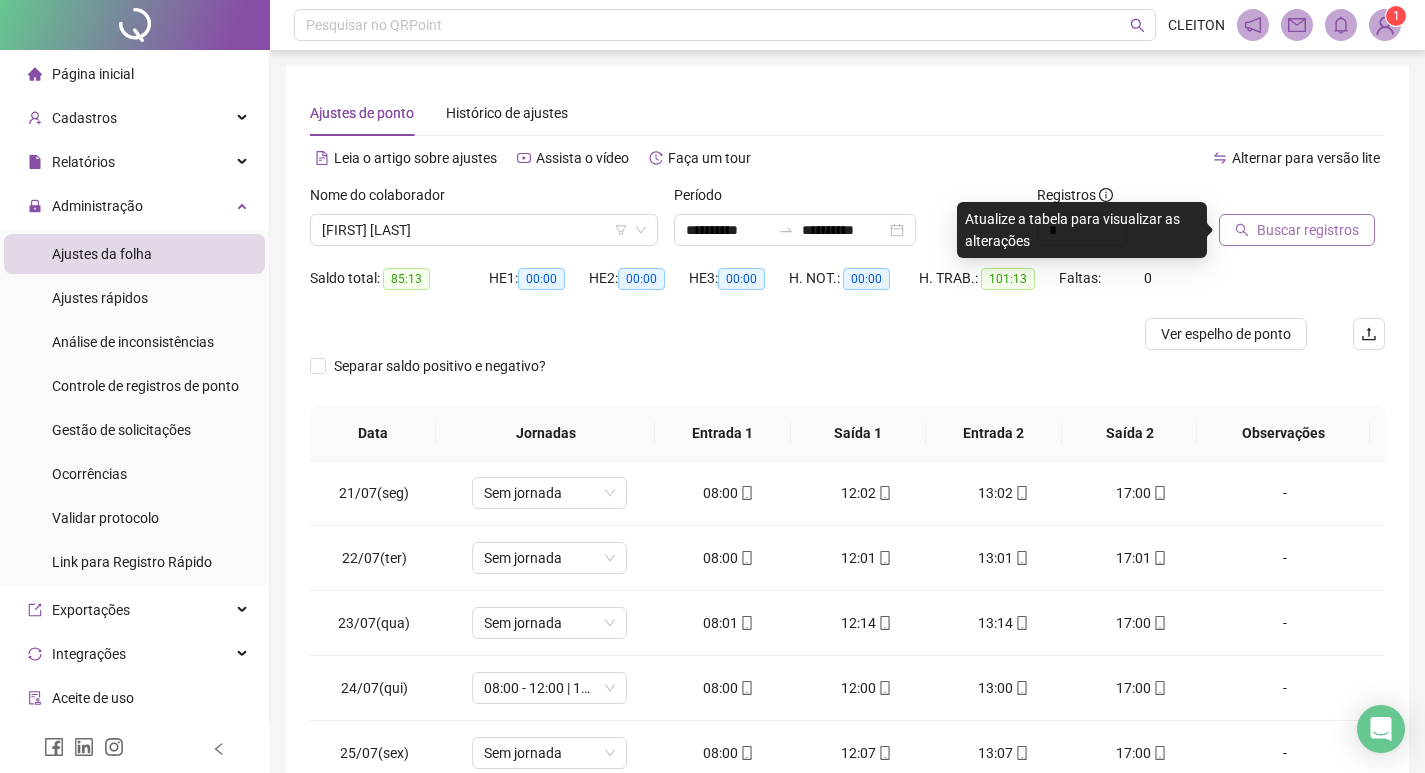 click on "Buscar registros" at bounding box center (1297, 230) 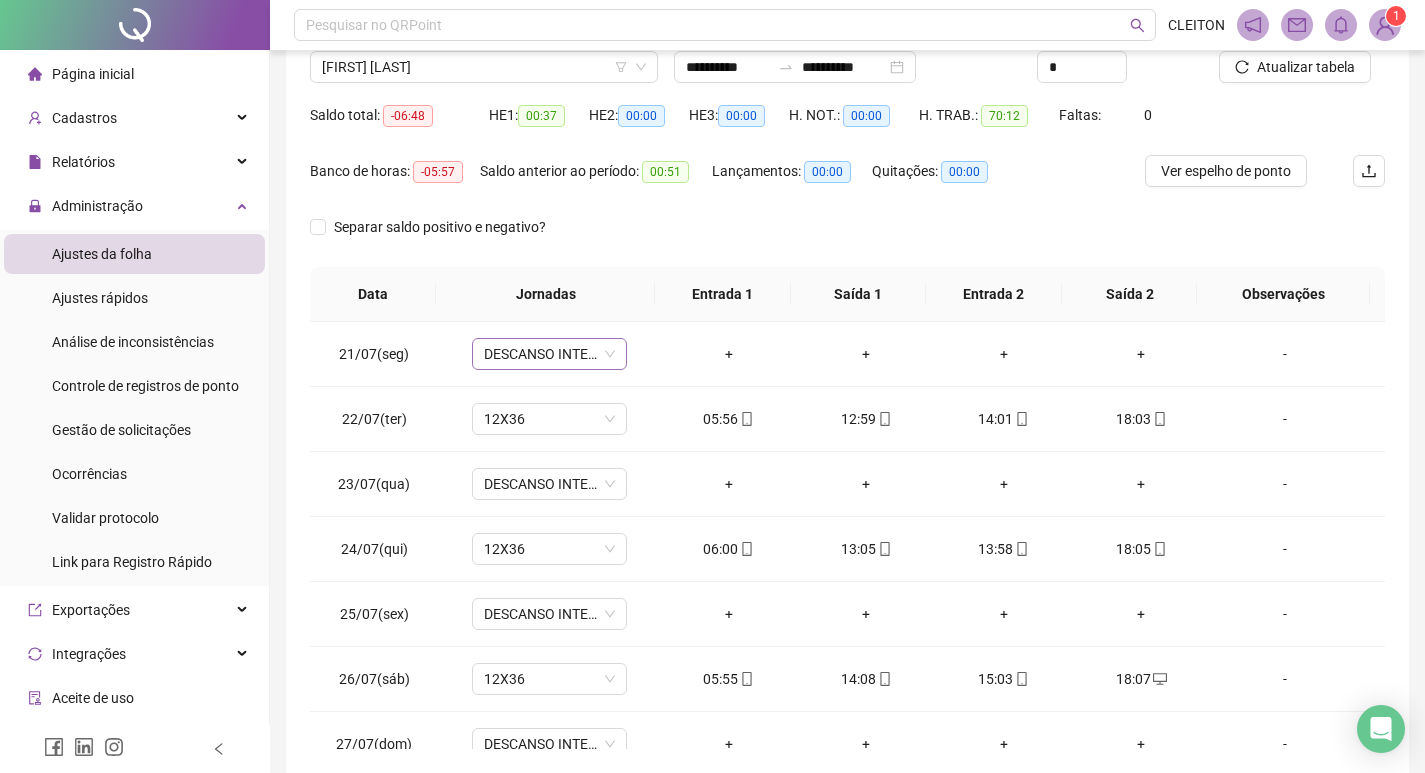 scroll, scrollTop: 200, scrollLeft: 0, axis: vertical 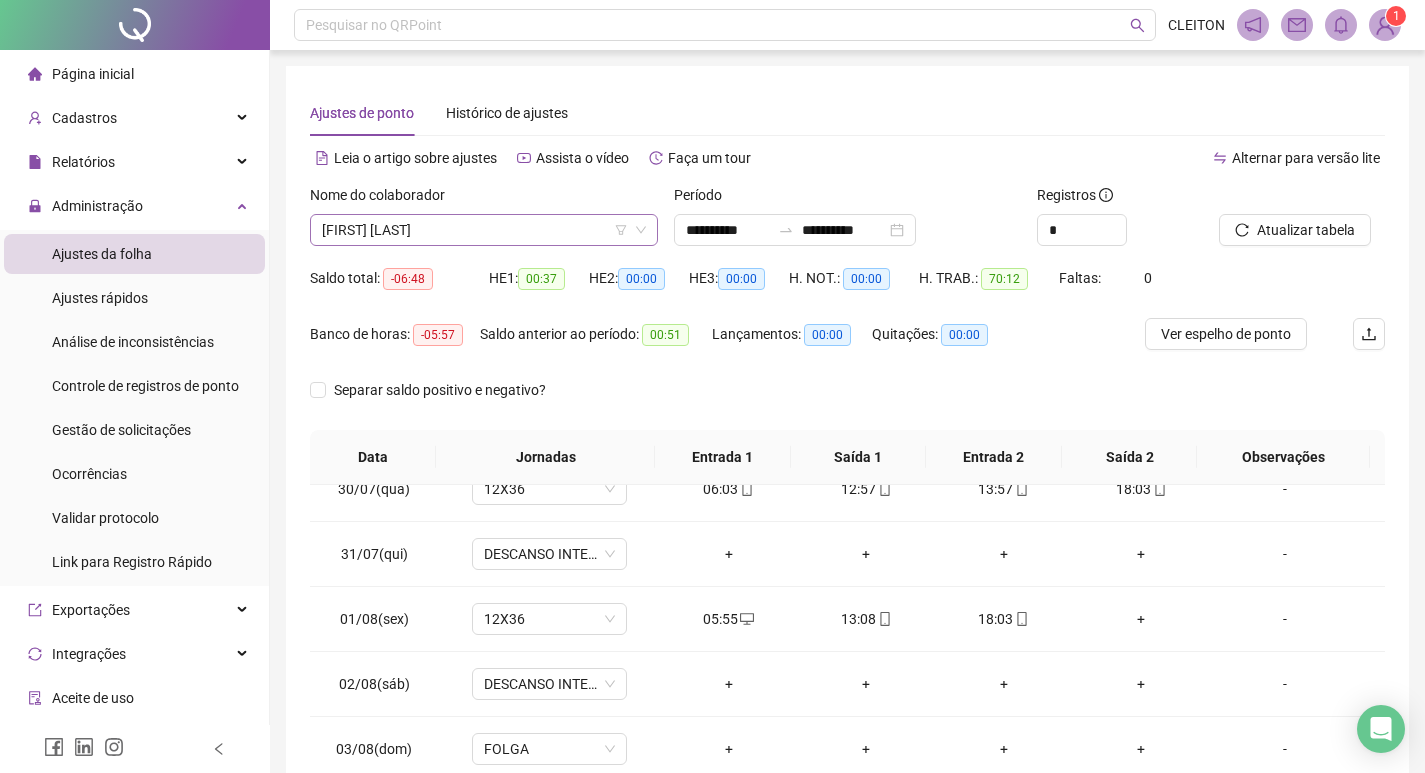 click on "JHONATAN RAMOS COSTA" at bounding box center [484, 230] 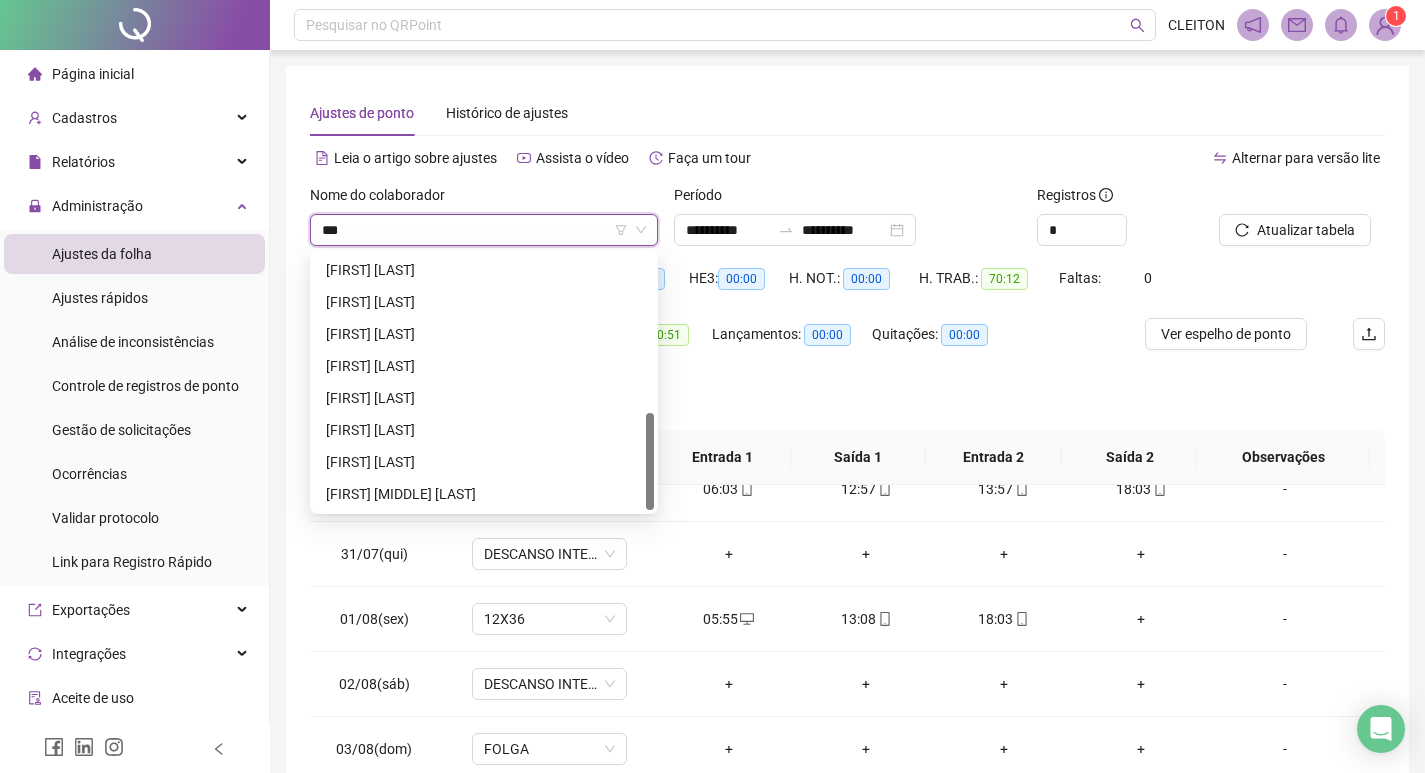 scroll, scrollTop: 0, scrollLeft: 0, axis: both 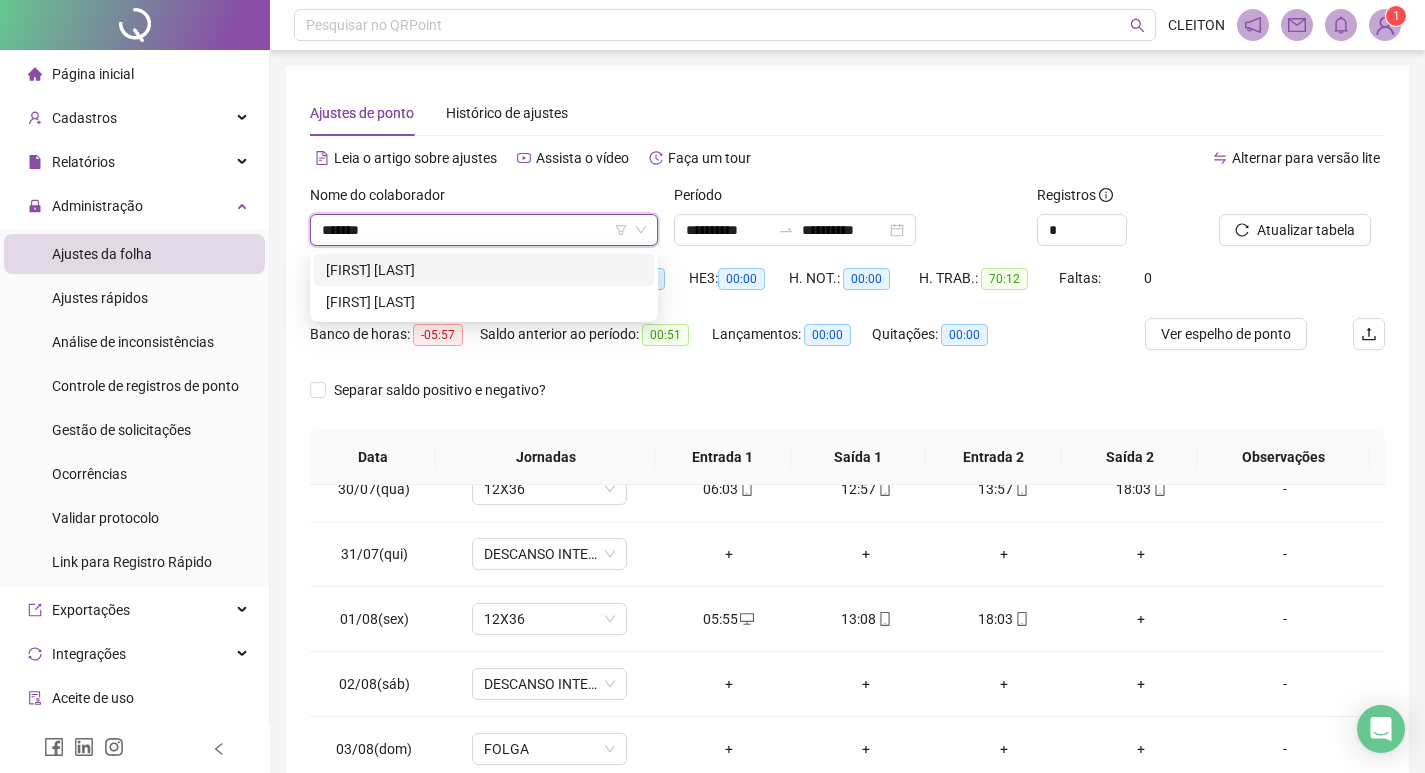 type on "*******" 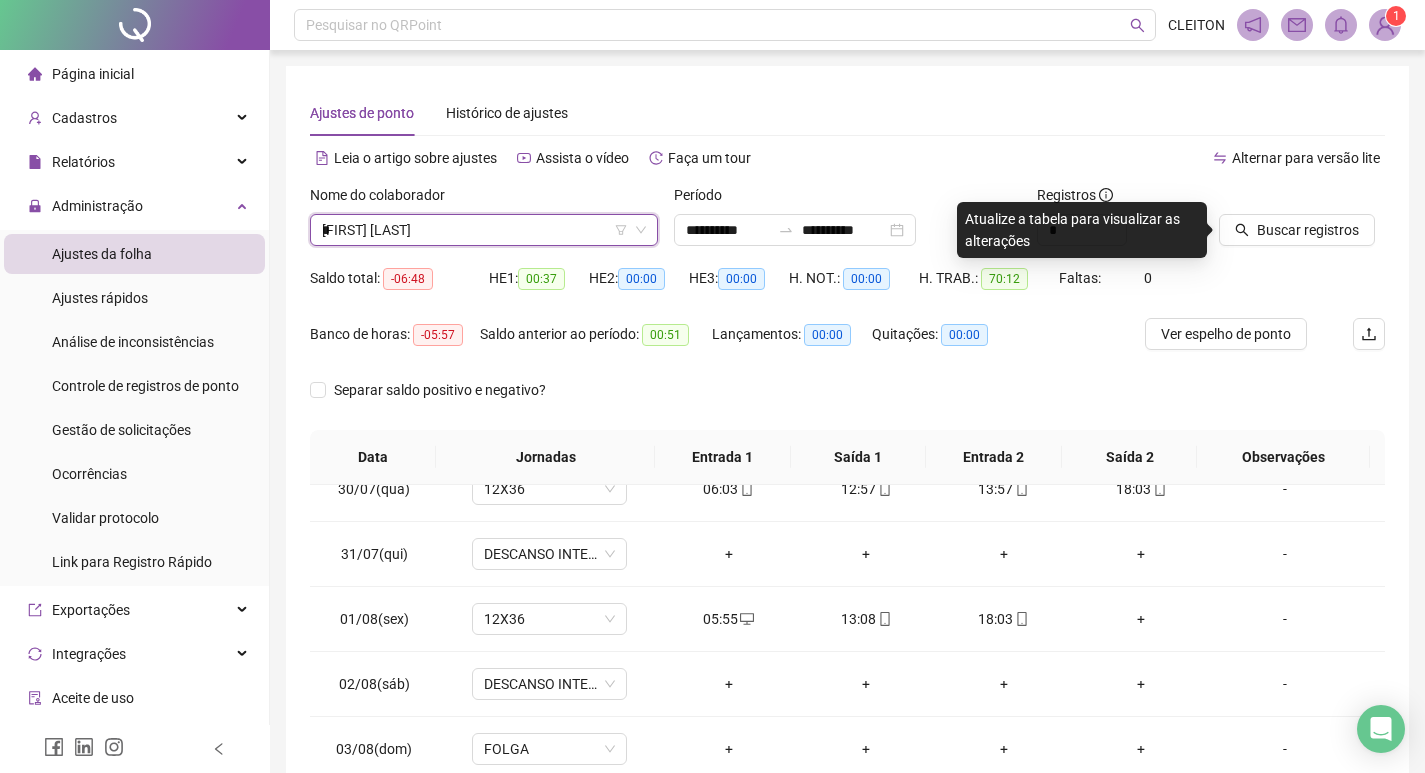scroll, scrollTop: 1568, scrollLeft: 0, axis: vertical 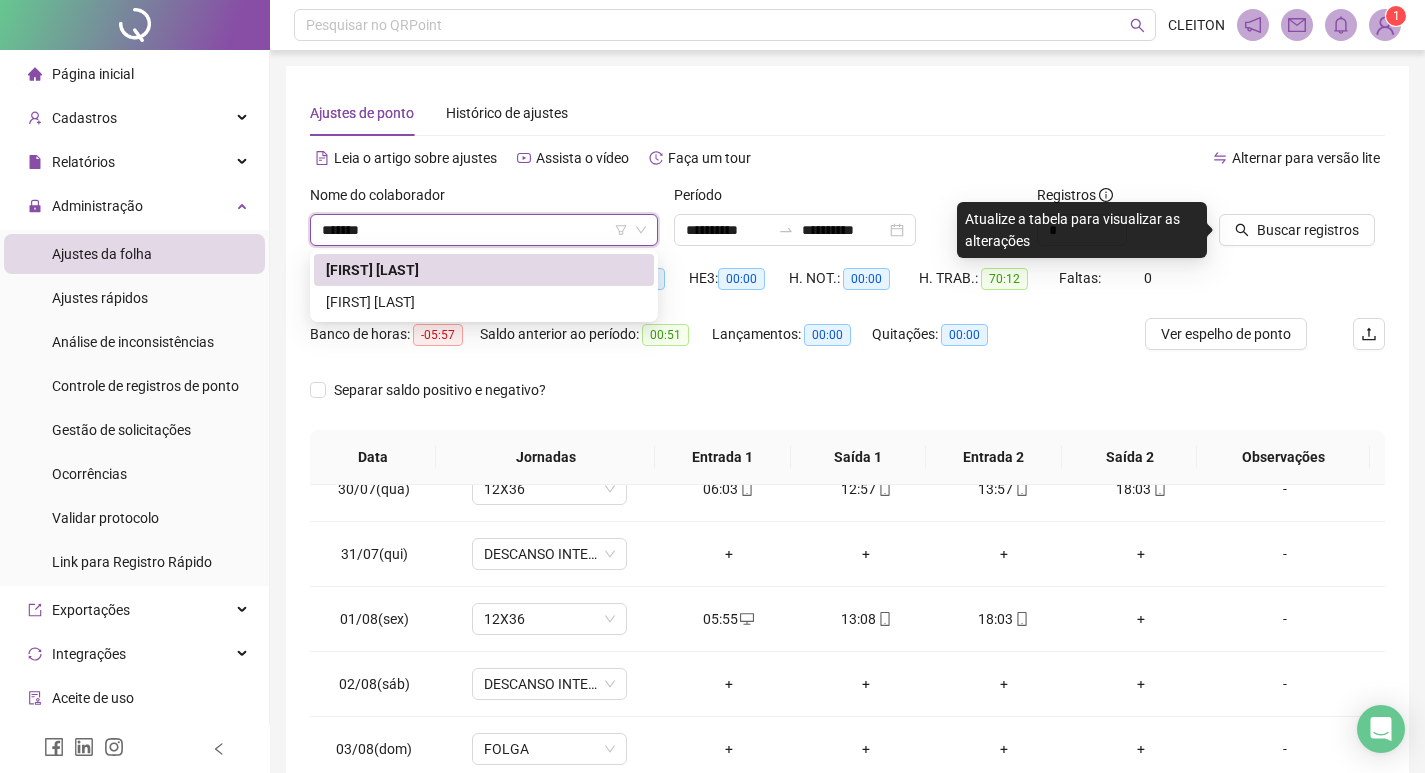 type on "*******" 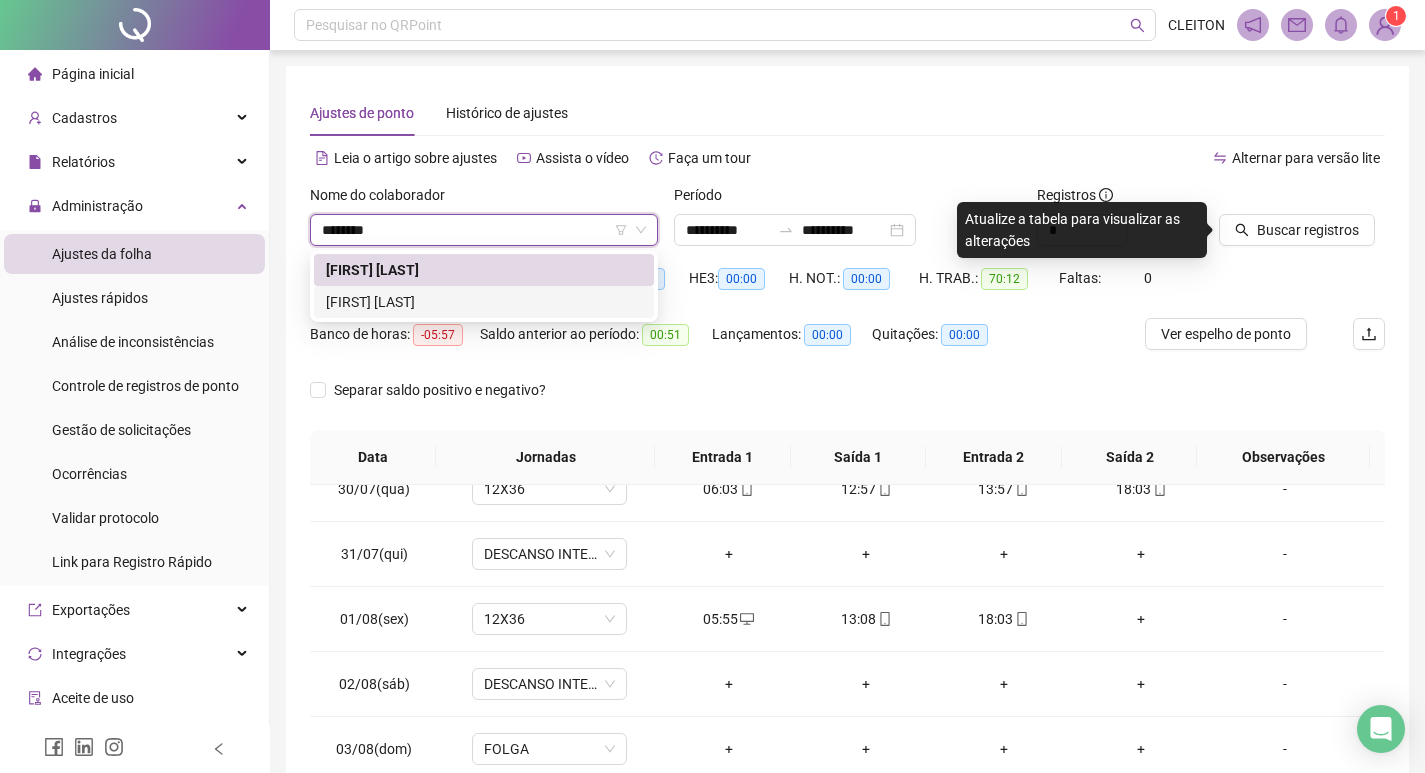 click on "[FIRST] [LAST] [LAST]" at bounding box center (484, 302) 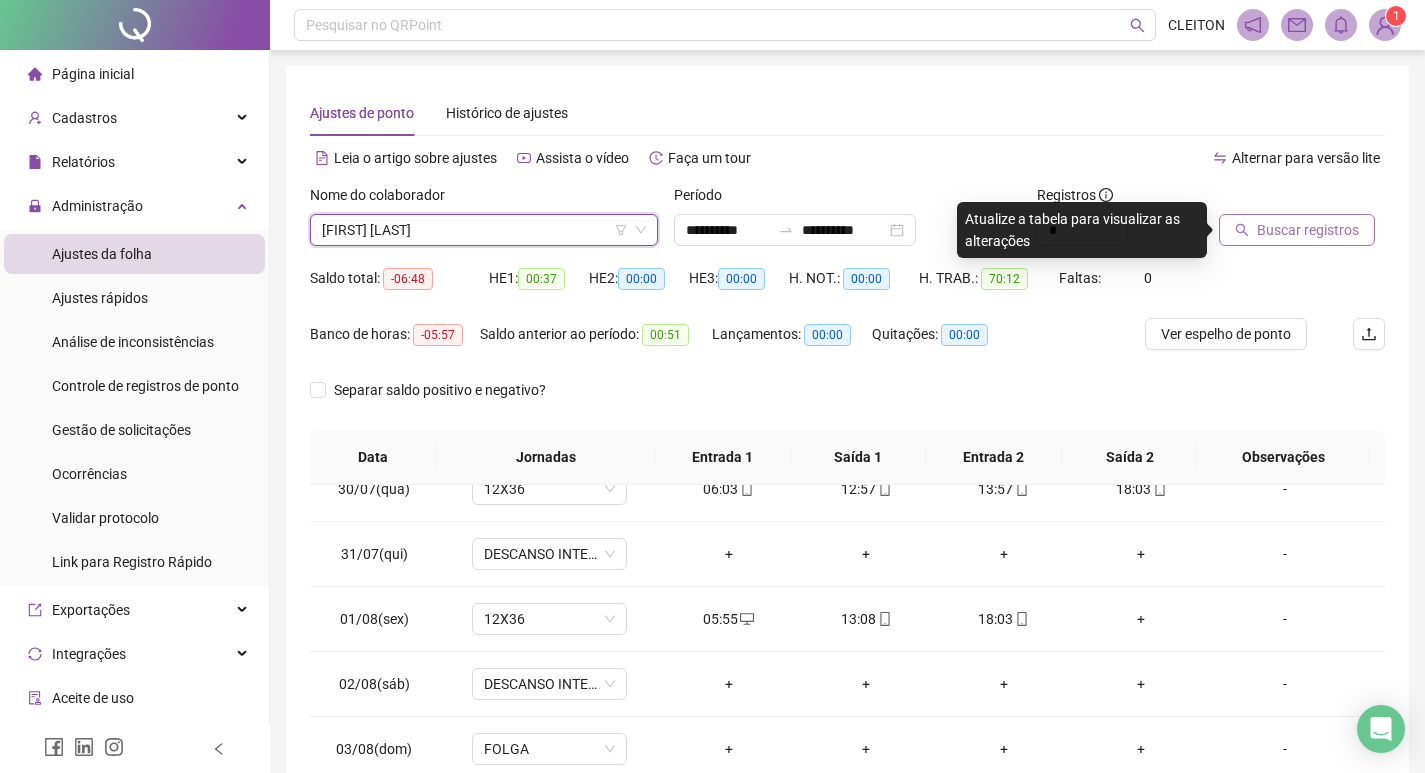 click on "Buscar registros" at bounding box center [1297, 230] 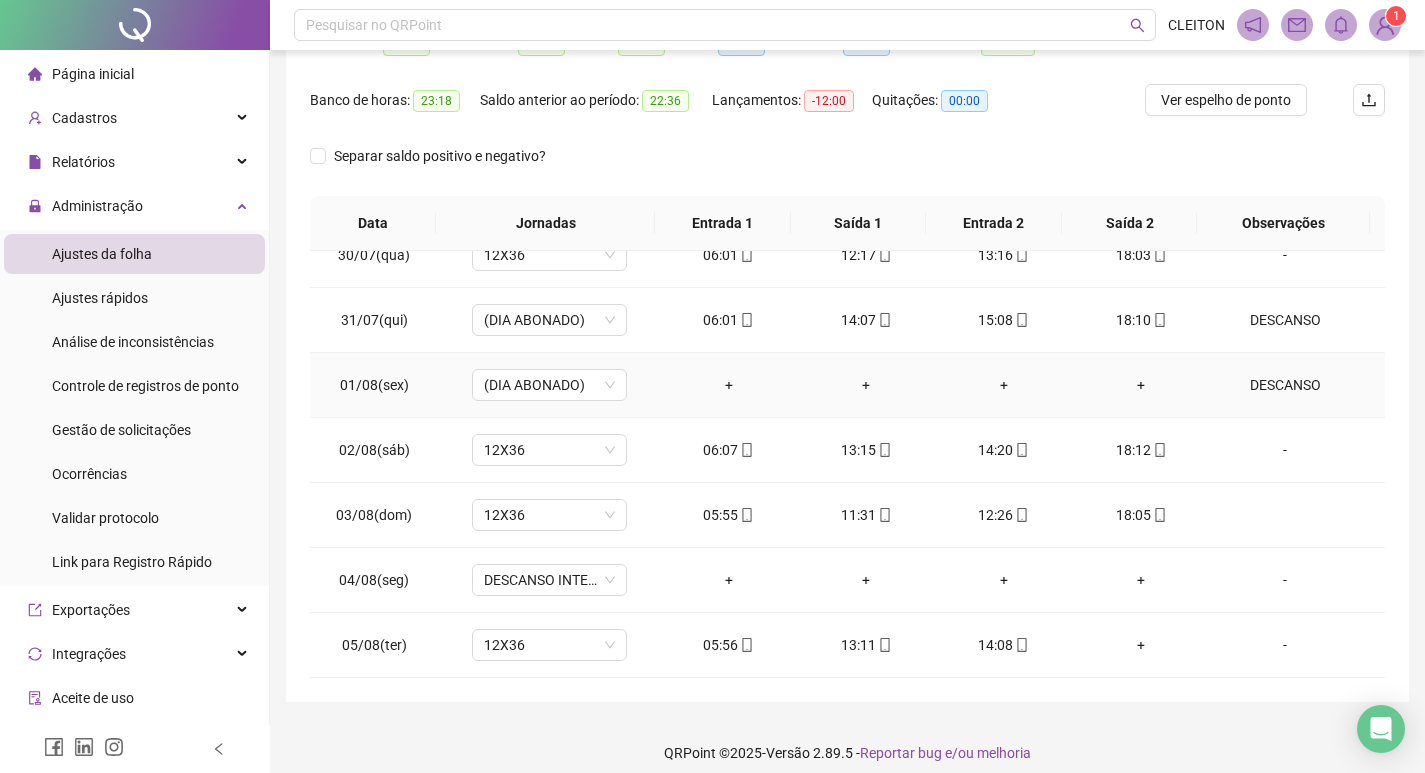 scroll, scrollTop: 249, scrollLeft: 0, axis: vertical 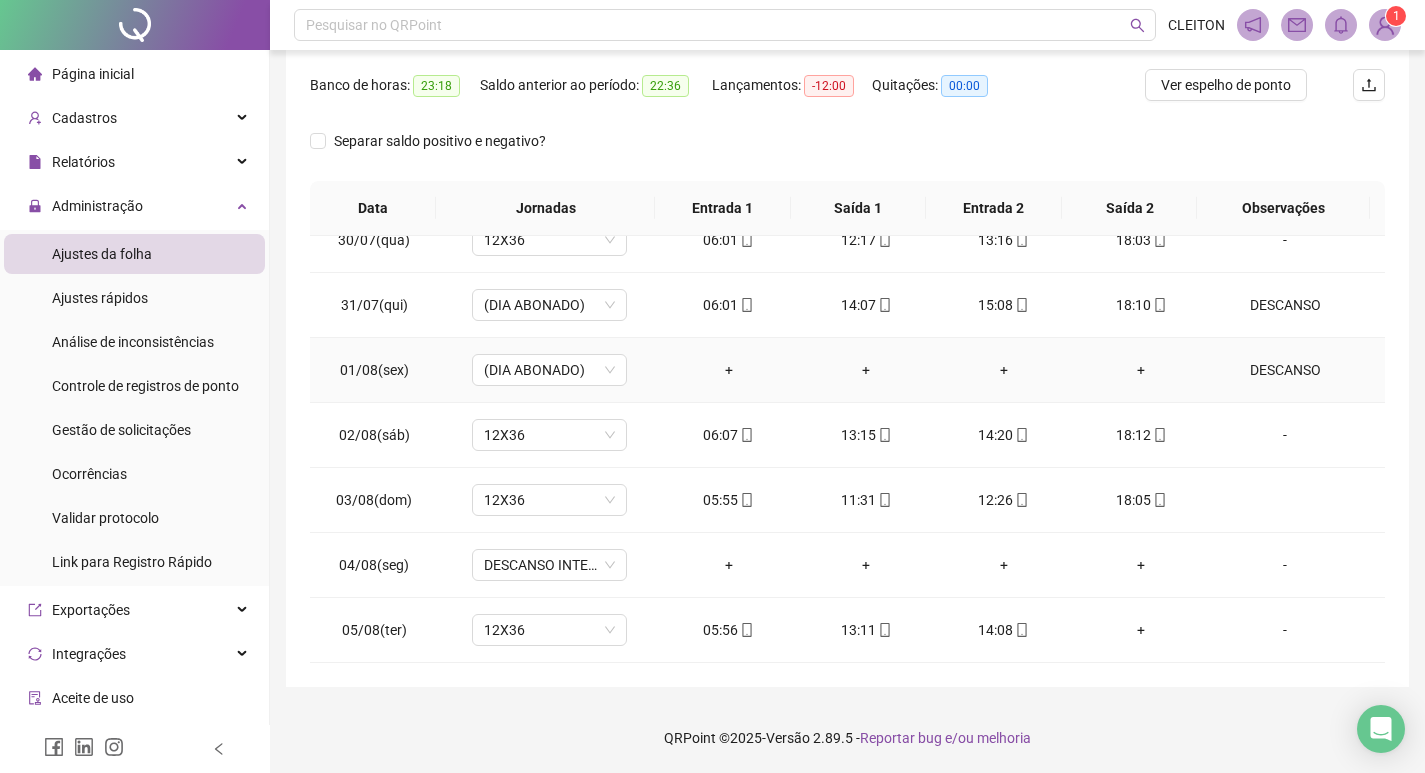 click on "DESCANSO" at bounding box center [1285, 370] 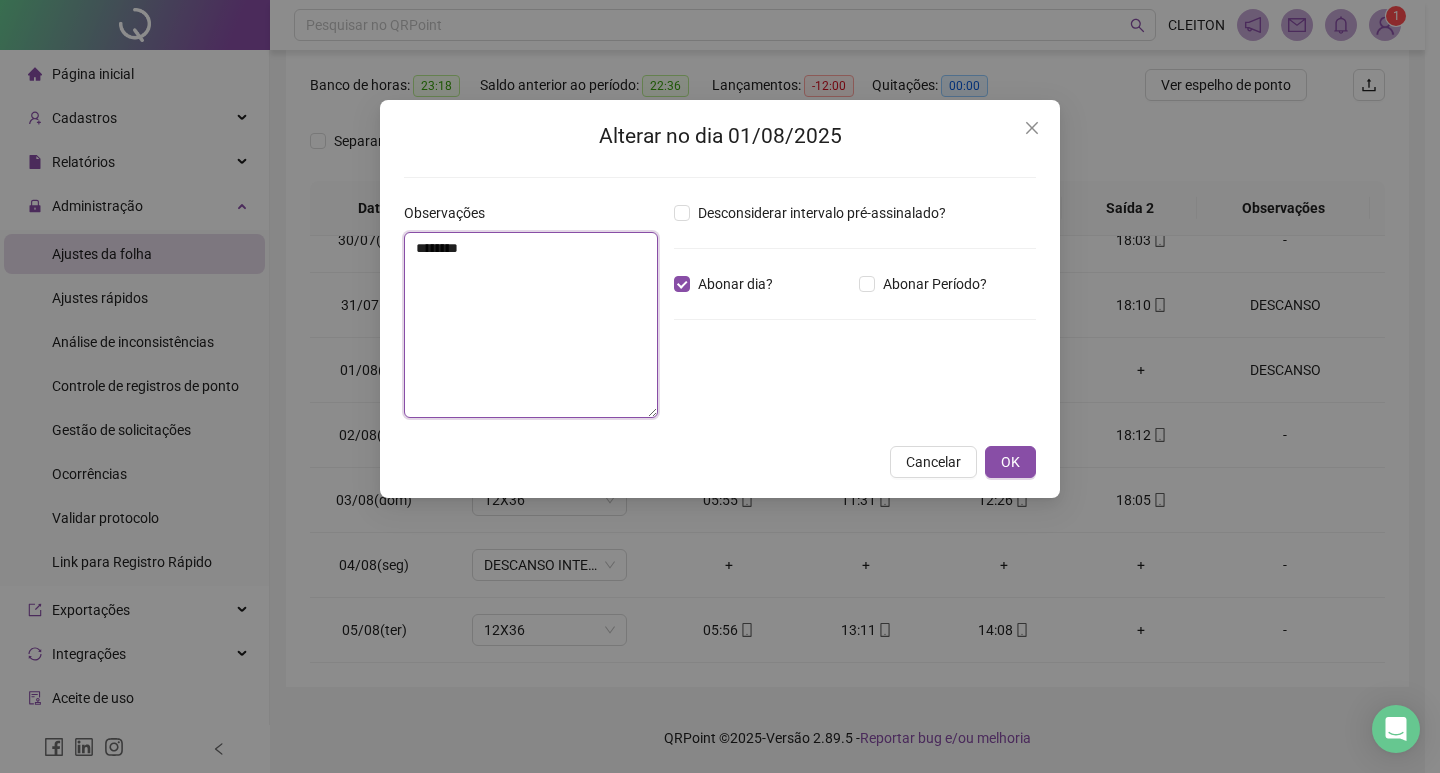 click on "********" at bounding box center [531, 325] 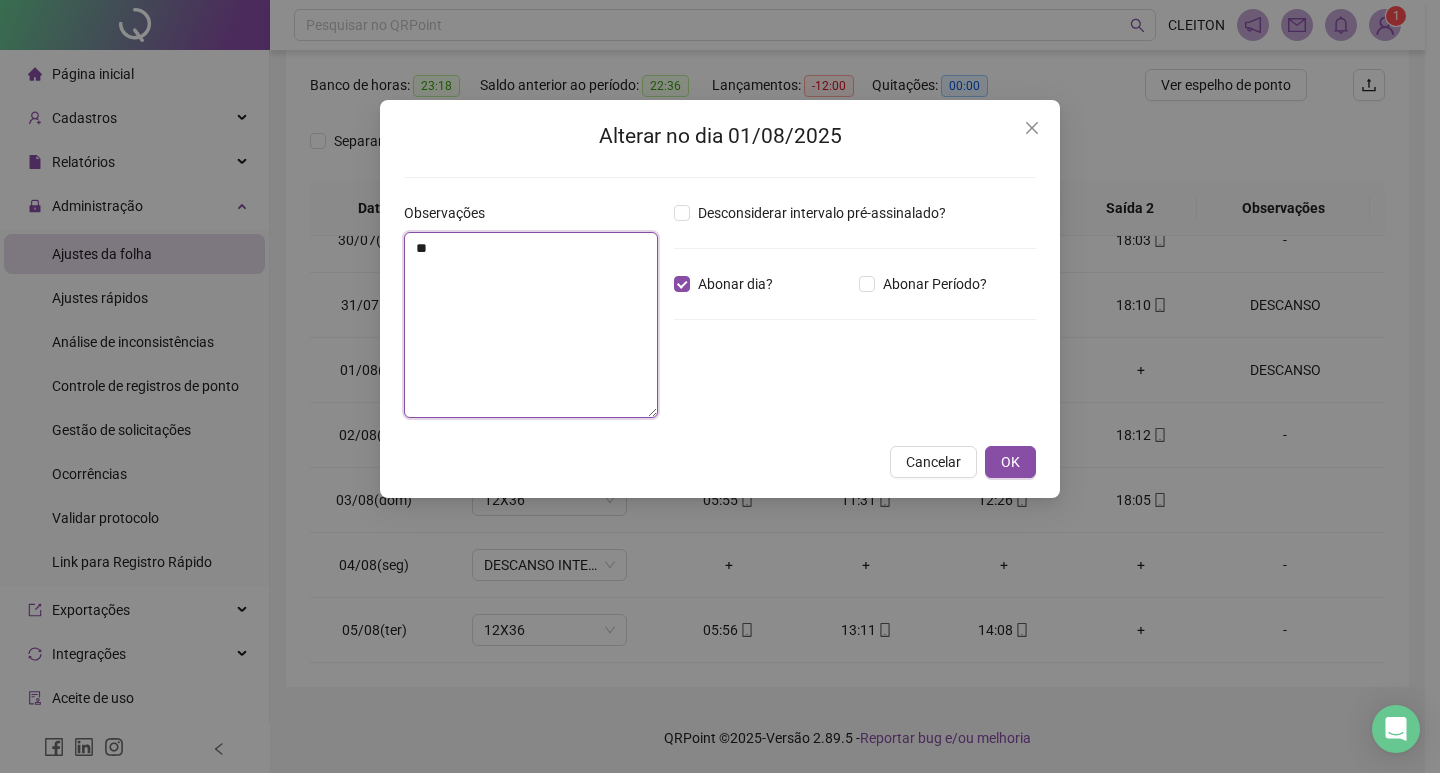 type on "*" 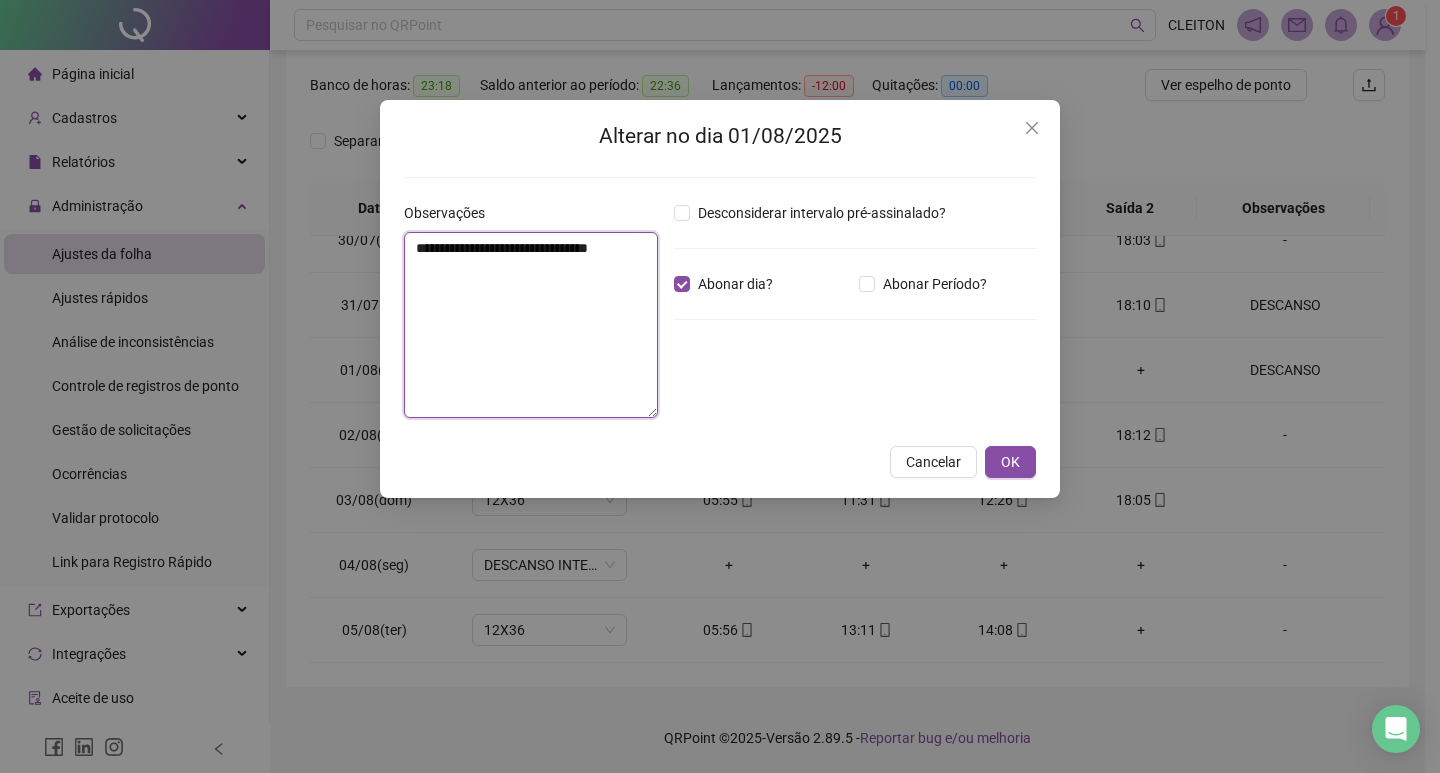 click on "**********" at bounding box center (531, 325) 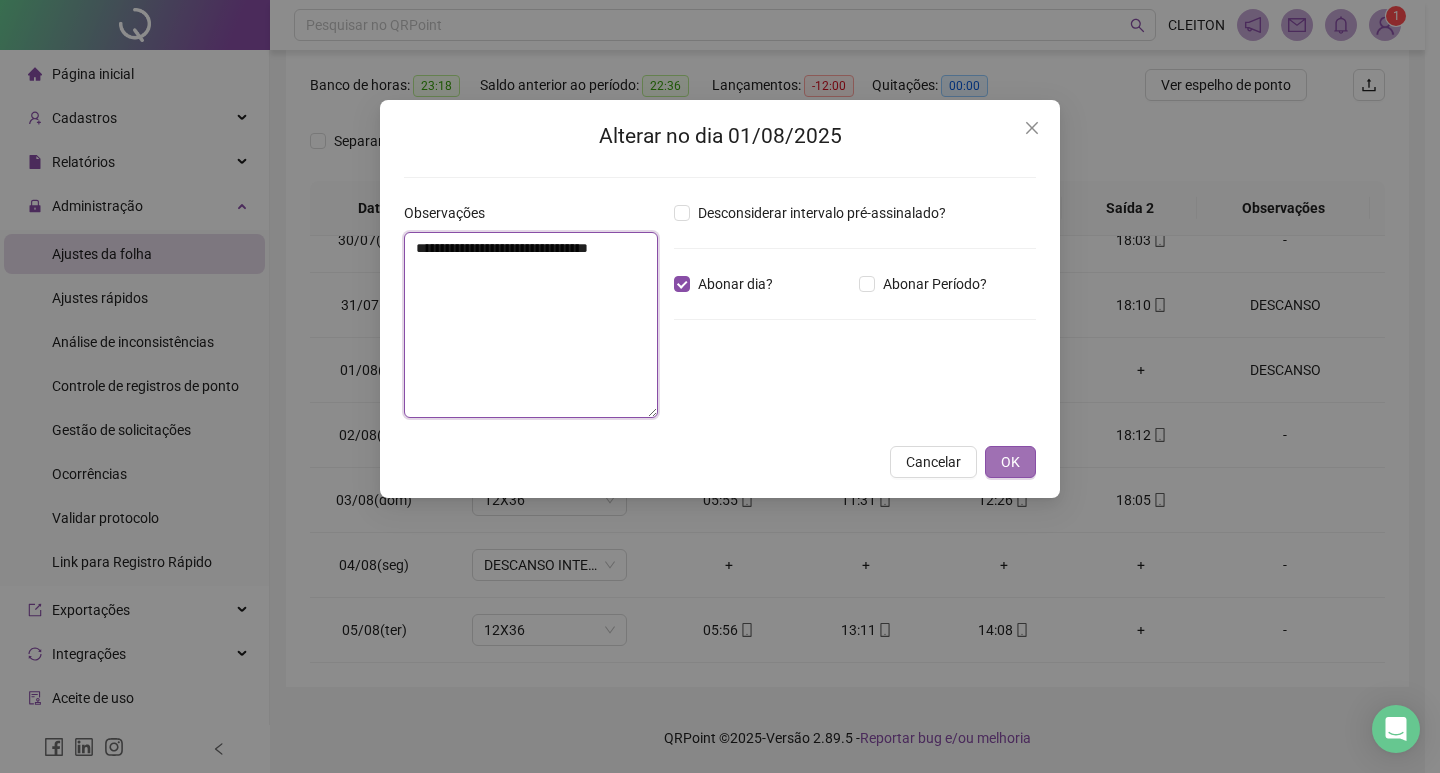 type on "**********" 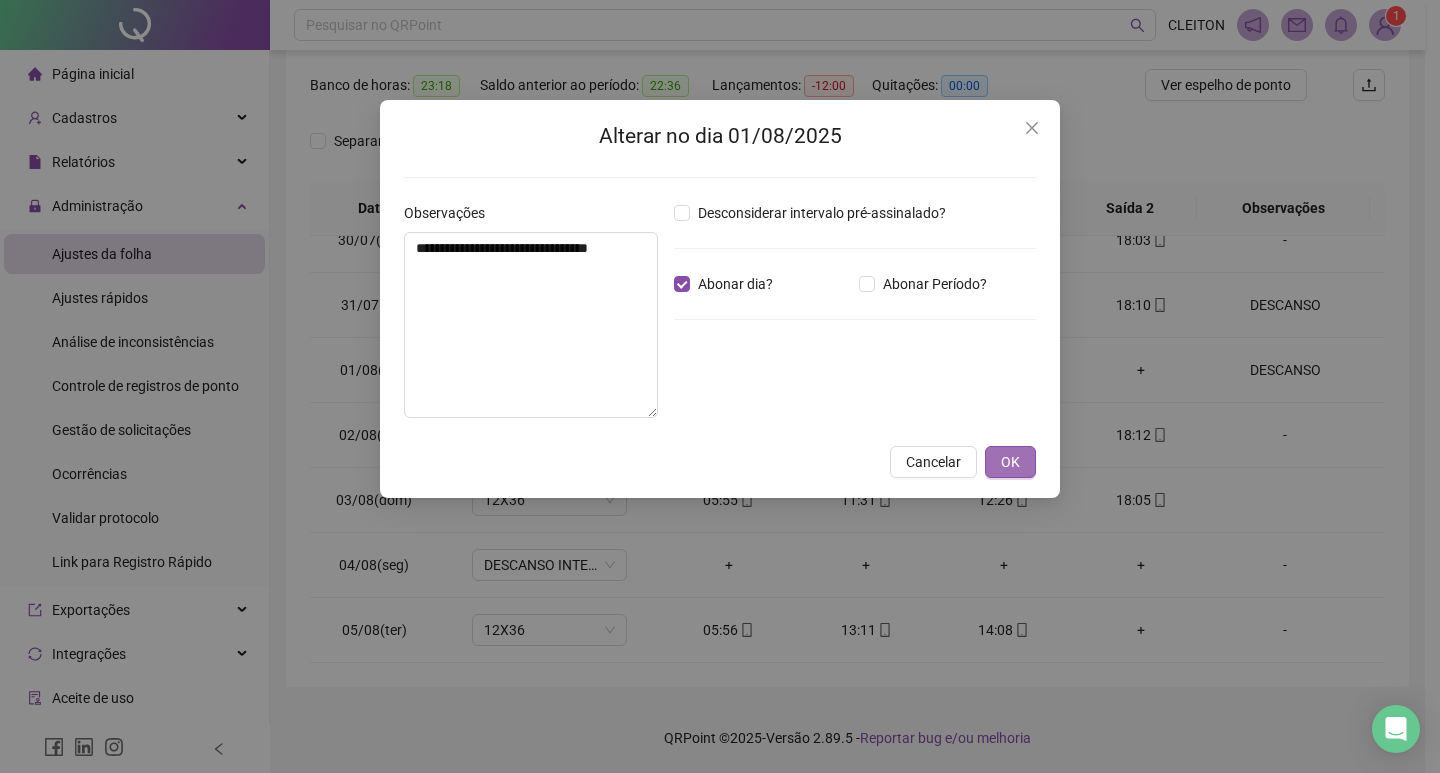 click on "OK" at bounding box center (1010, 462) 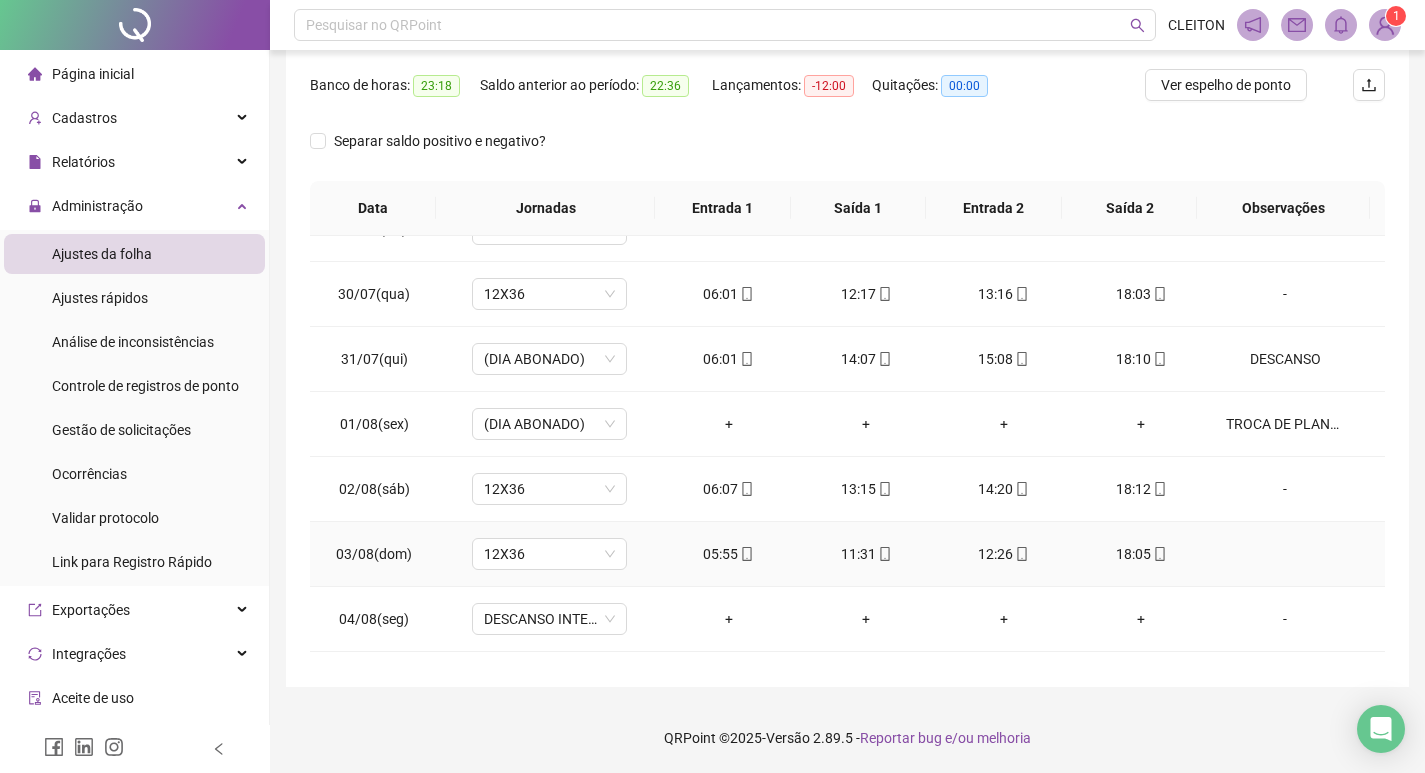 scroll, scrollTop: 613, scrollLeft: 0, axis: vertical 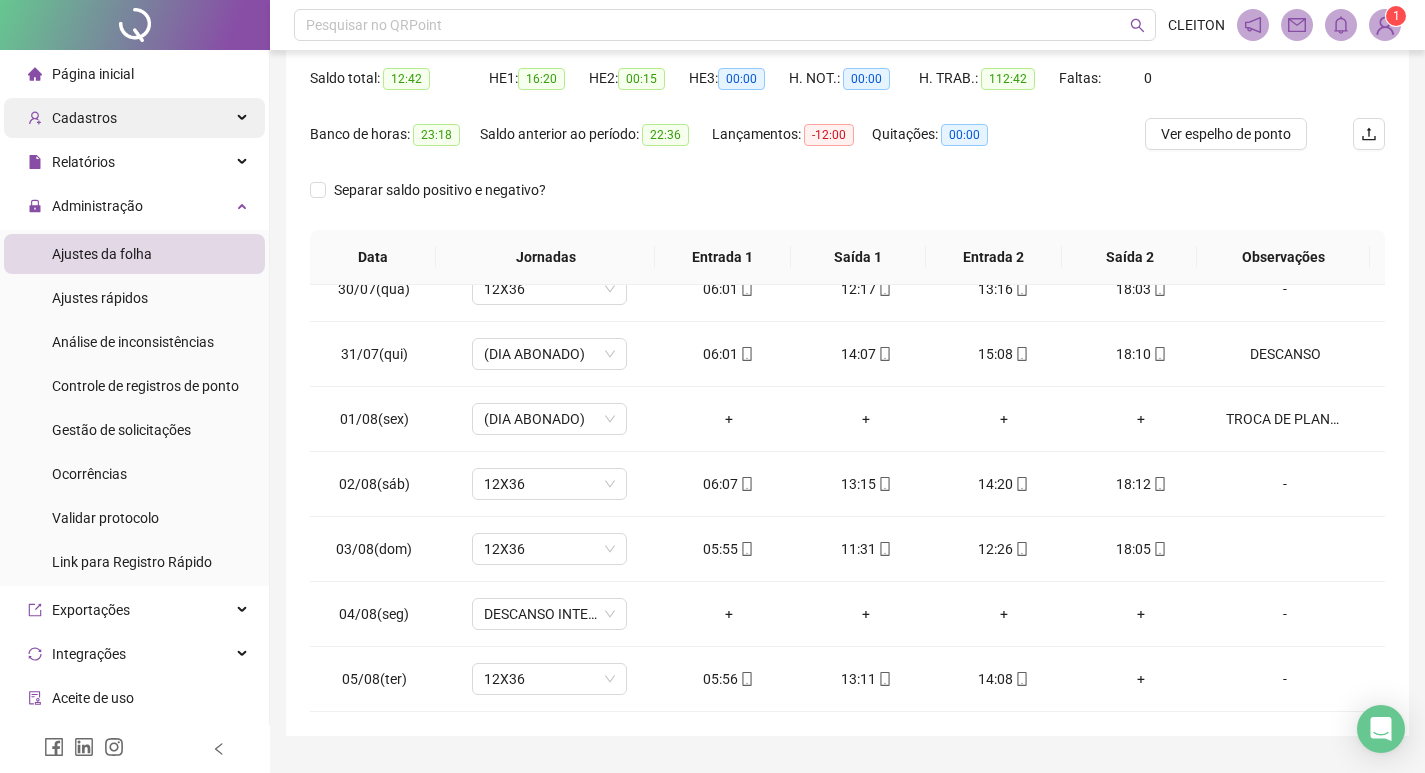 click on "Cadastros" at bounding box center (72, 118) 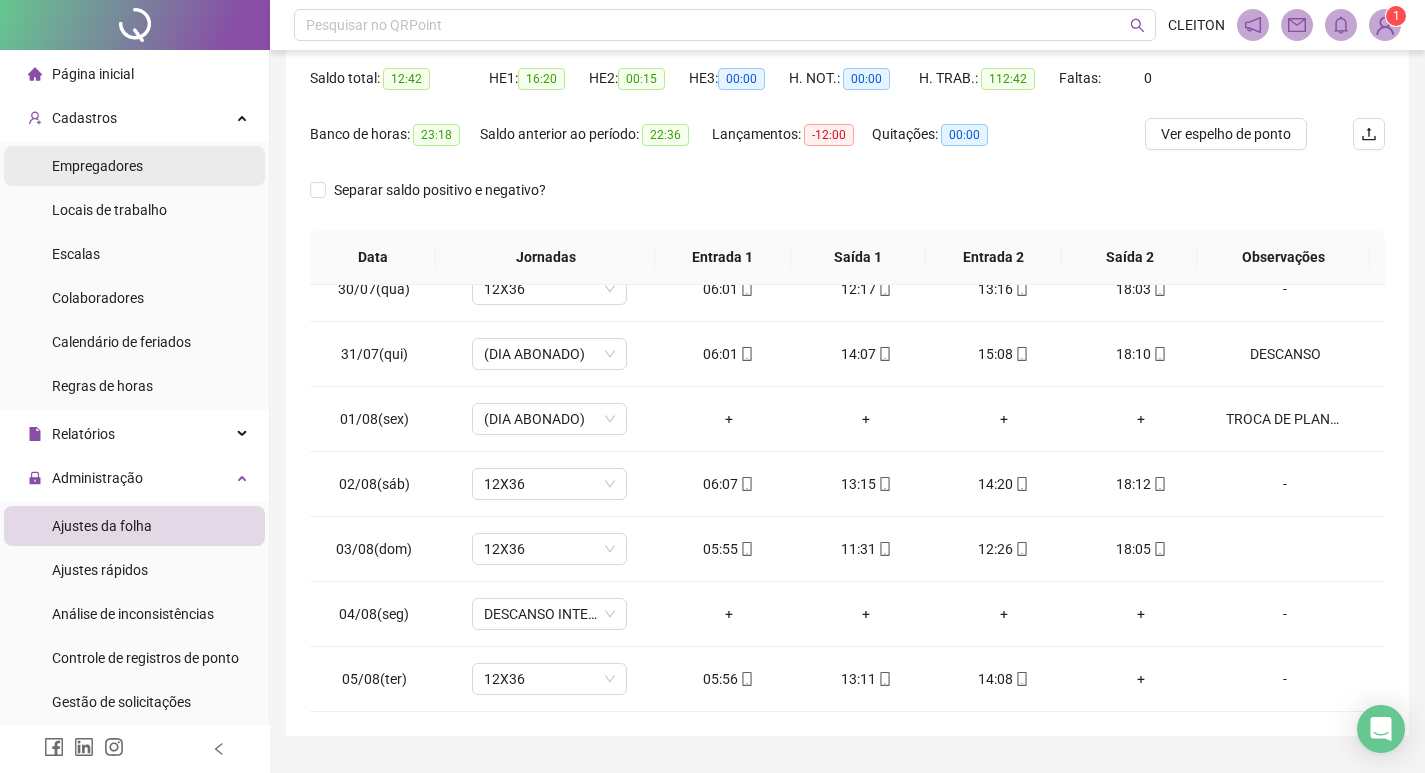 click on "Empregadores" at bounding box center [134, 166] 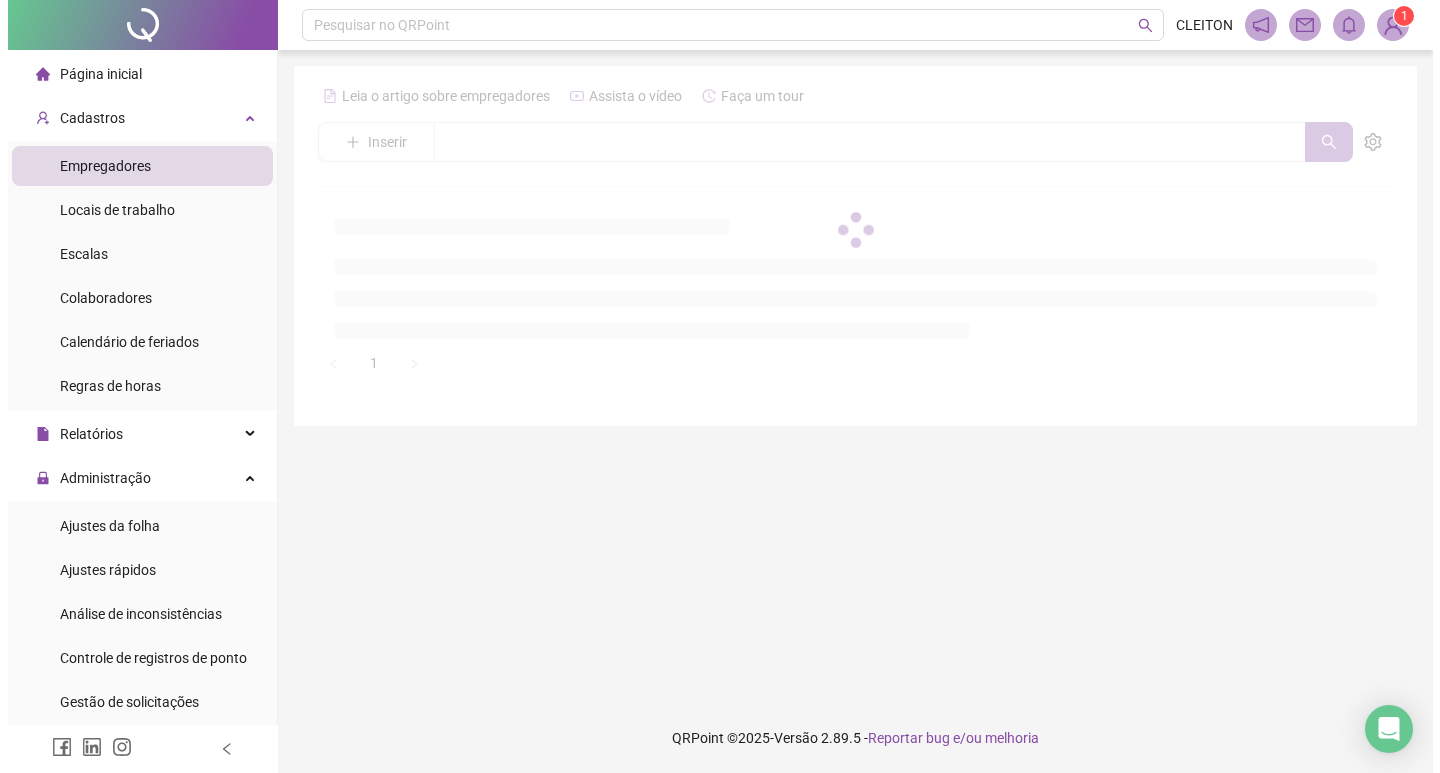 scroll, scrollTop: 0, scrollLeft: 0, axis: both 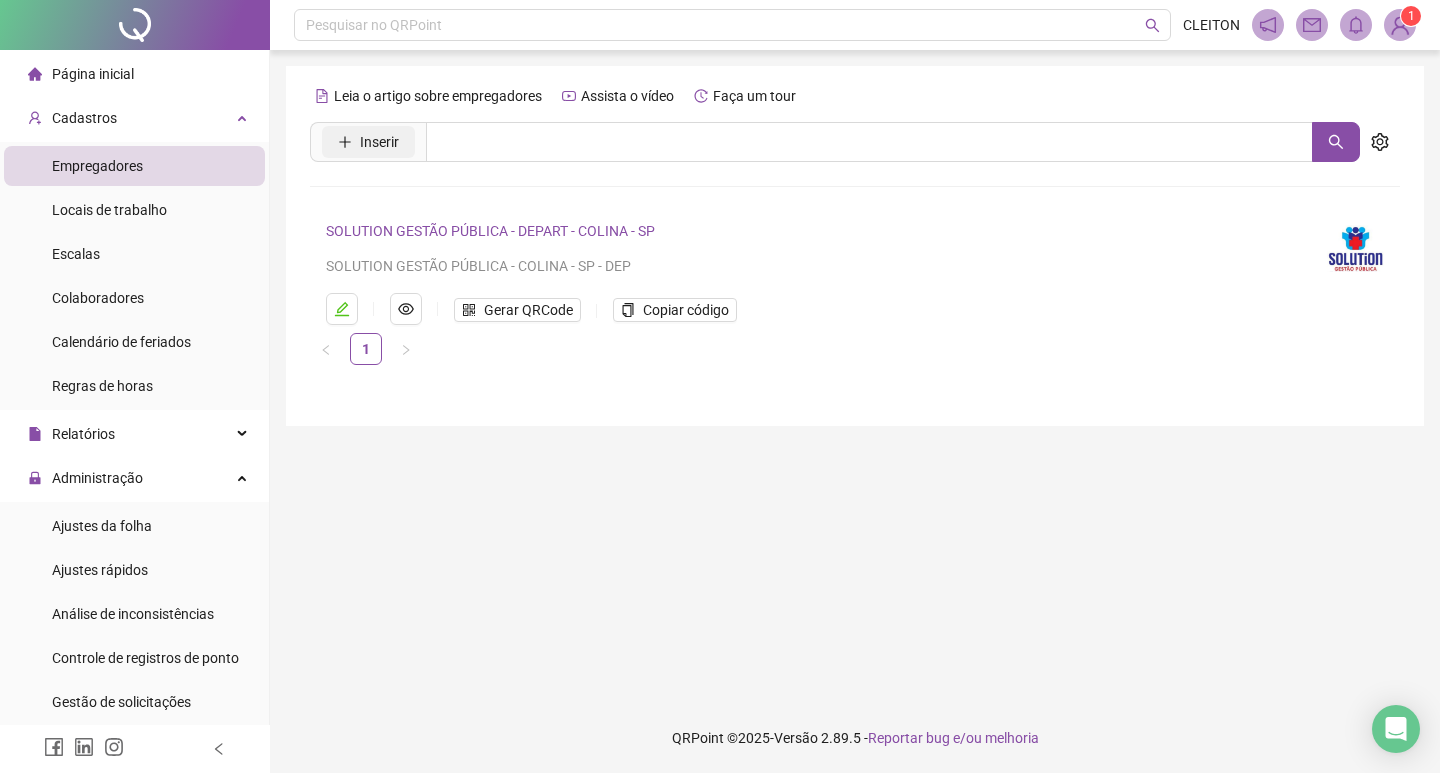 click on "Inserir" at bounding box center (379, 142) 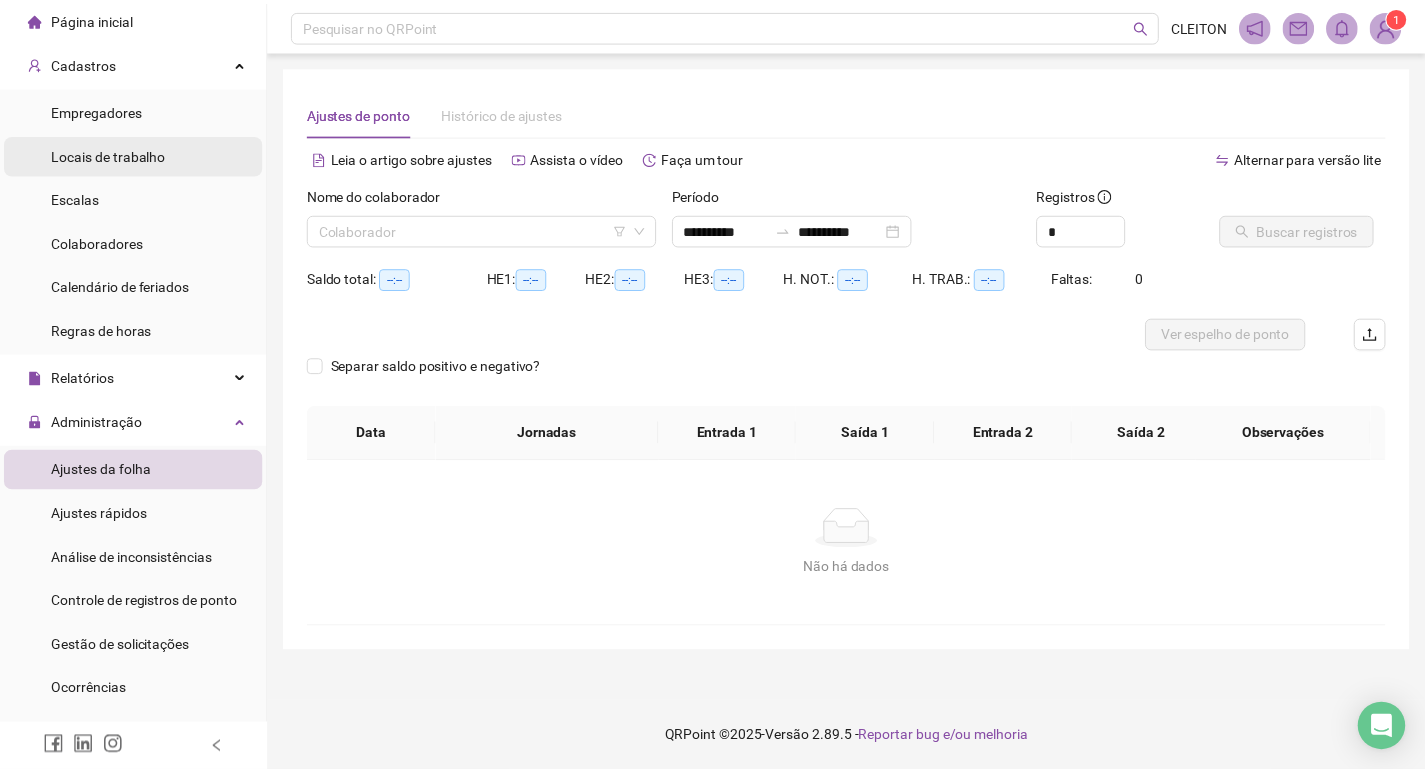 scroll, scrollTop: 0, scrollLeft: 0, axis: both 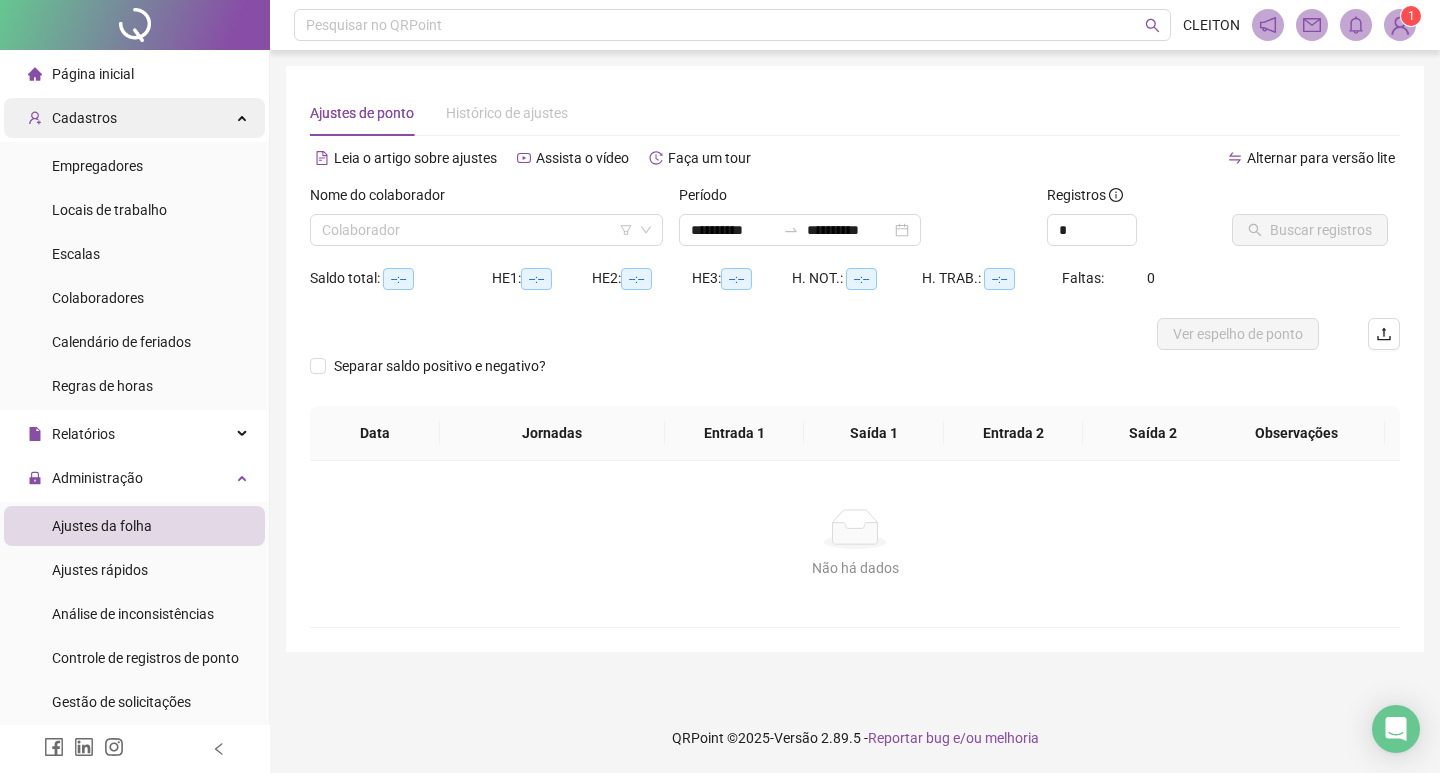 click on "Cadastros" at bounding box center (134, 118) 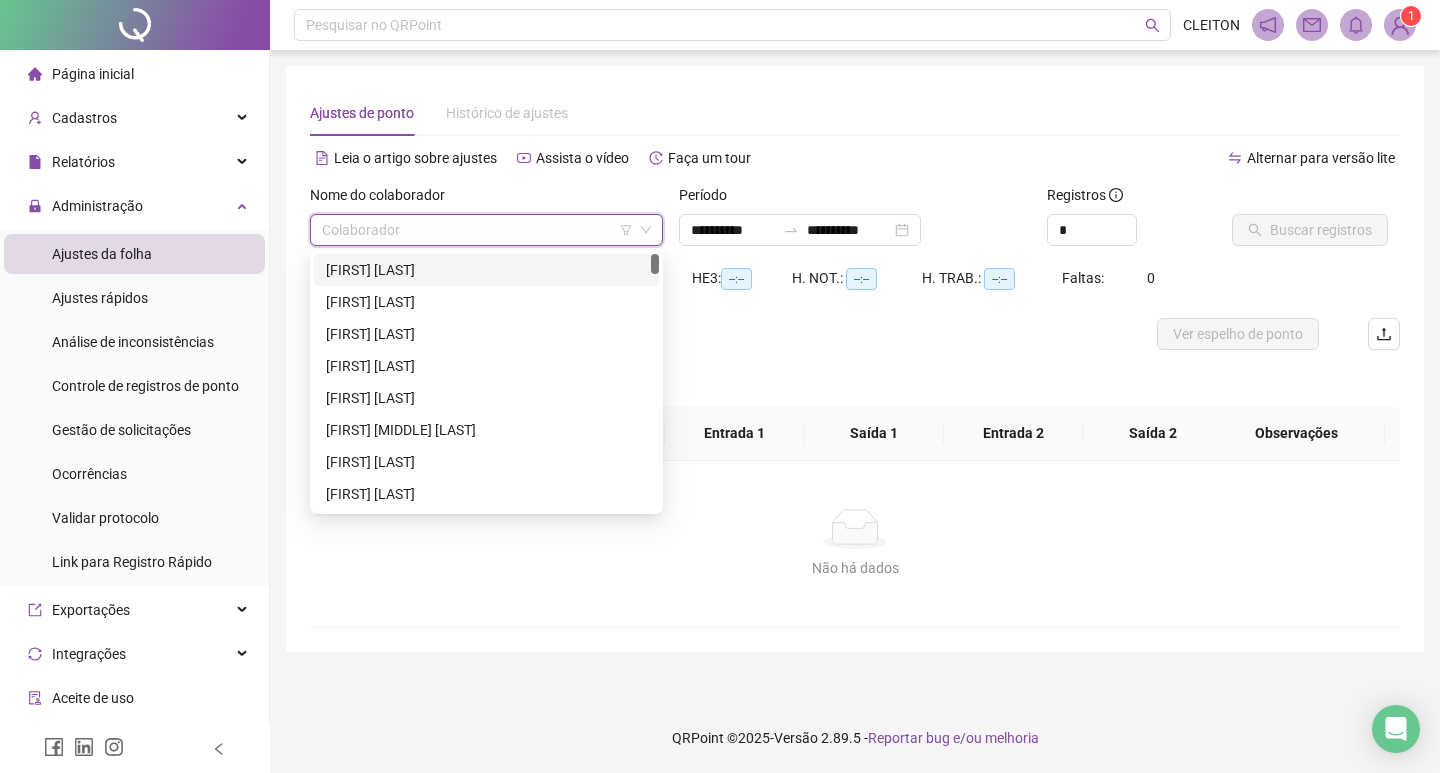 click at bounding box center (477, 230) 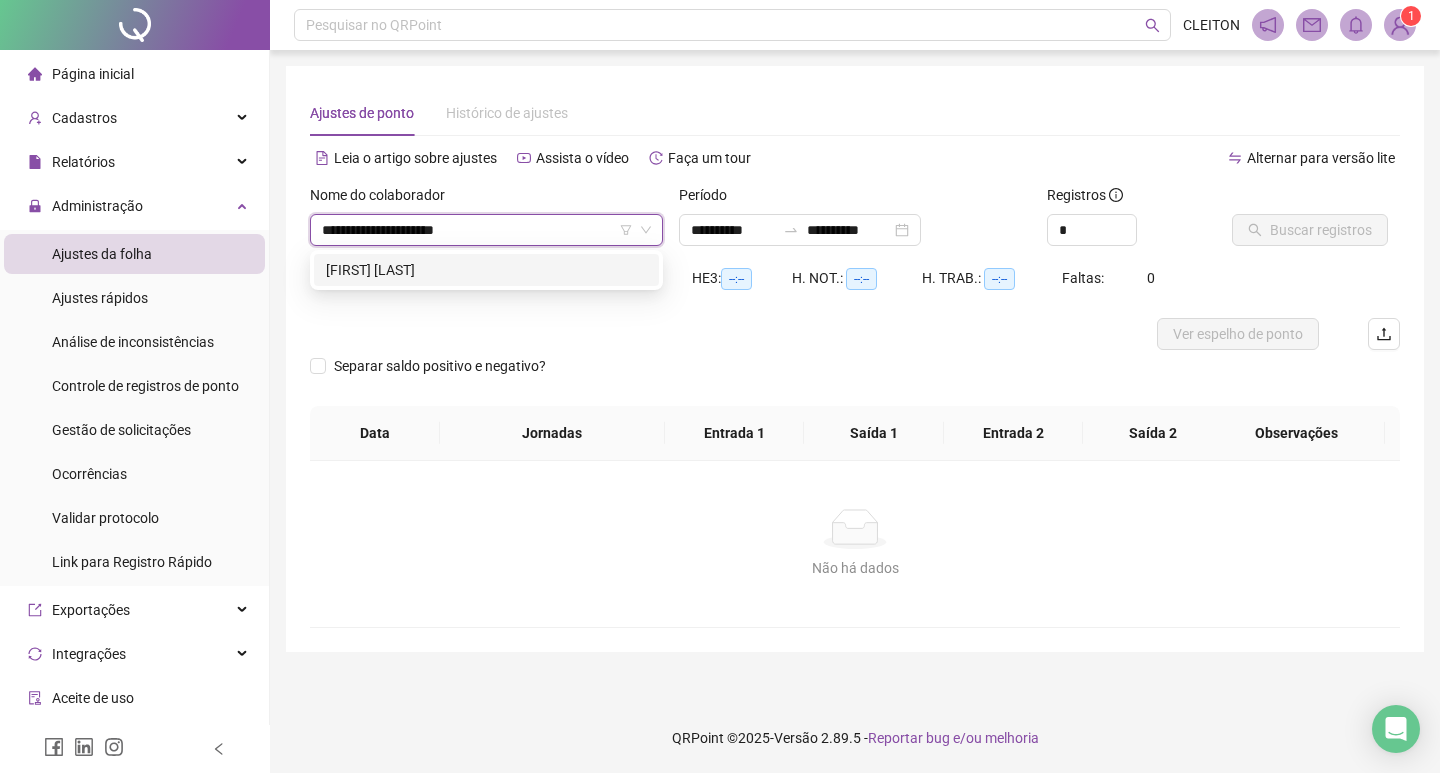 type on "**********" 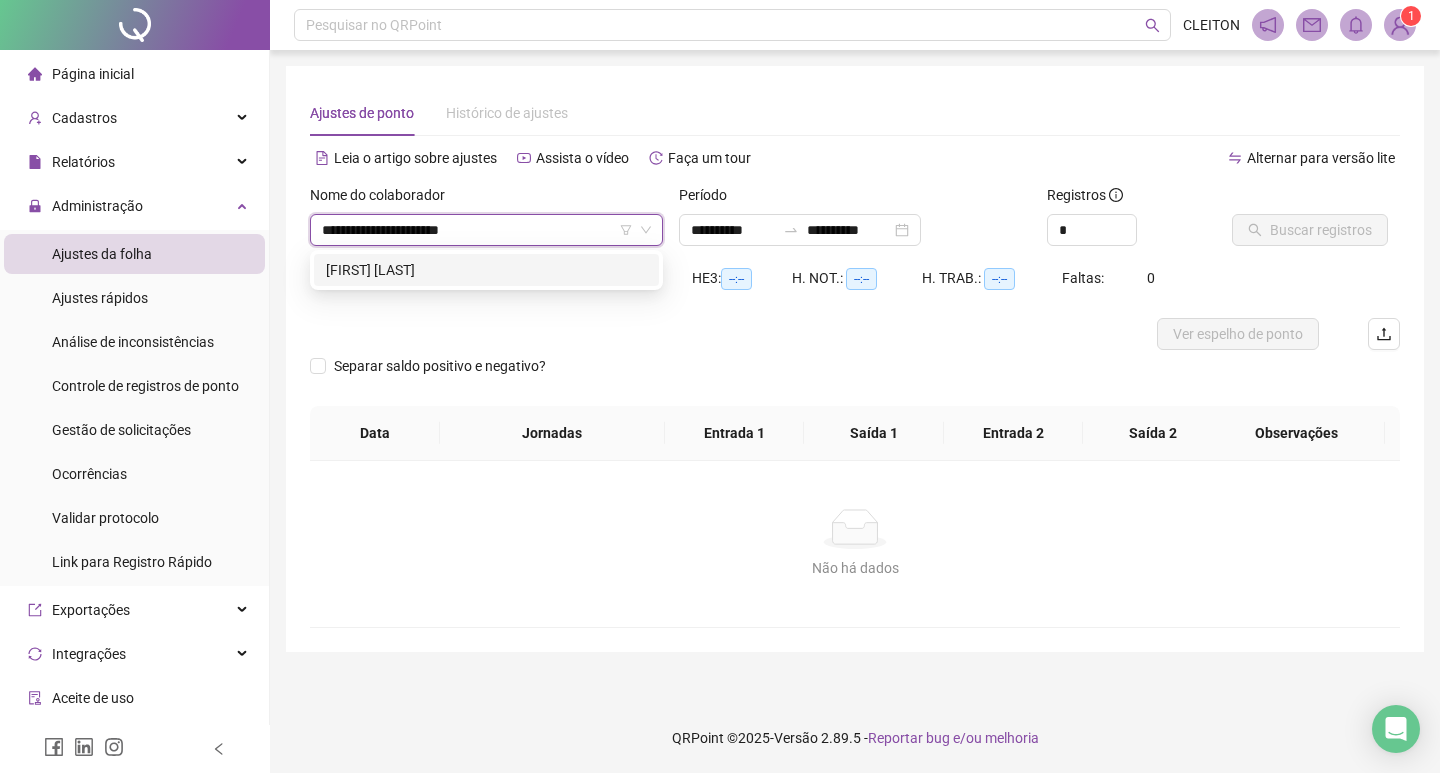 type 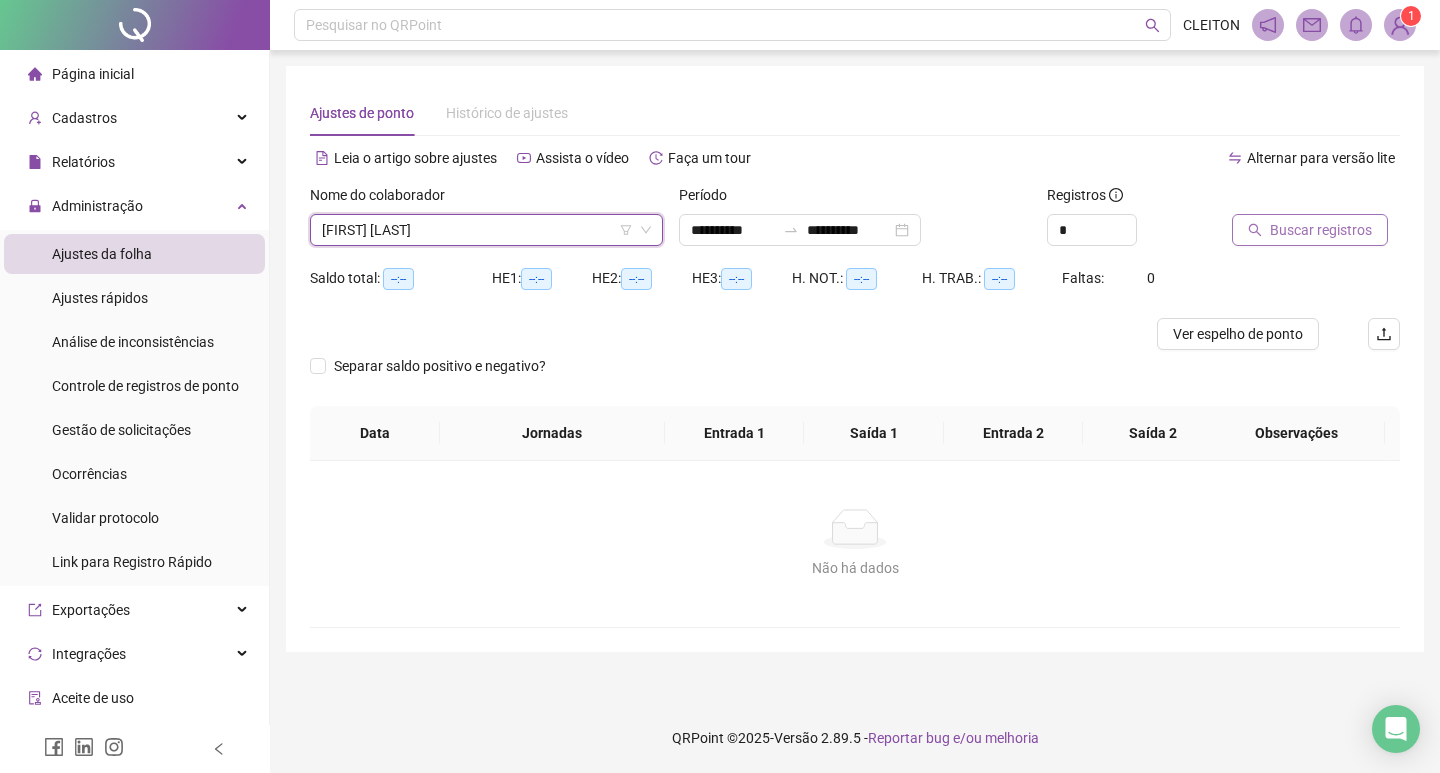 click on "Buscar registros" at bounding box center (1321, 230) 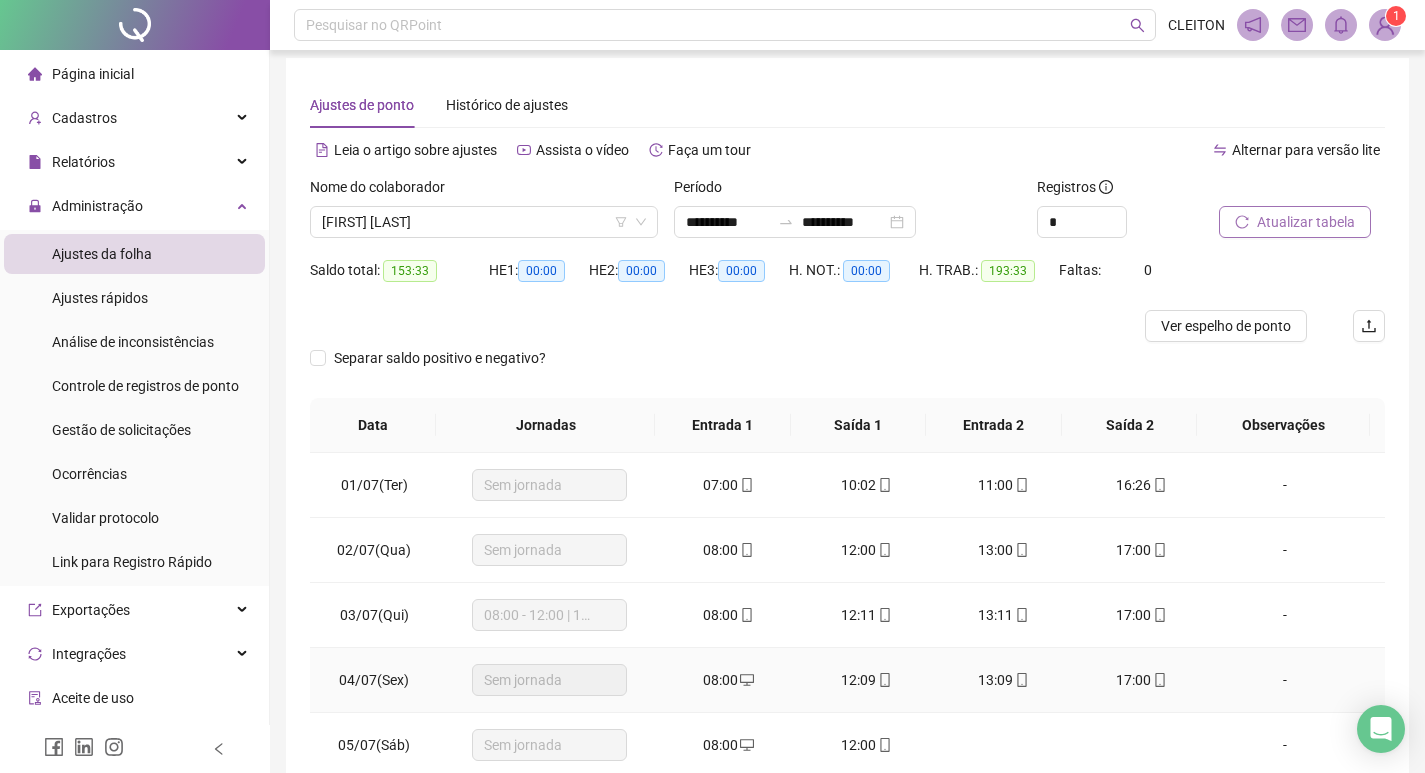 scroll, scrollTop: 225, scrollLeft: 0, axis: vertical 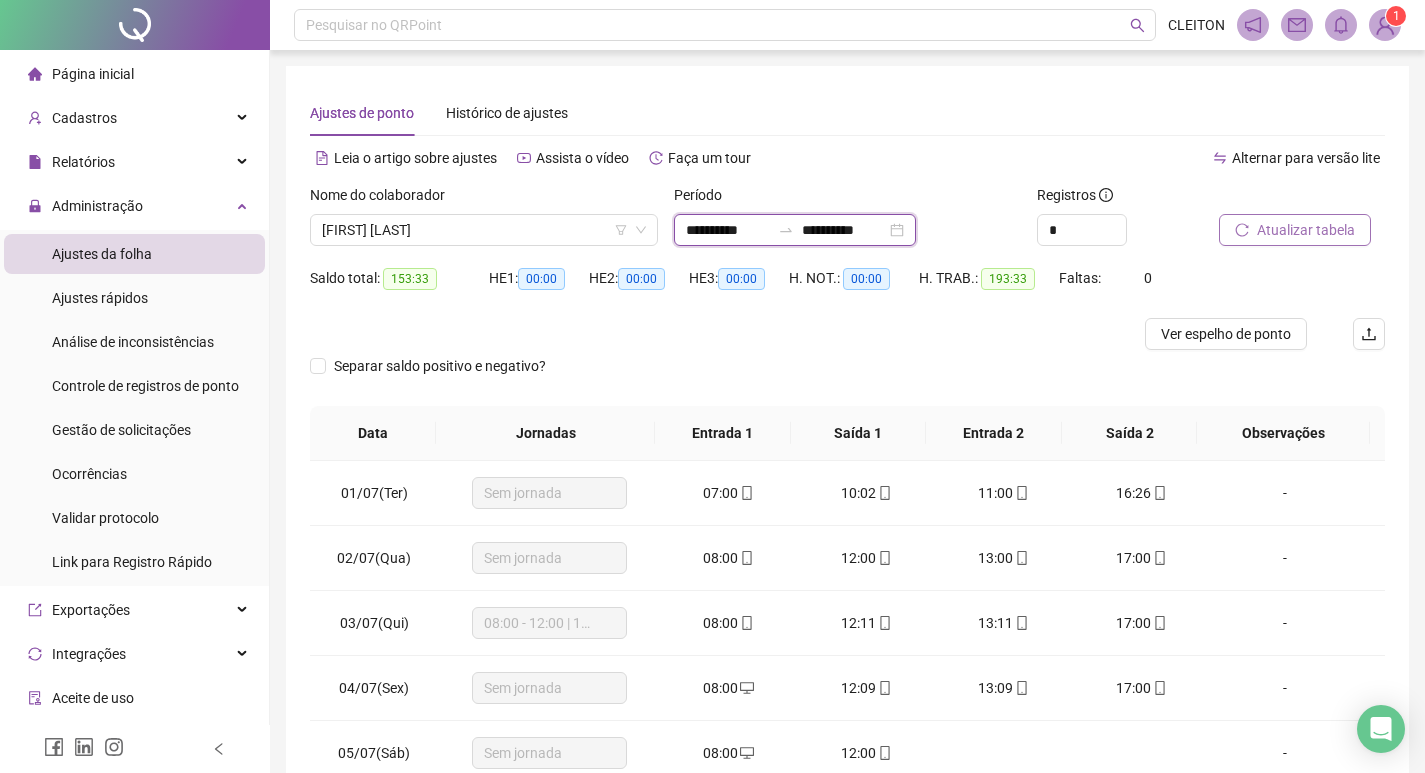 click on "**********" at bounding box center (728, 230) 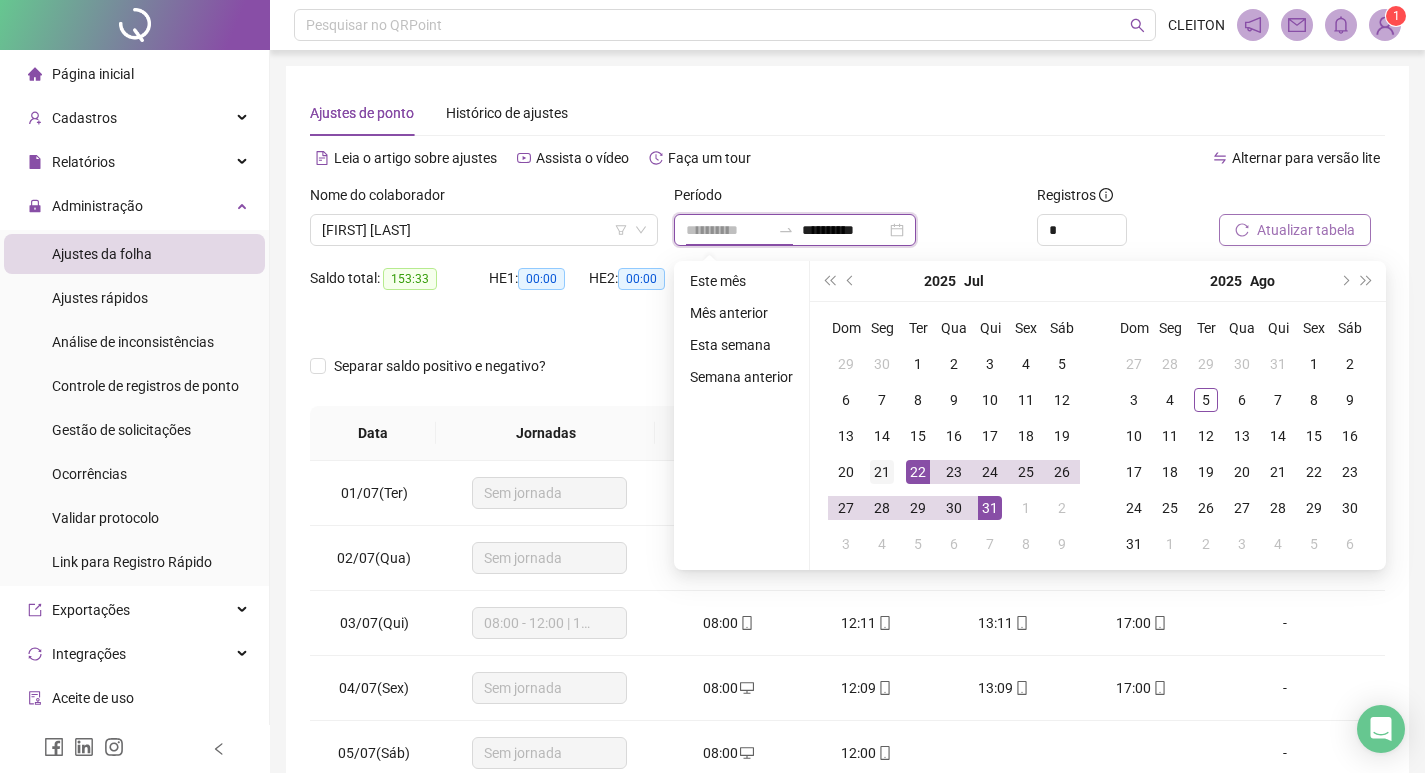 type on "**********" 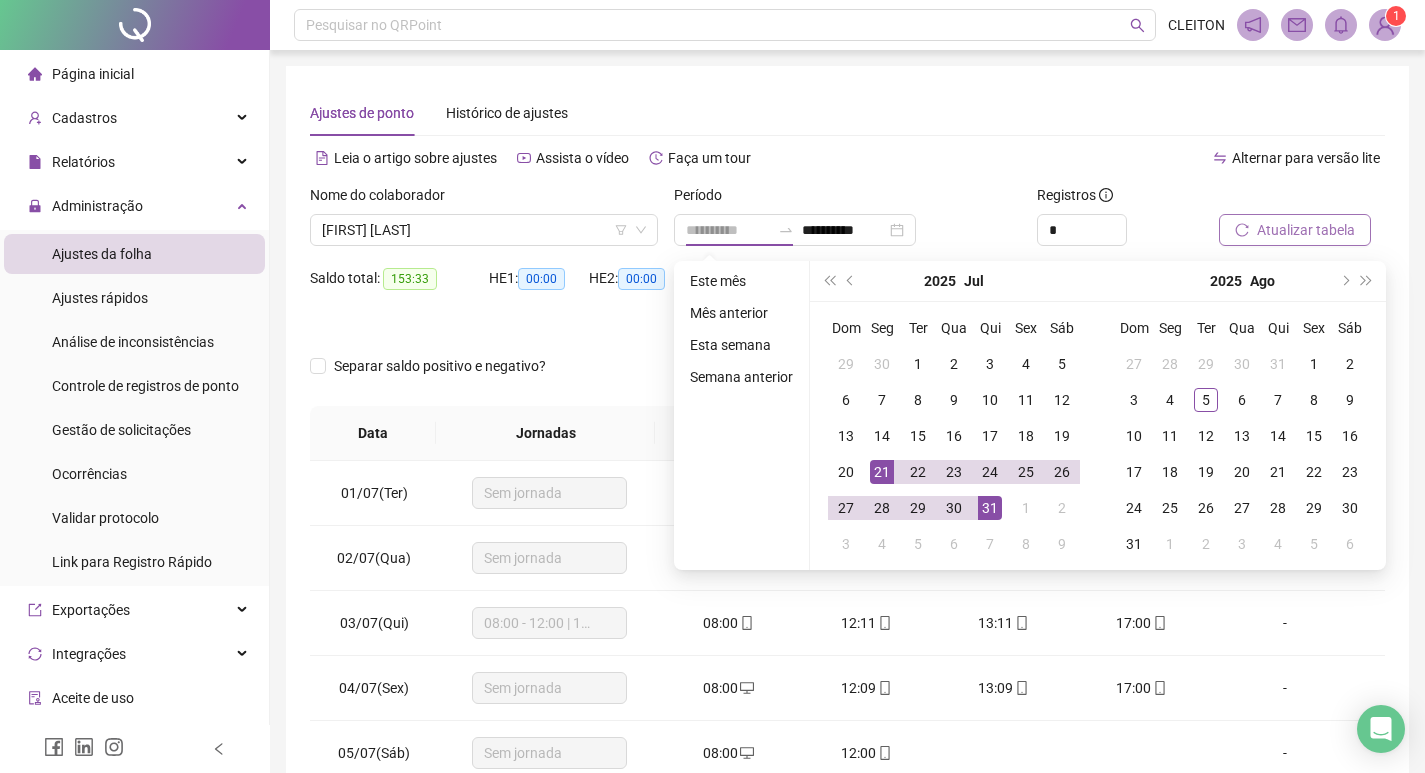 click on "21" at bounding box center [882, 472] 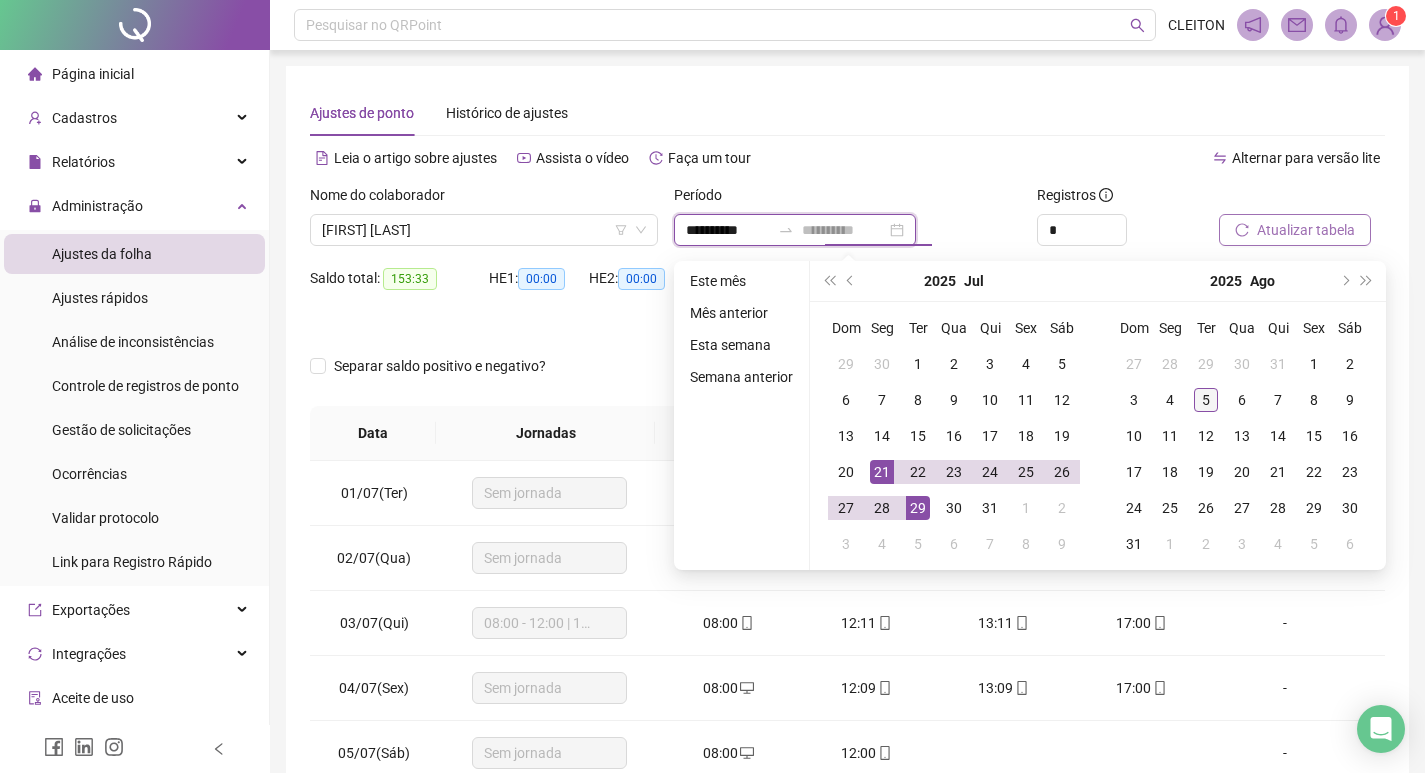 type on "**********" 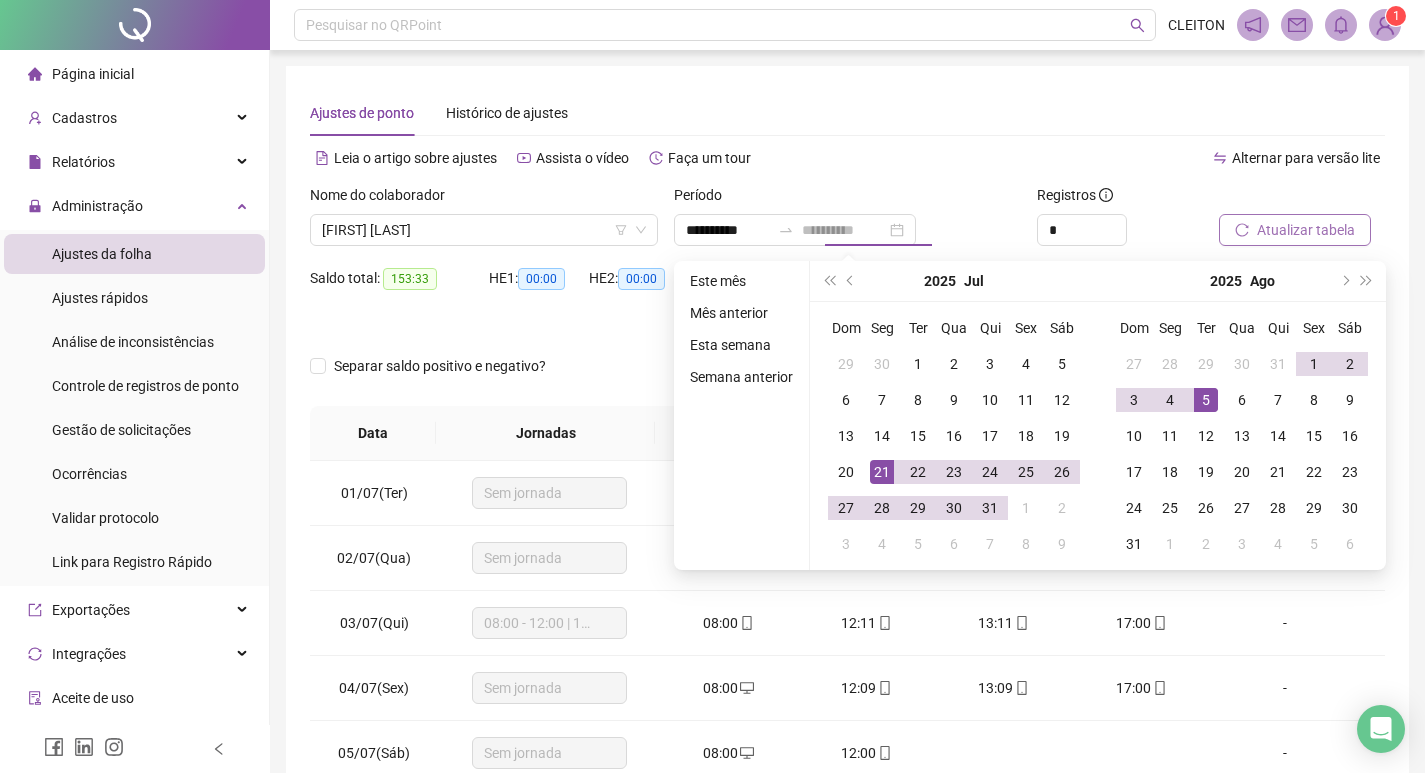 click on "5" at bounding box center (1206, 400) 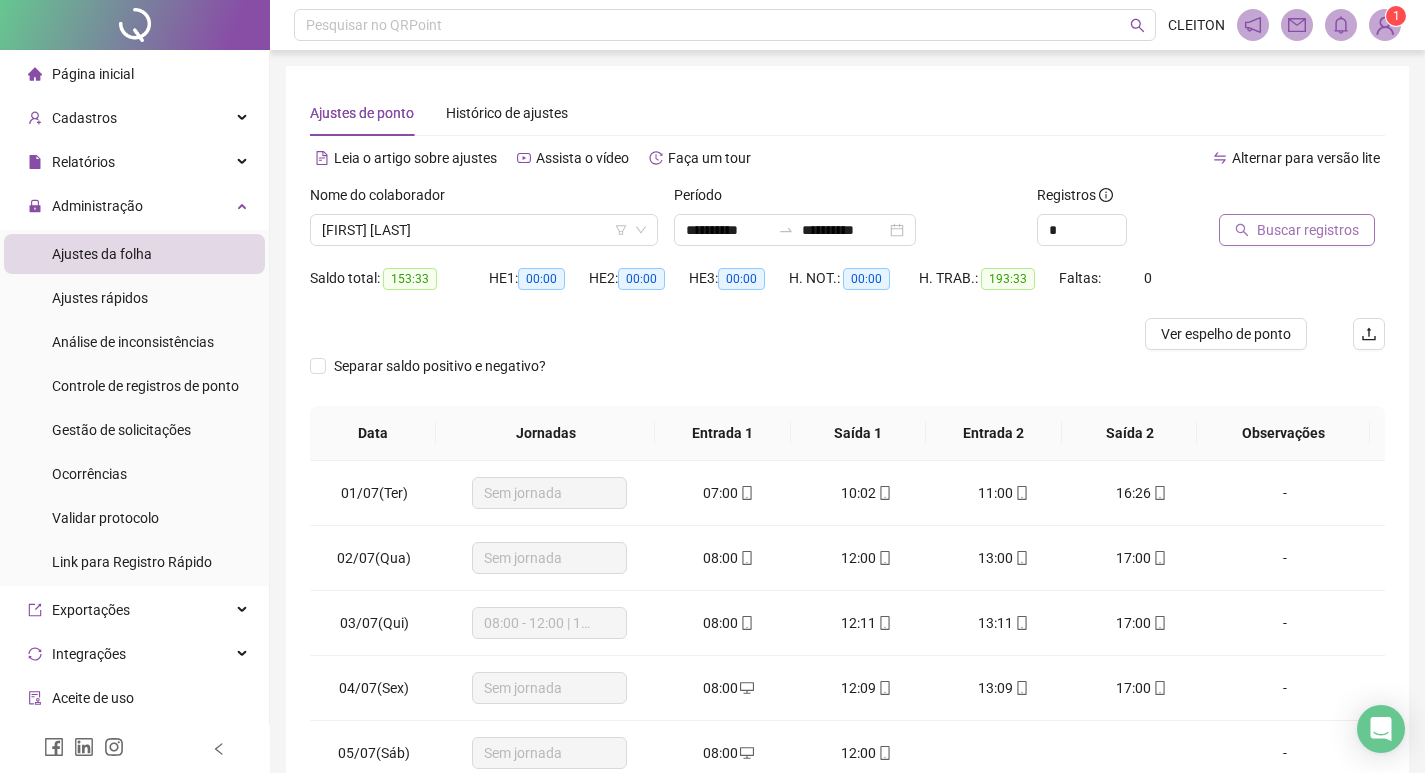 click on "Buscar registros" at bounding box center [1308, 230] 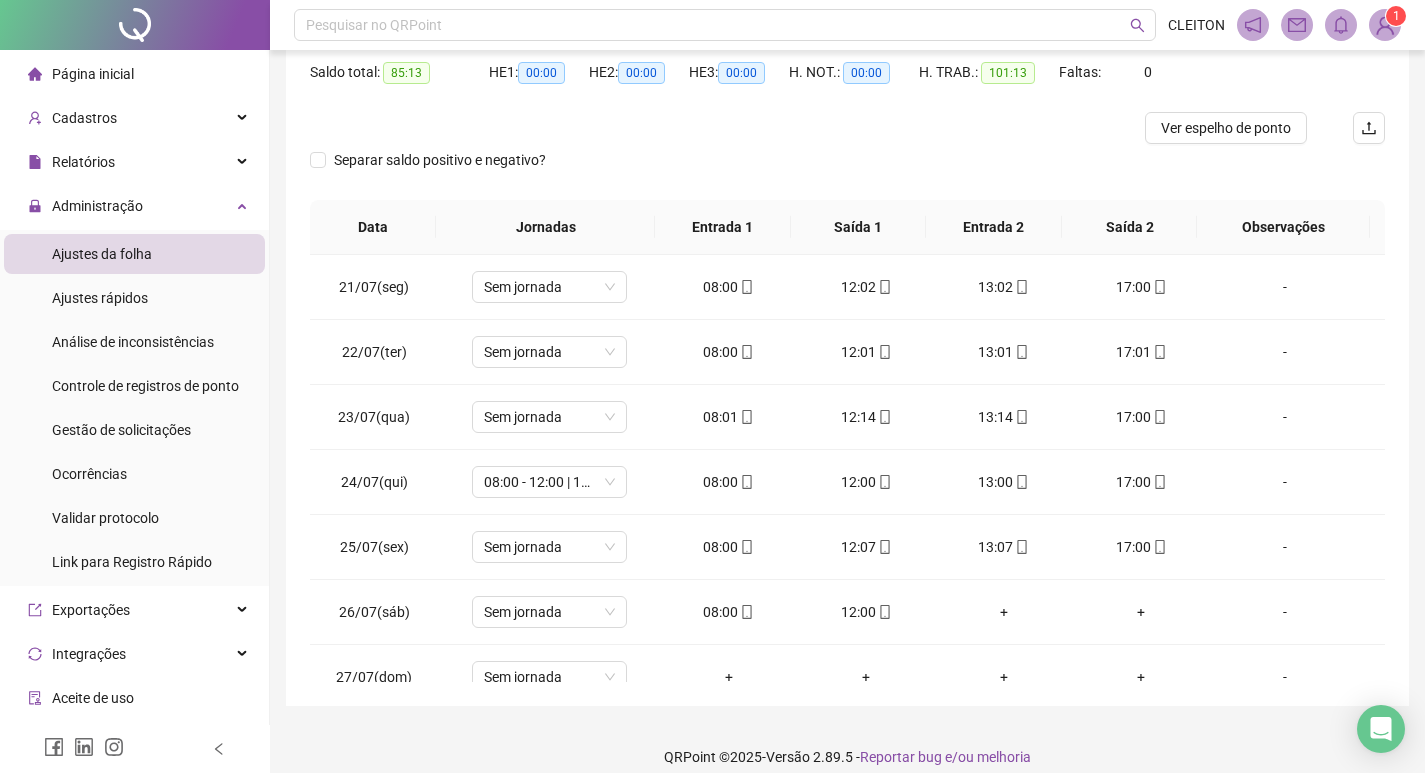 scroll, scrollTop: 225, scrollLeft: 0, axis: vertical 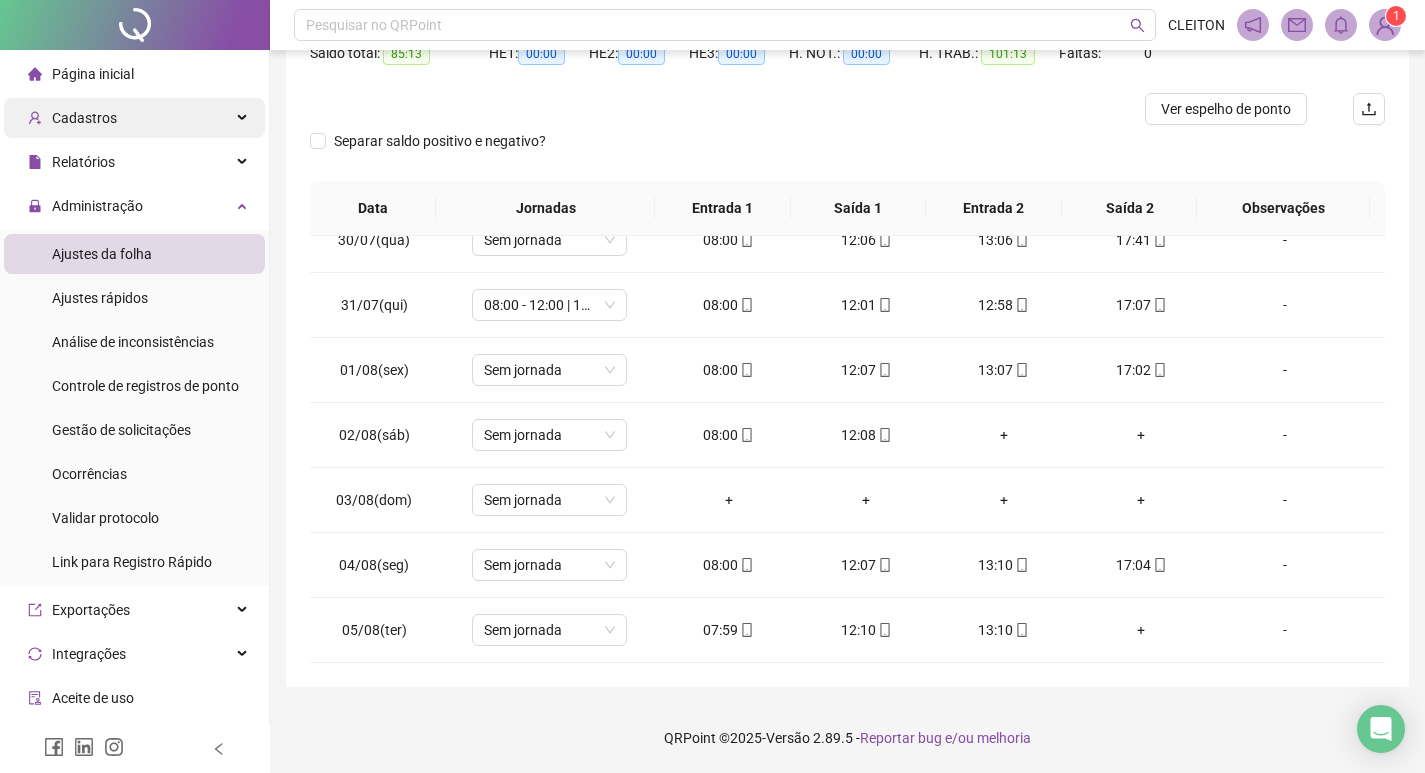 click on "Cadastros" at bounding box center (84, 118) 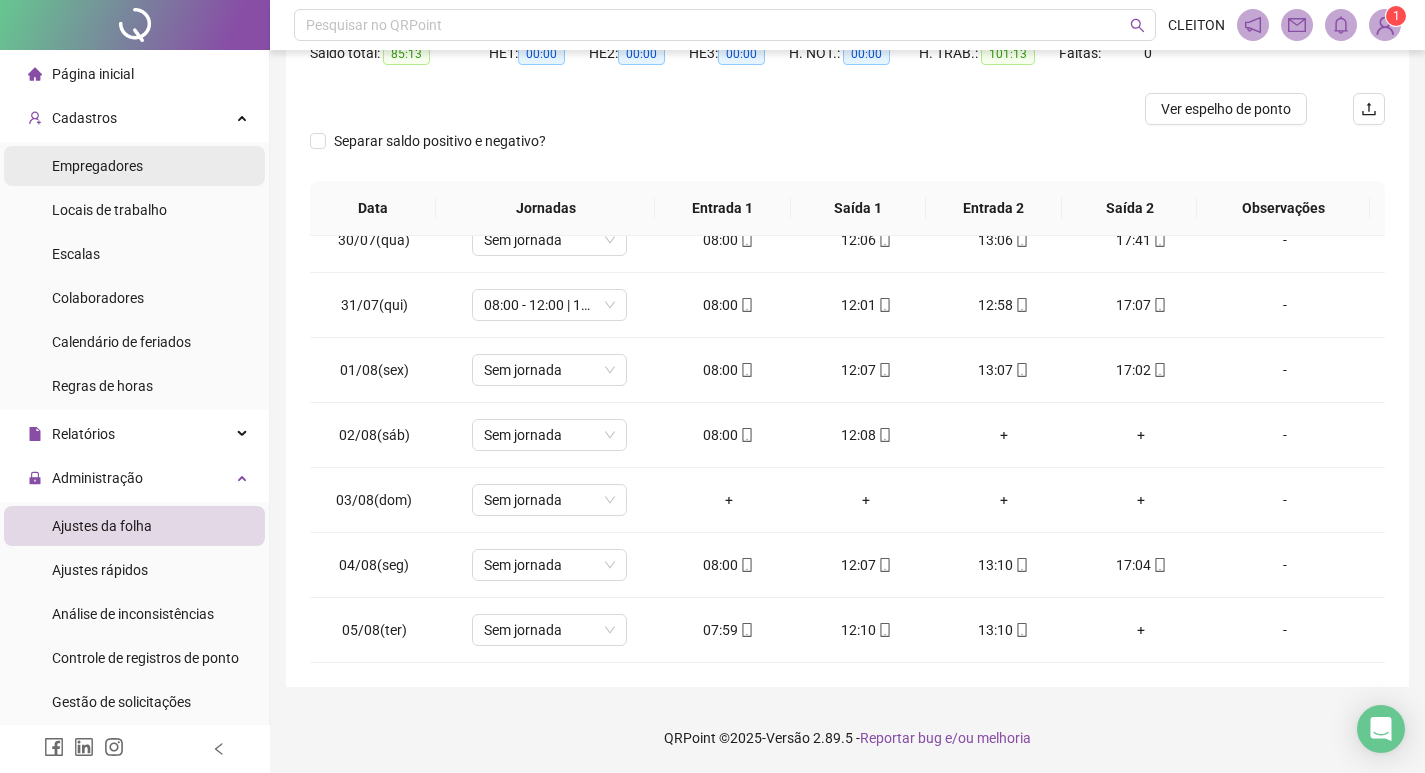 click on "Empregadores" at bounding box center [97, 166] 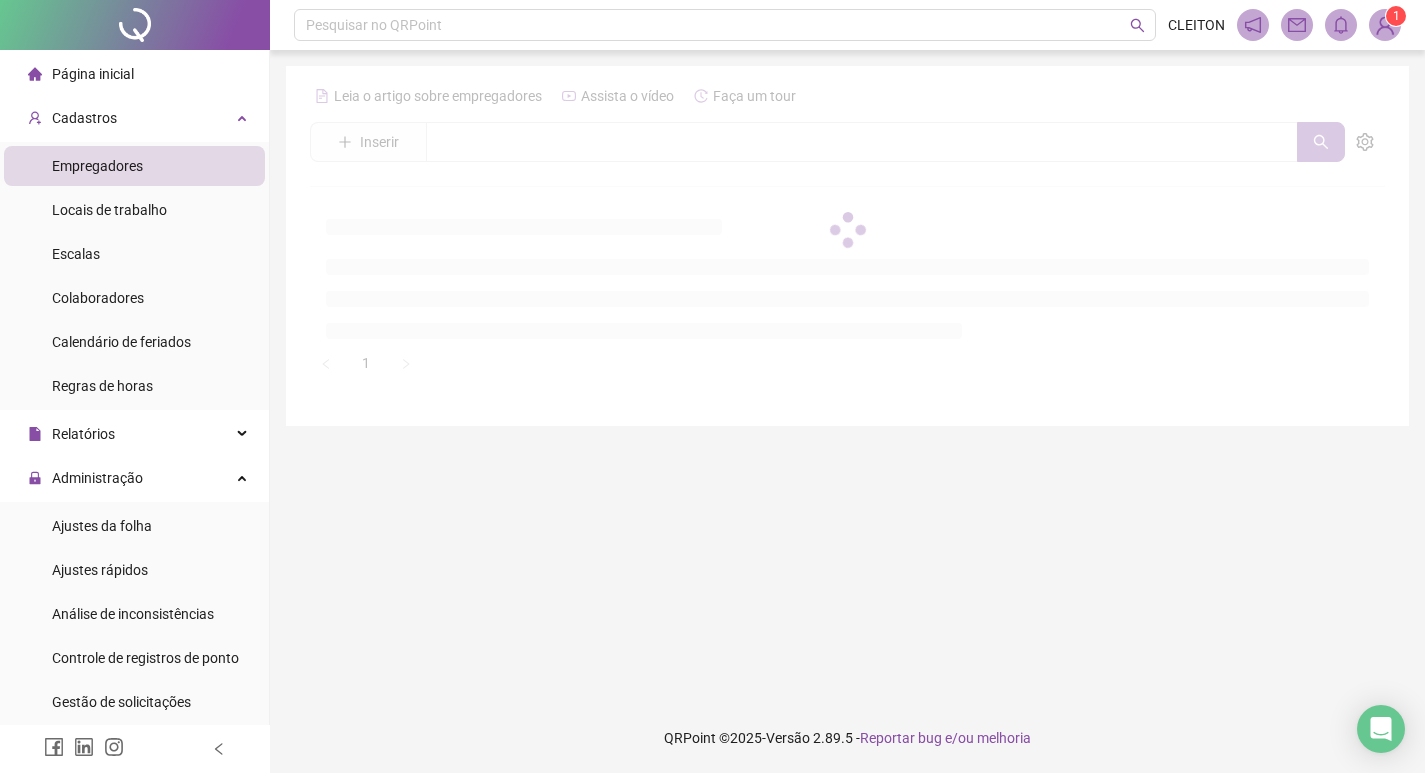 scroll, scrollTop: 0, scrollLeft: 0, axis: both 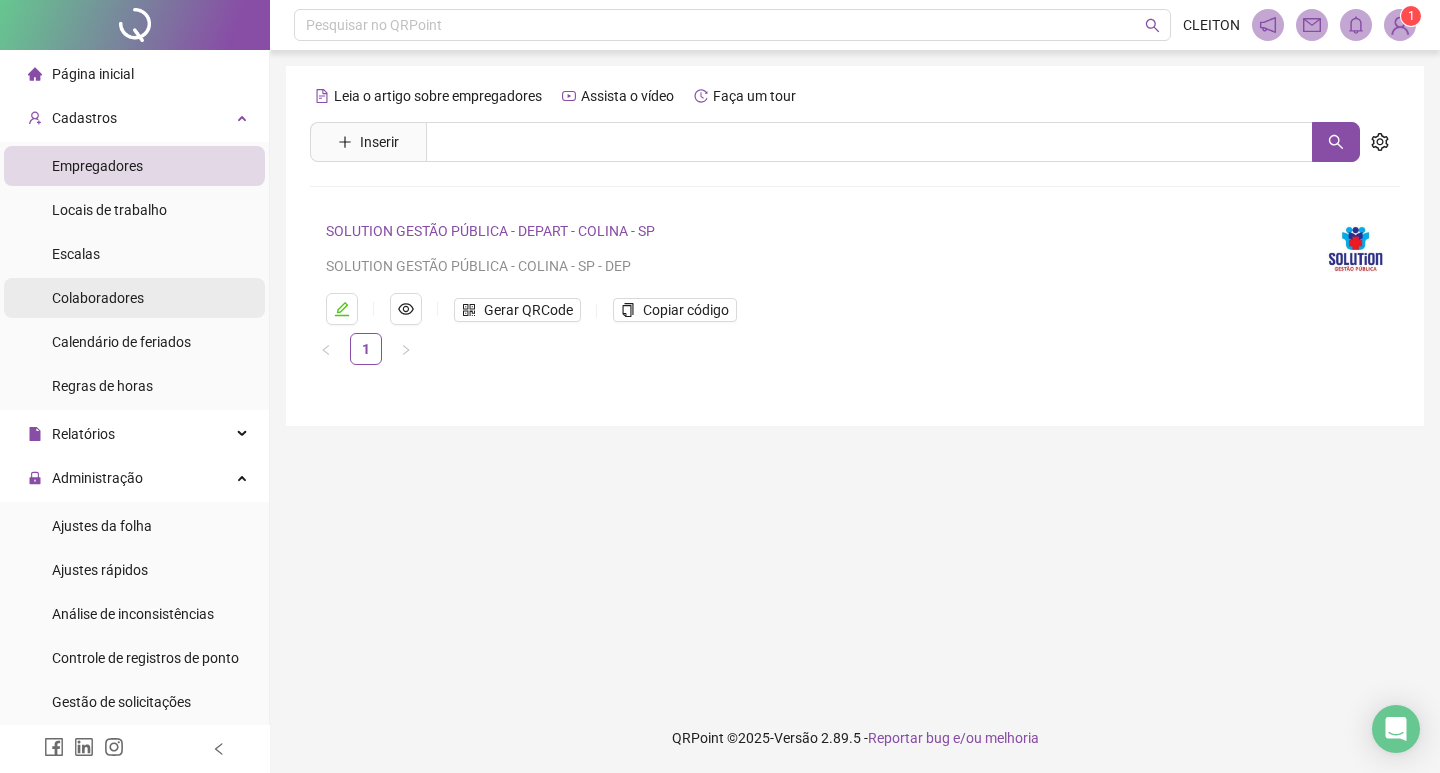 click on "Colaboradores" at bounding box center (98, 298) 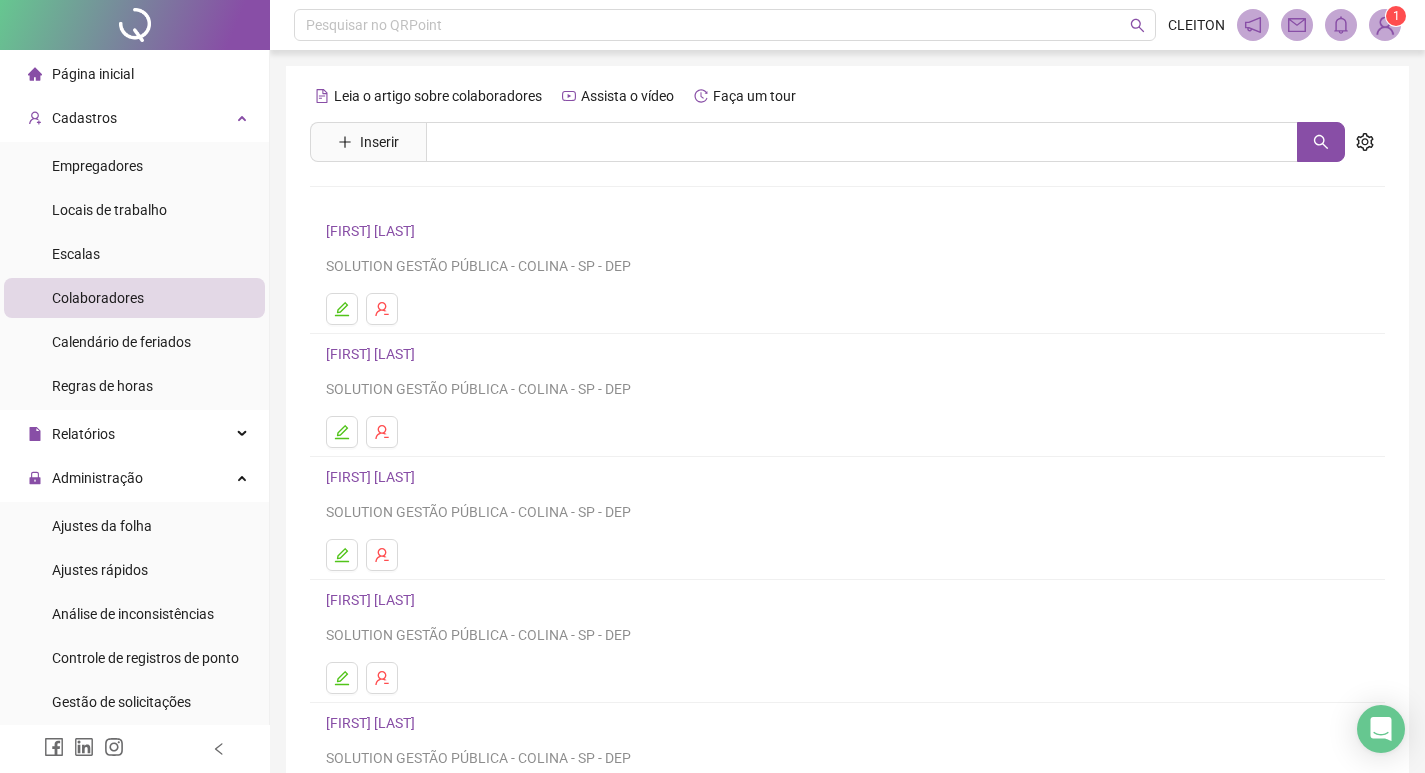 click on "Inserir" at bounding box center [368, 142] 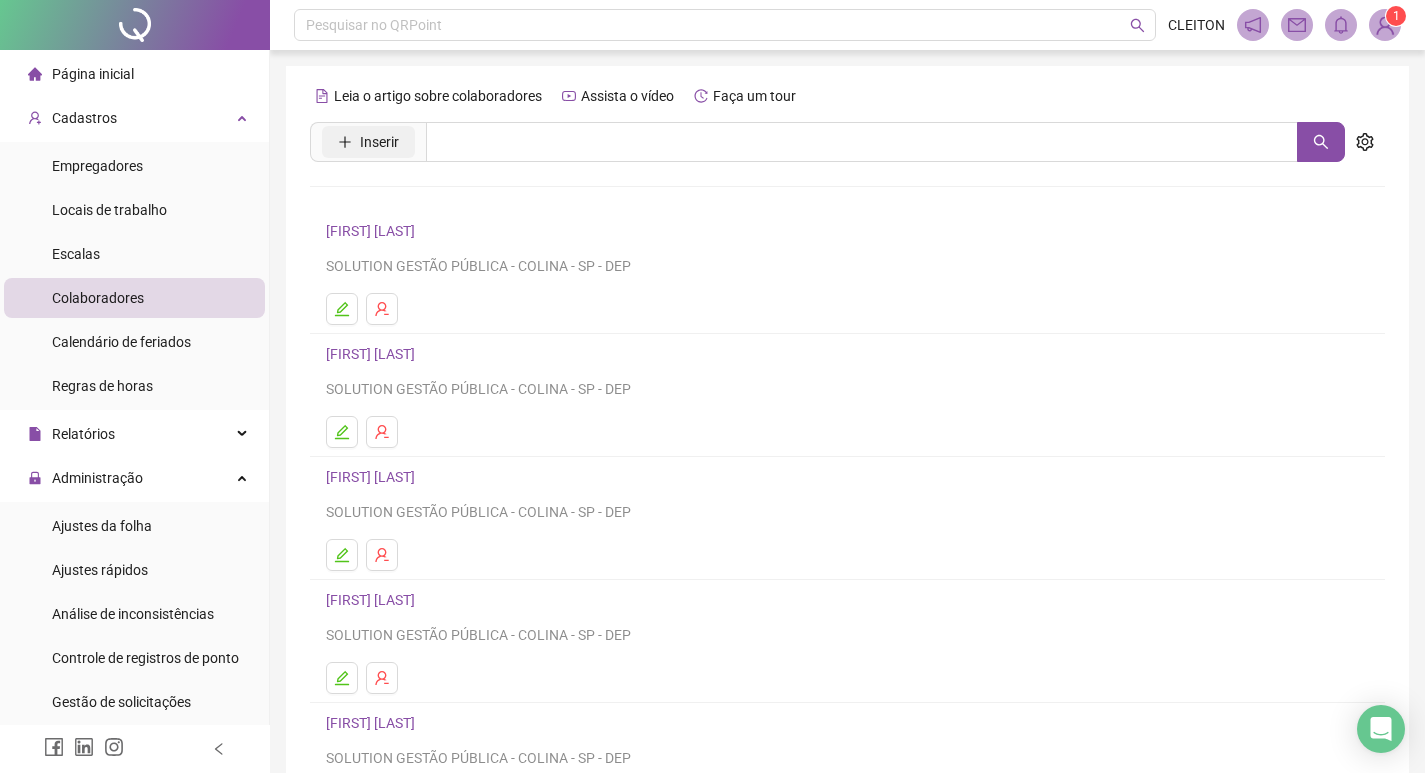 click on "Inserir" at bounding box center [368, 142] 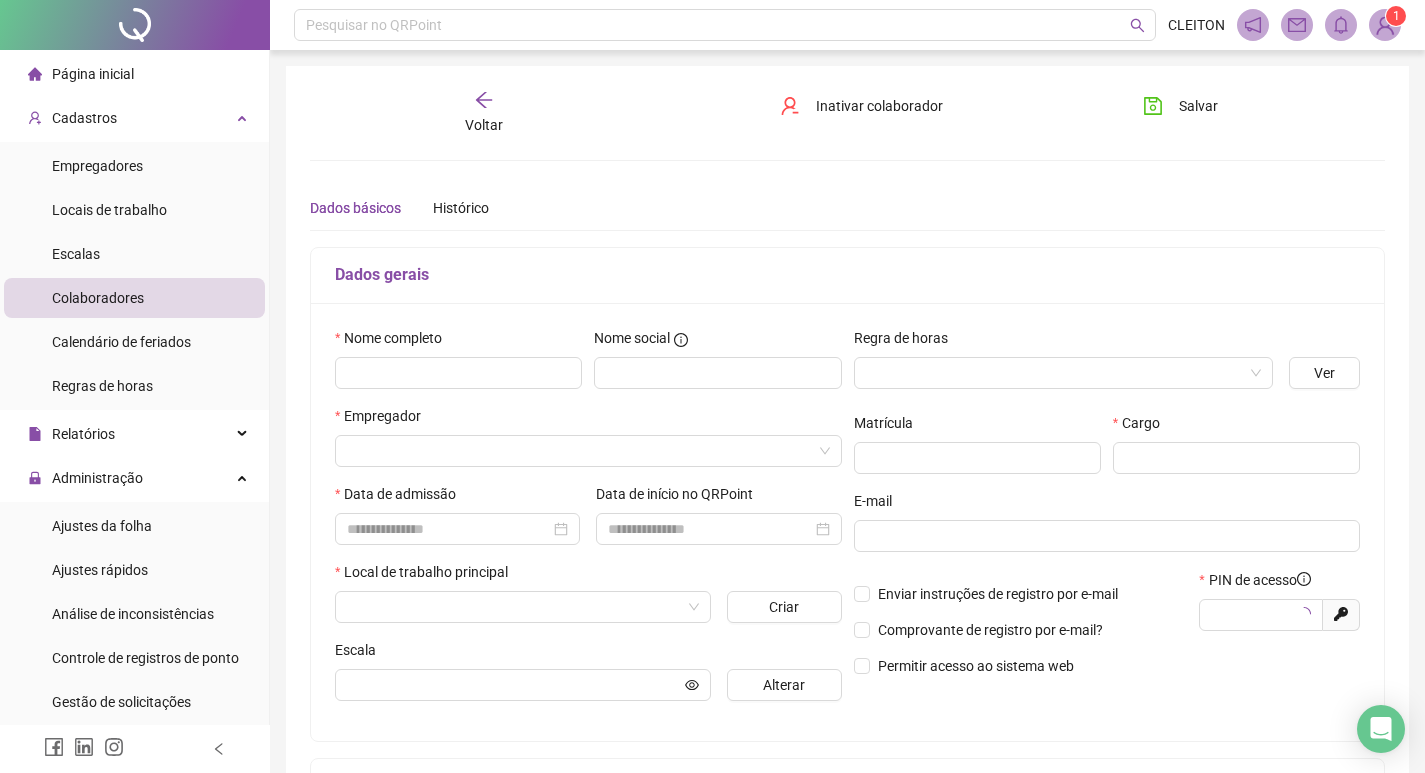 type on "*****" 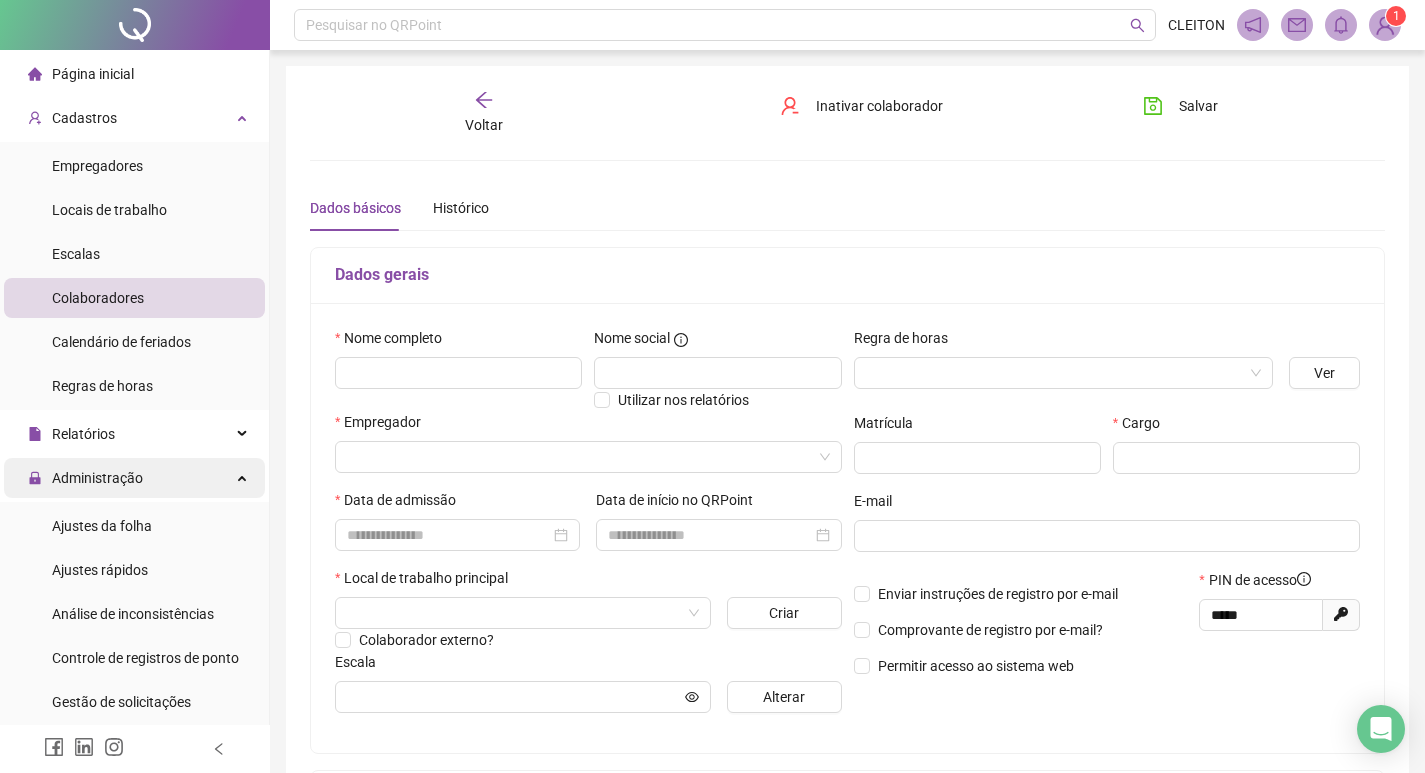 click on "Administração" at bounding box center [97, 478] 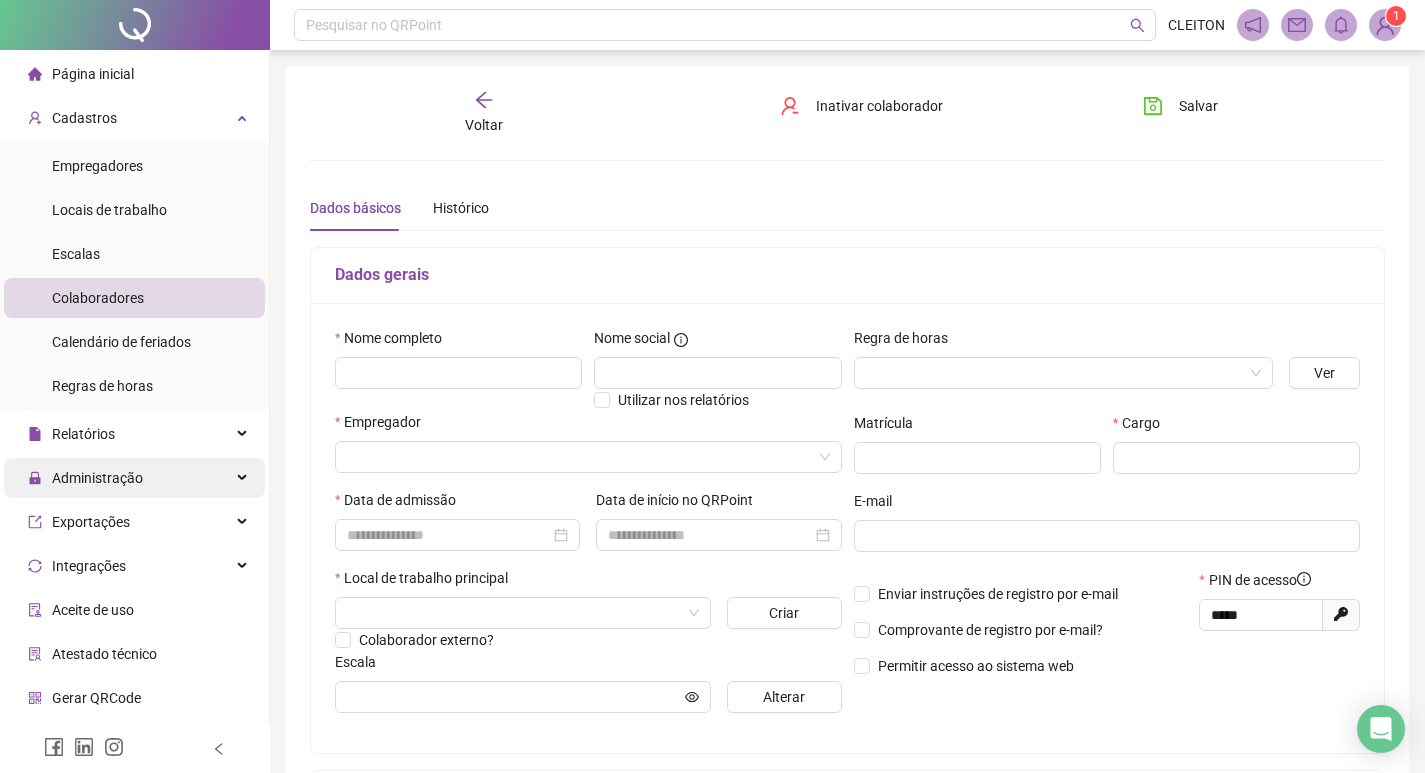 click on "Administração" at bounding box center [97, 478] 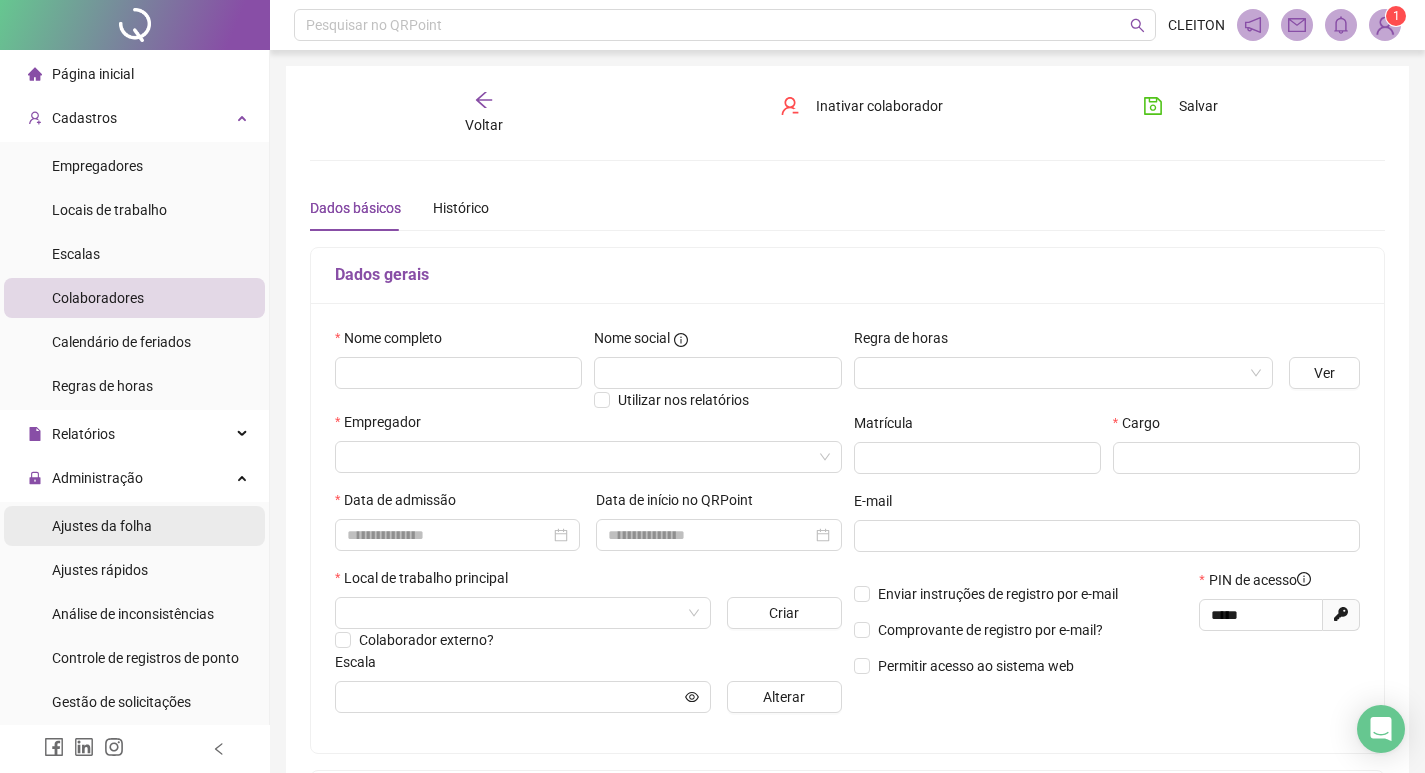 click on "Ajustes da folha" at bounding box center (102, 526) 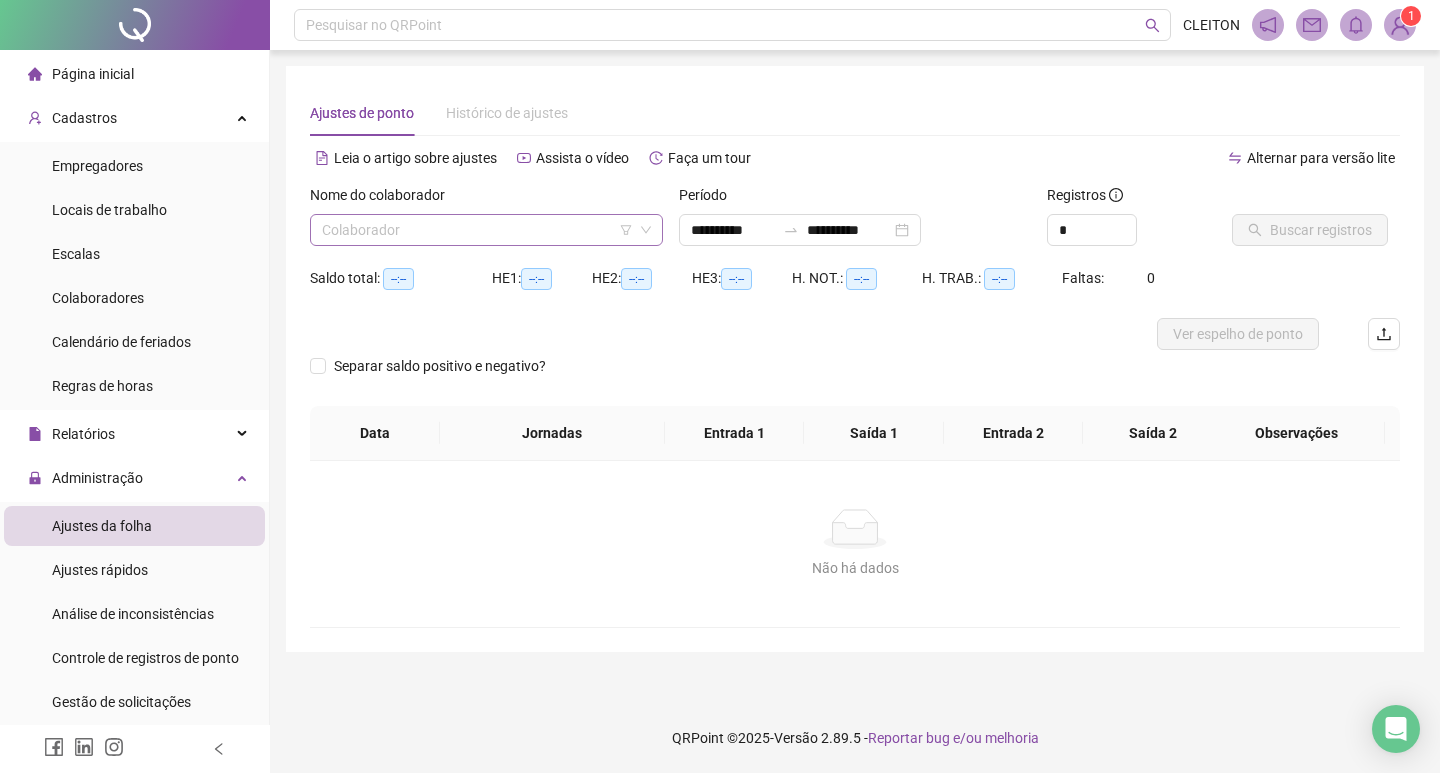 click at bounding box center [477, 230] 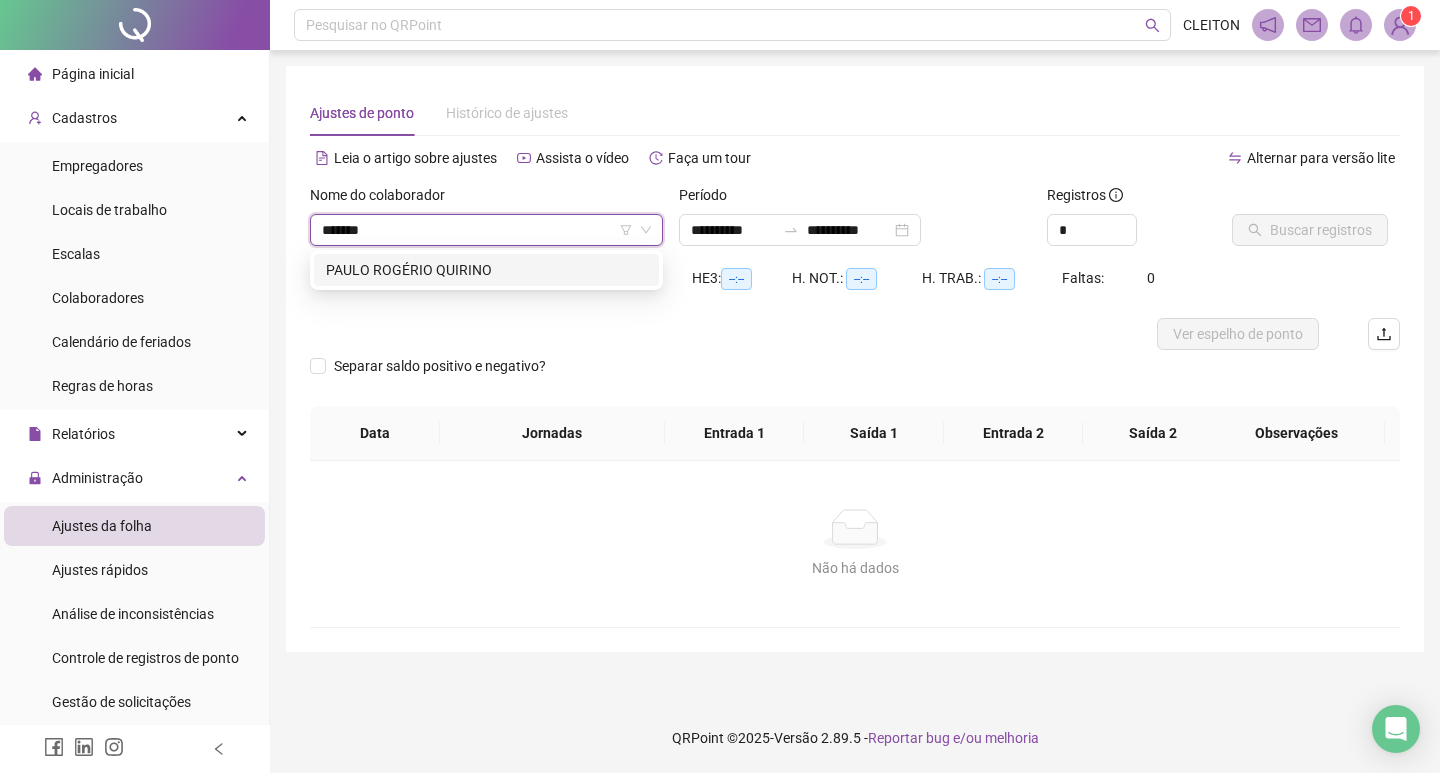 type on "********" 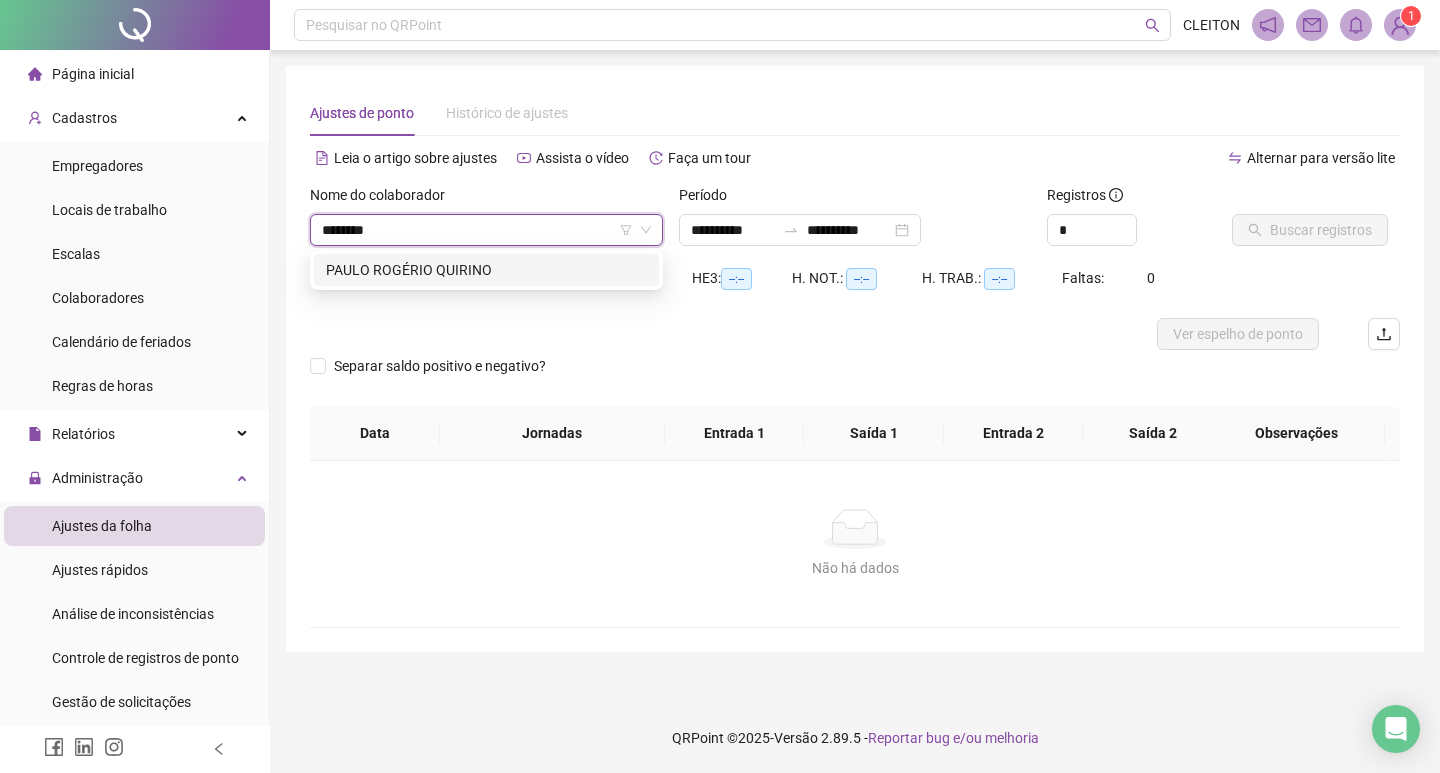 type 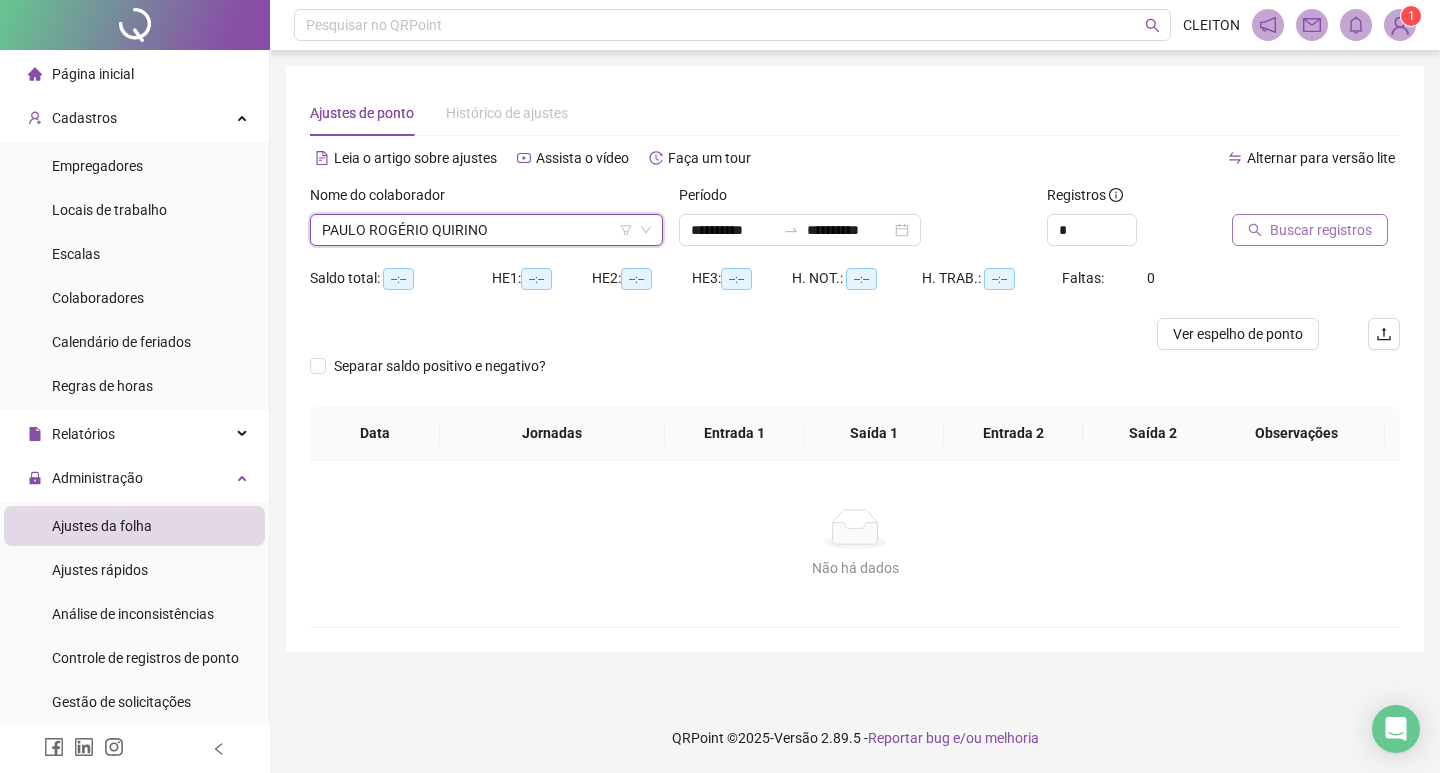 click on "Buscar registros" at bounding box center (1310, 230) 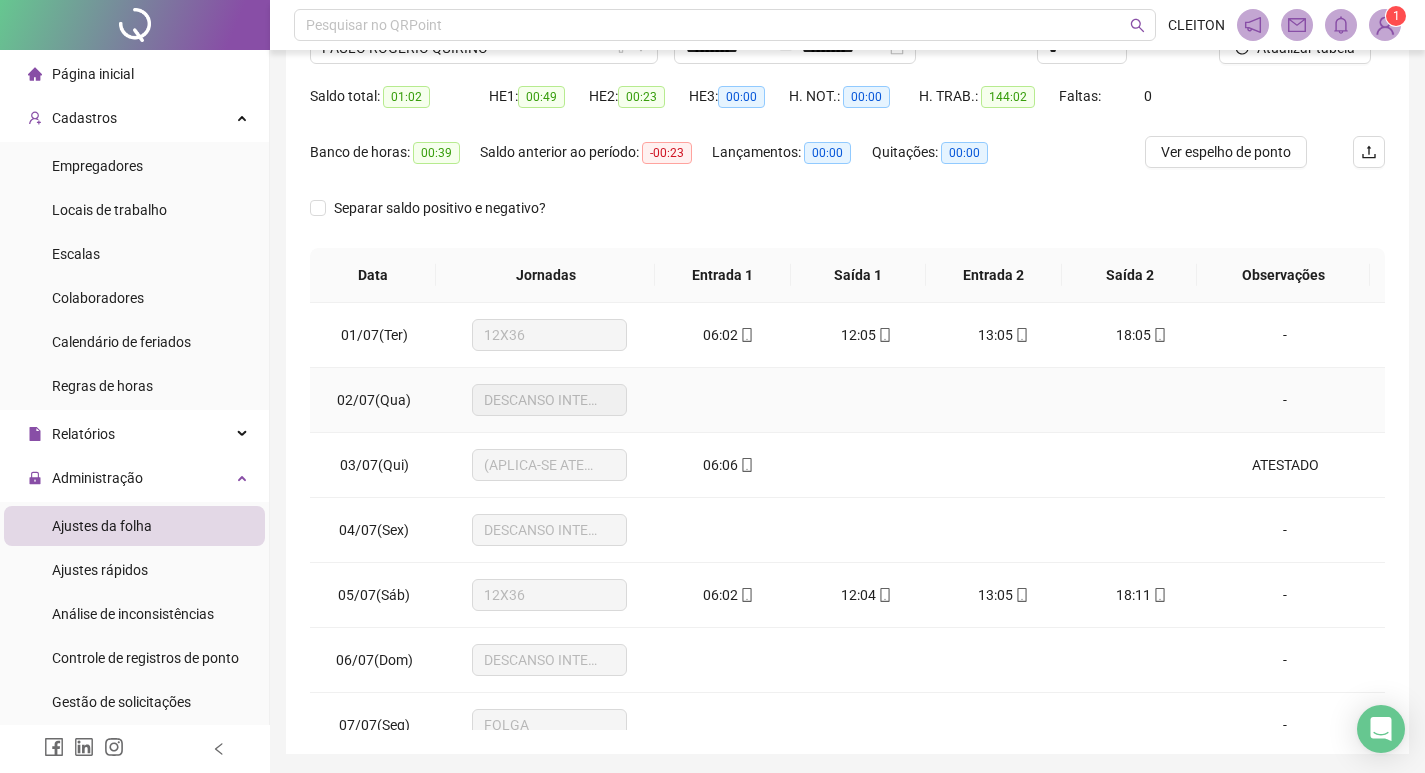 scroll, scrollTop: 200, scrollLeft: 0, axis: vertical 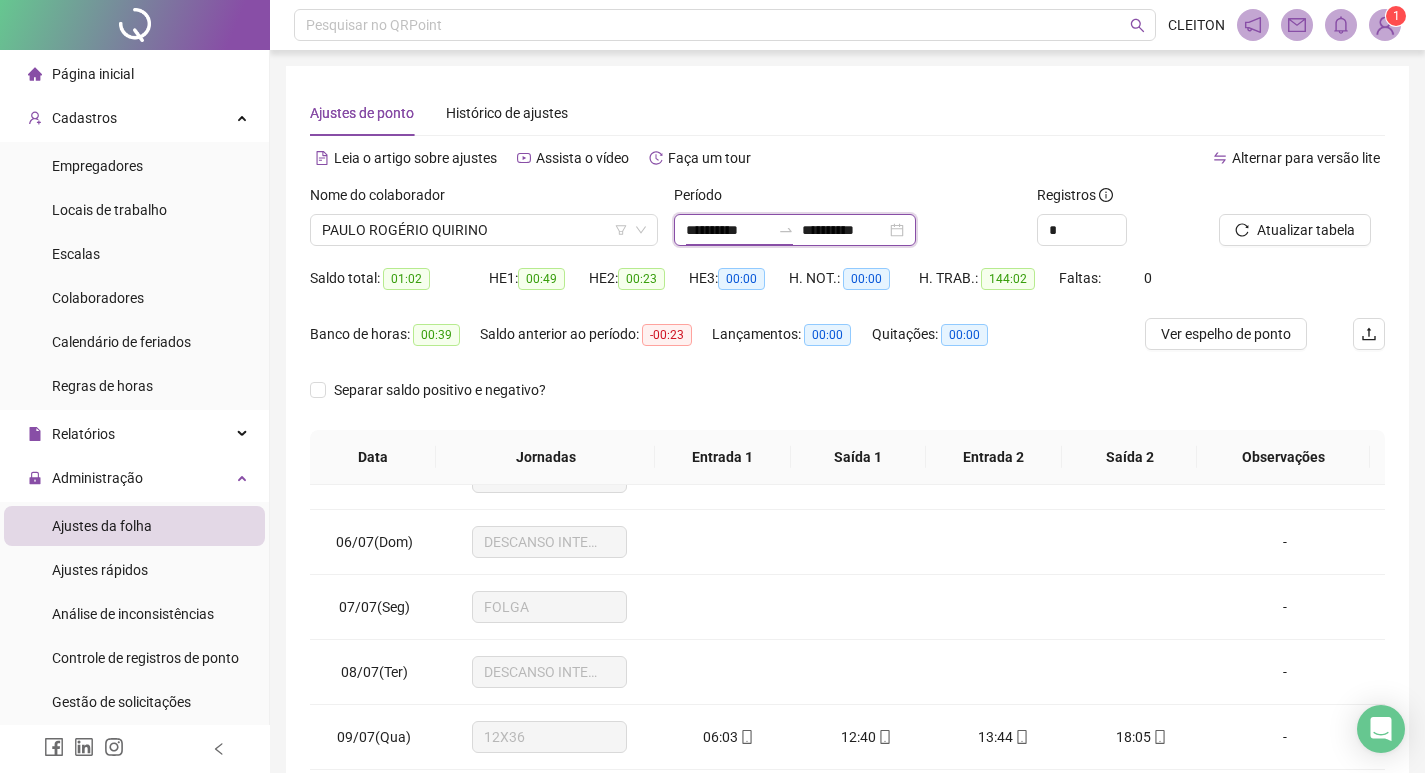 click on "**********" at bounding box center (728, 230) 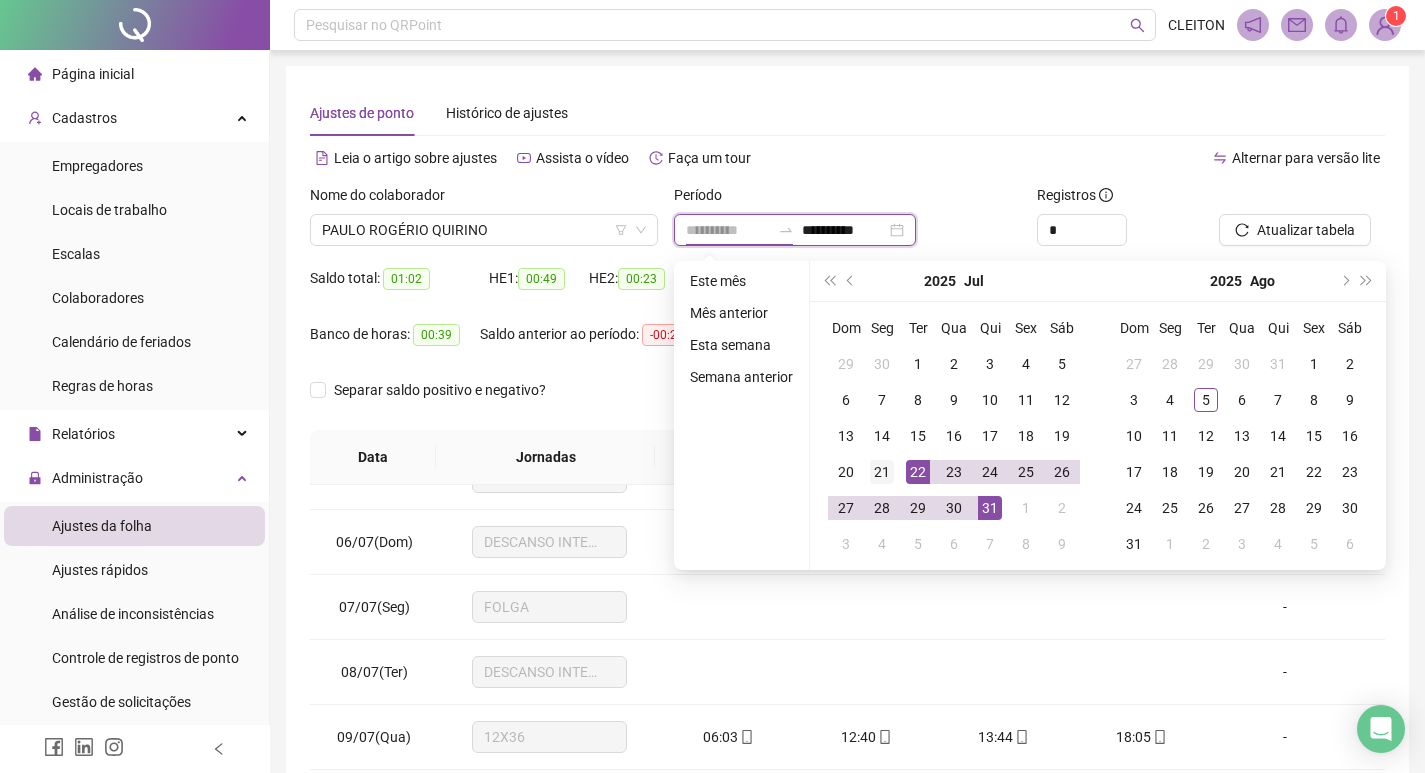 type on "**********" 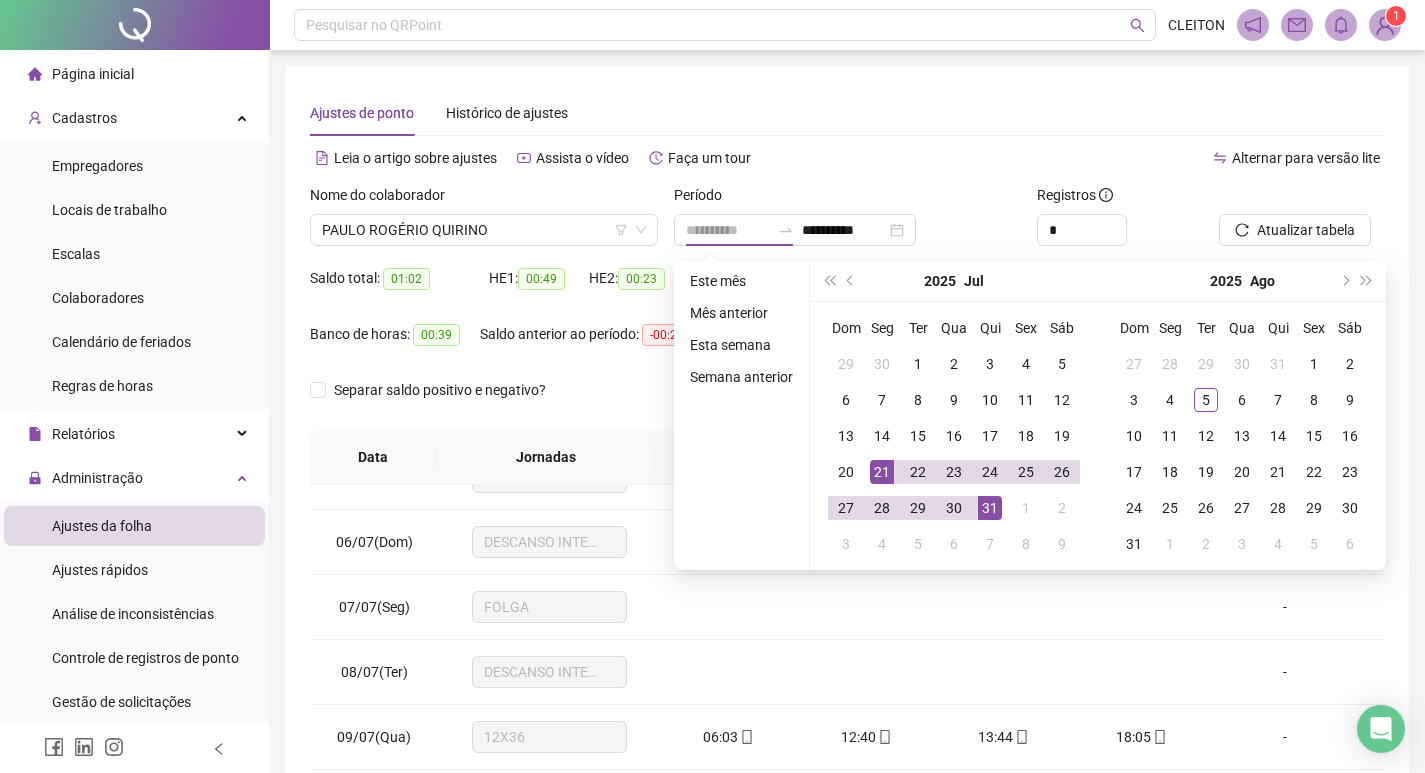 click on "21" at bounding box center (882, 472) 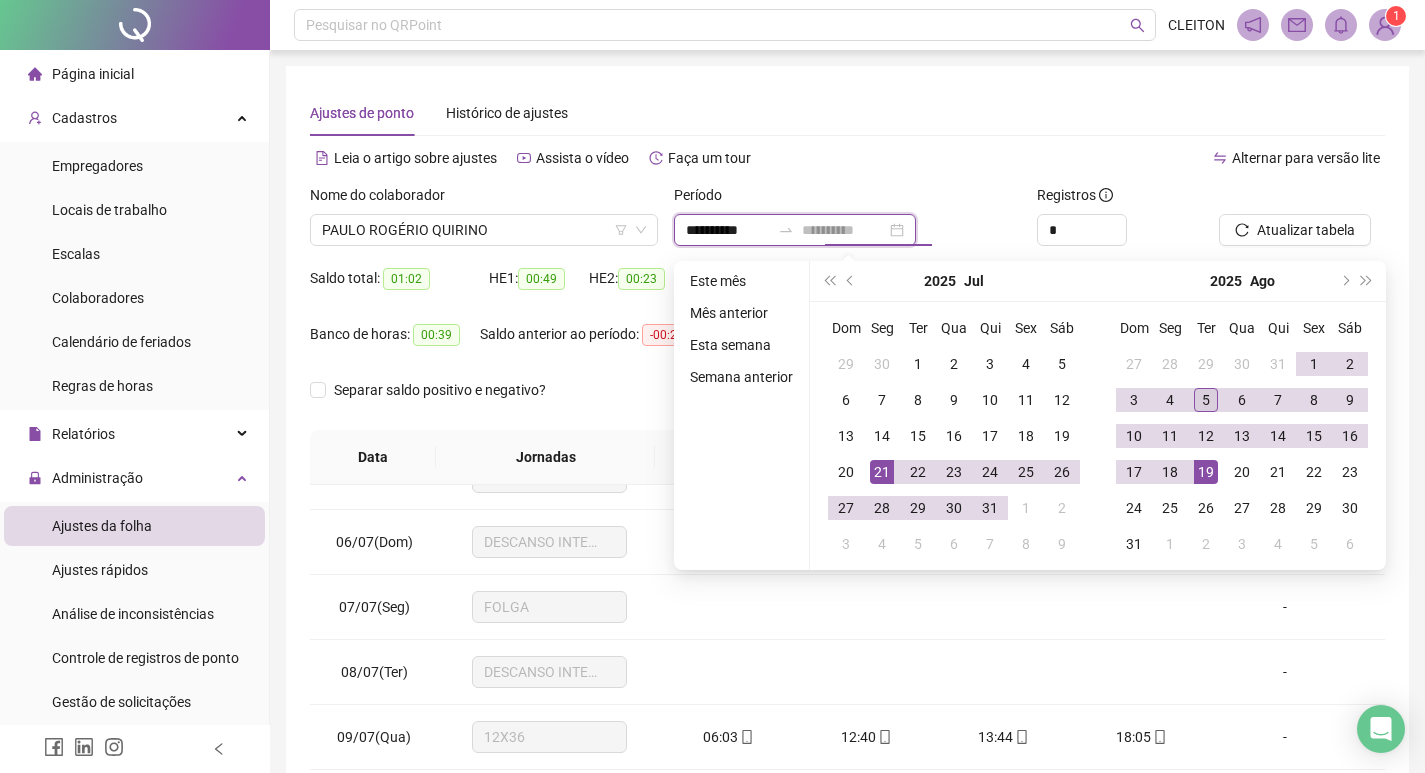 type on "**********" 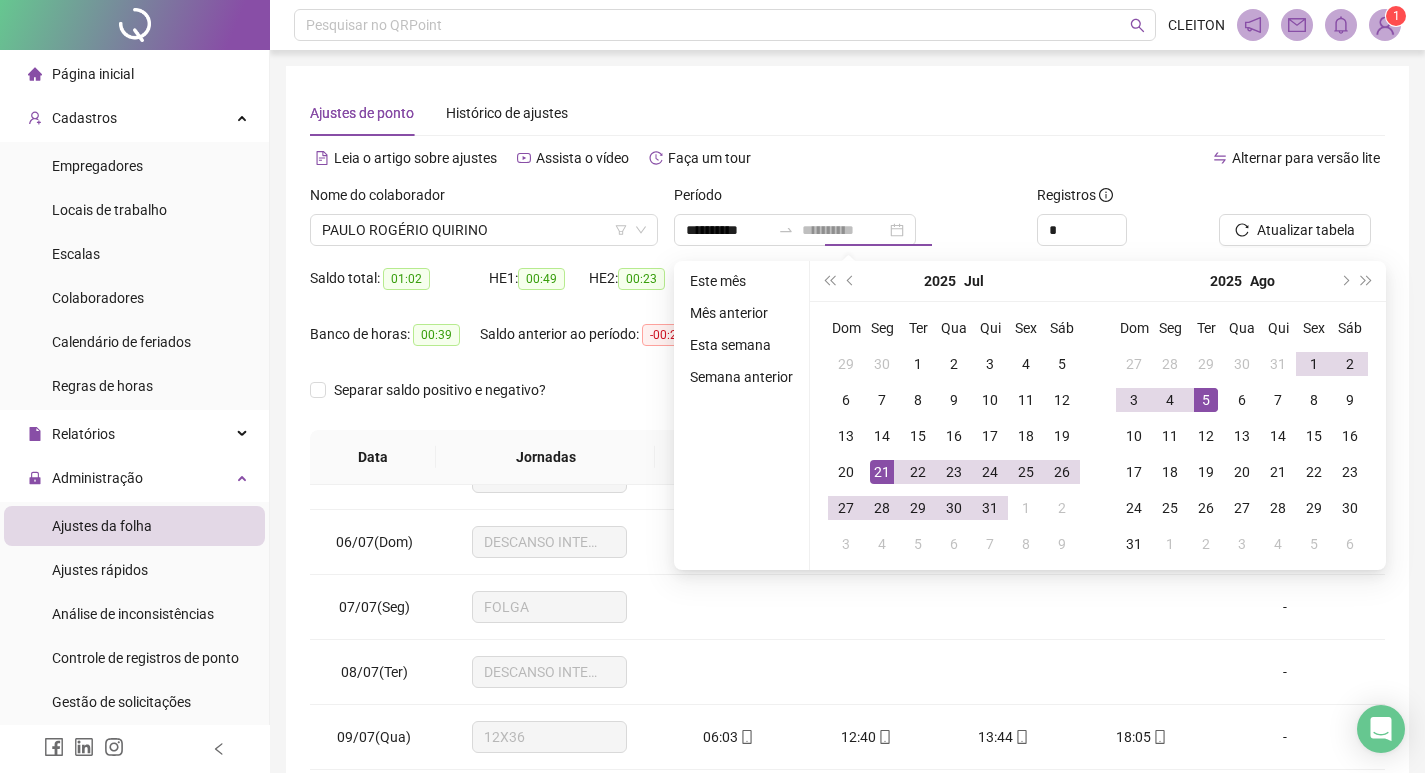 click on "5" at bounding box center (1206, 400) 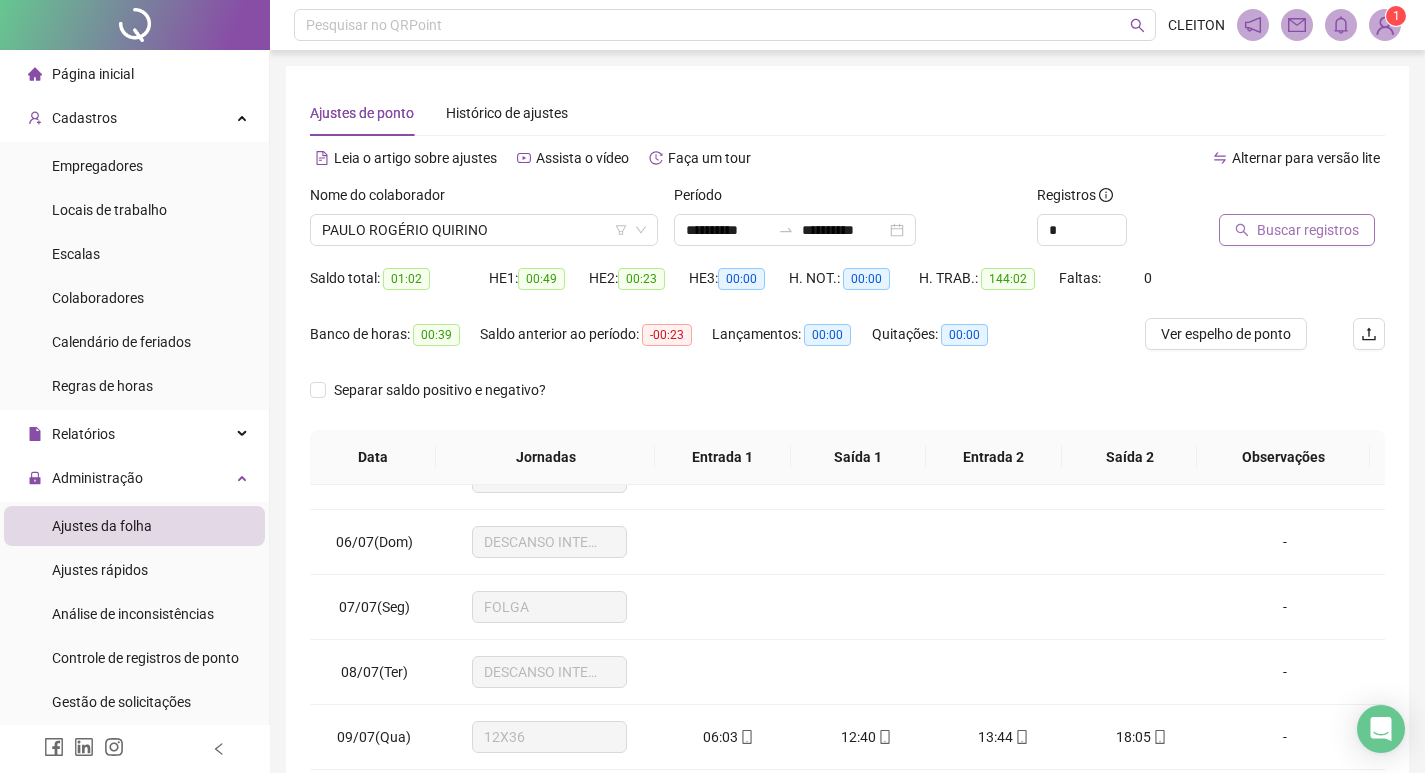 click on "Buscar registros" at bounding box center [1297, 230] 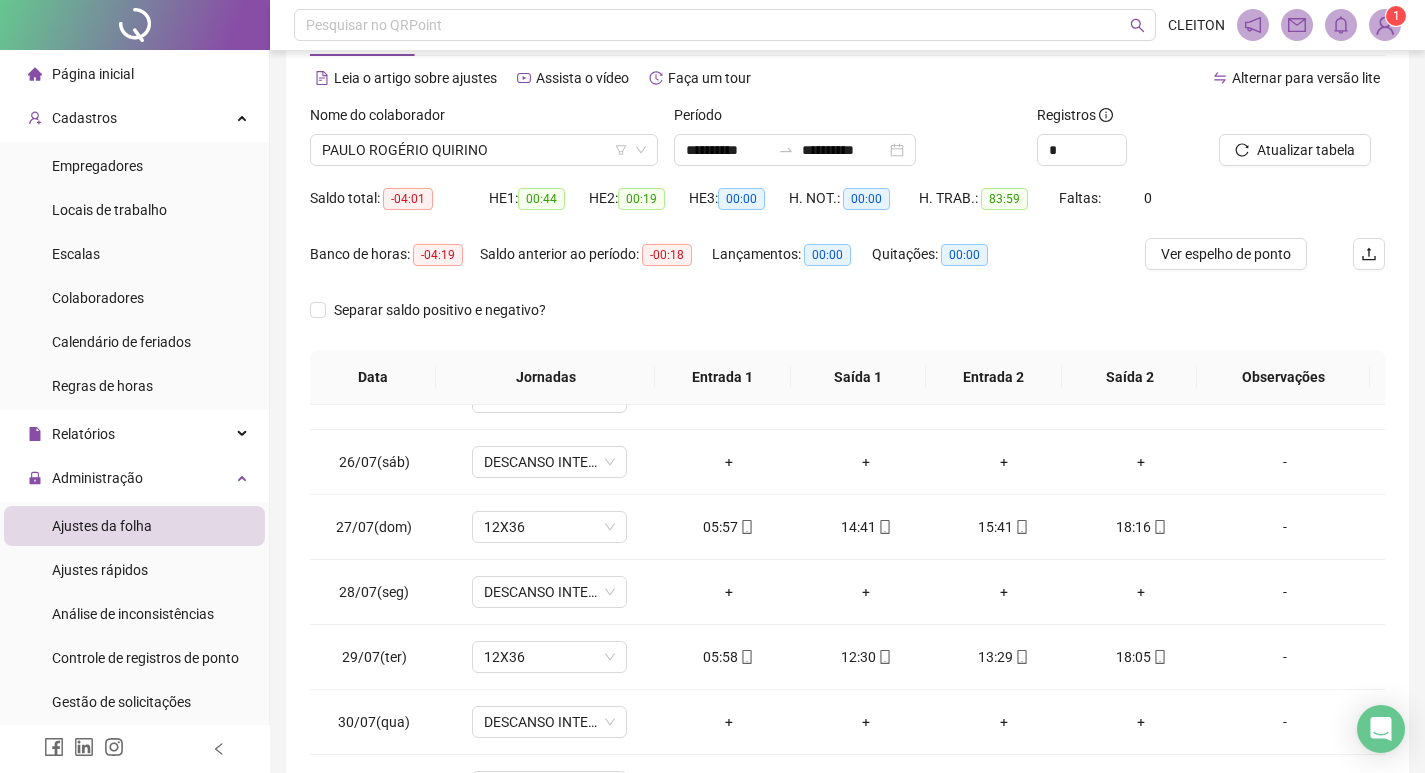 scroll, scrollTop: 249, scrollLeft: 0, axis: vertical 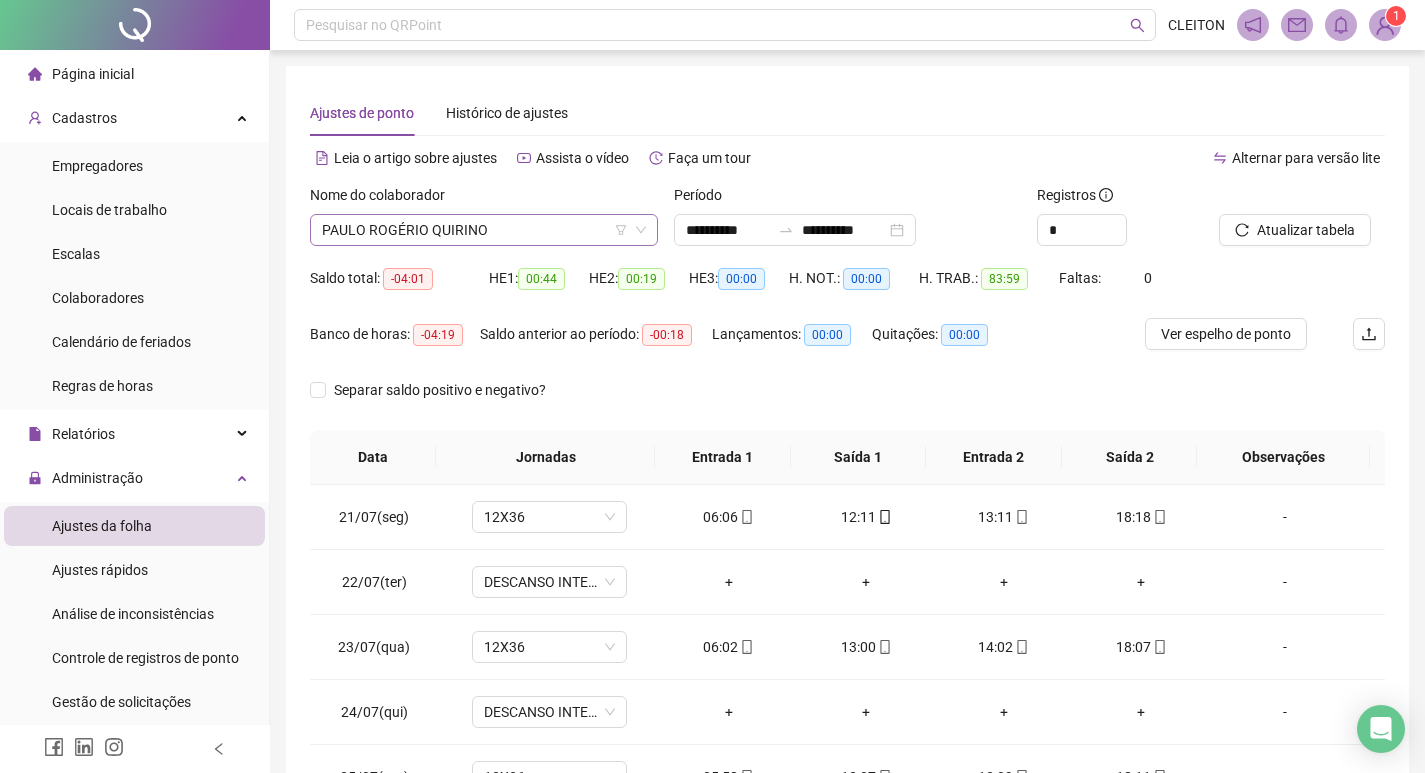 click on "PAULO ROGÉRIO QUIRINO" at bounding box center [484, 230] 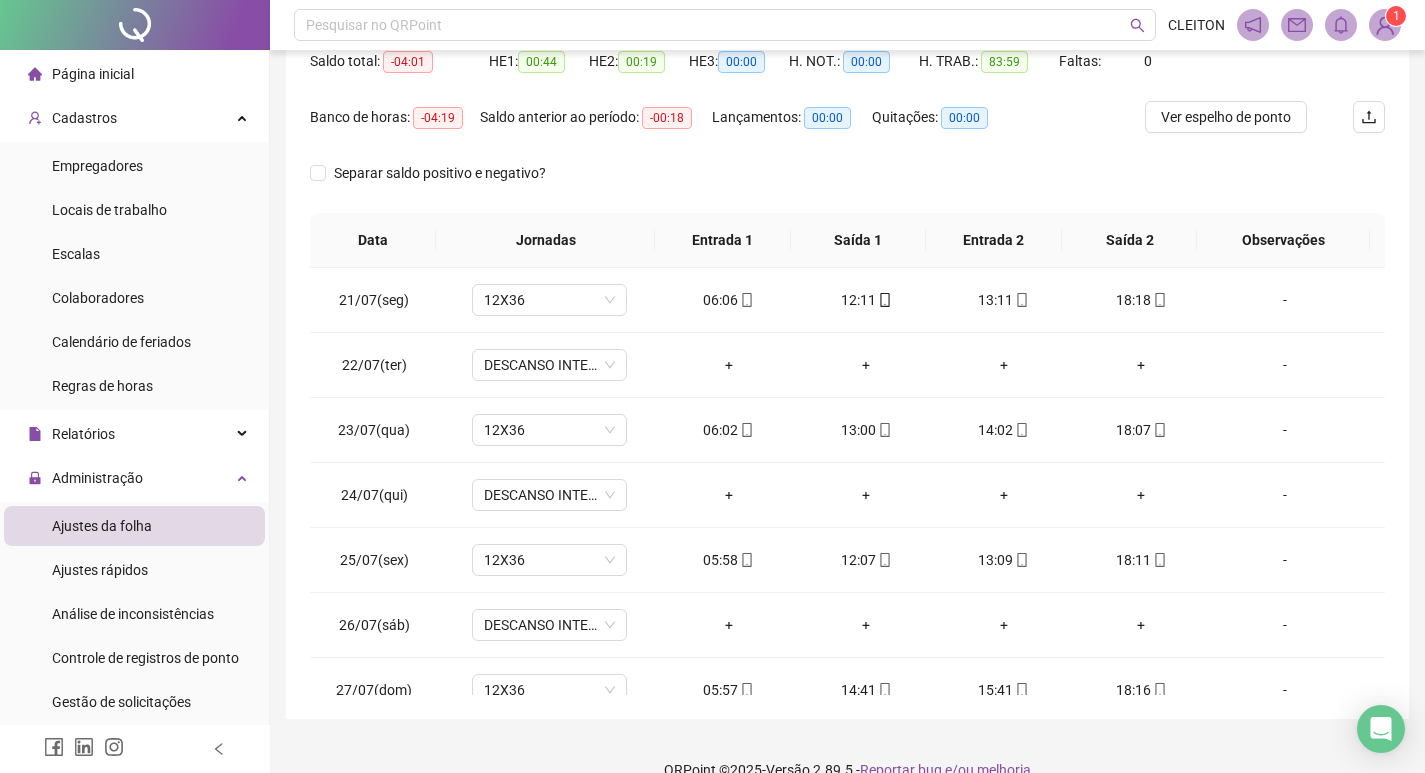 scroll, scrollTop: 249, scrollLeft: 0, axis: vertical 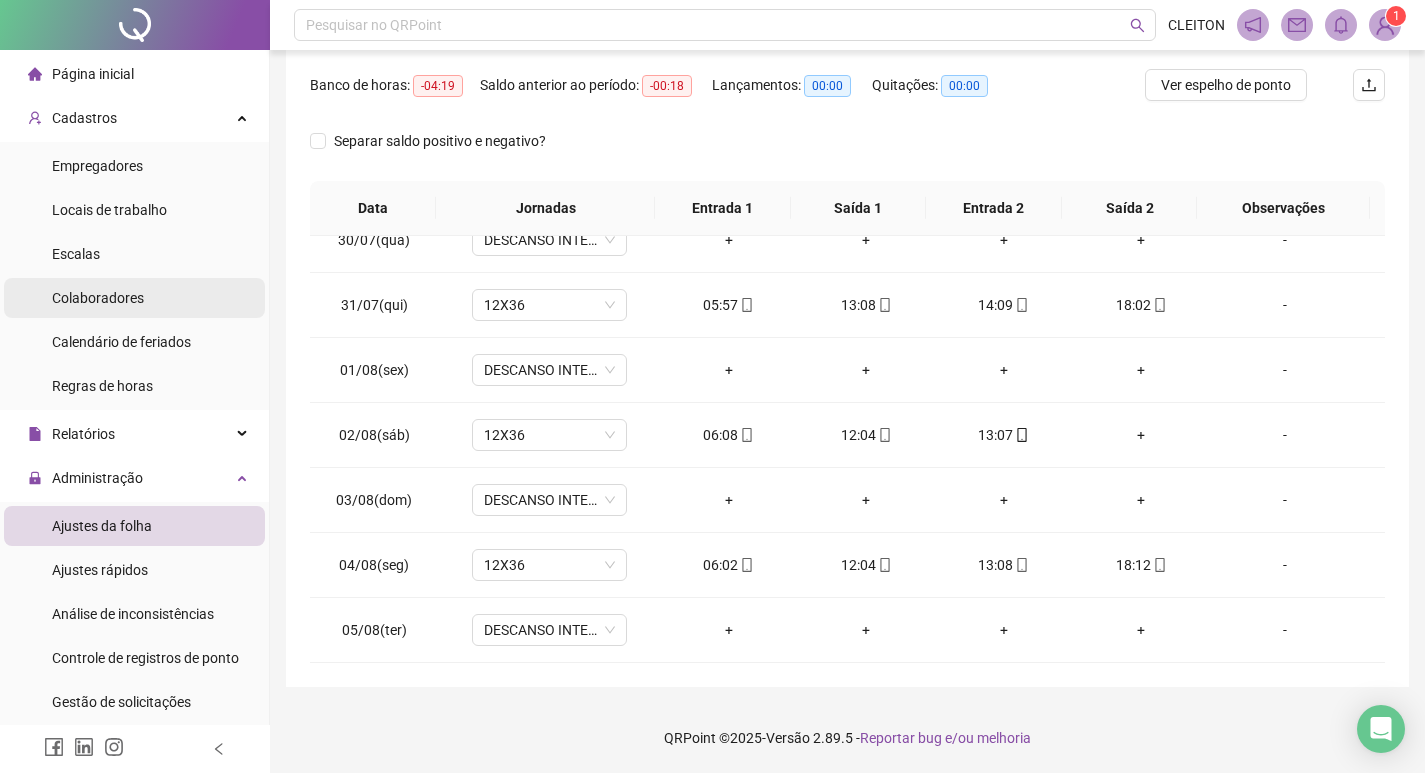 click on "Colaboradores" at bounding box center (98, 298) 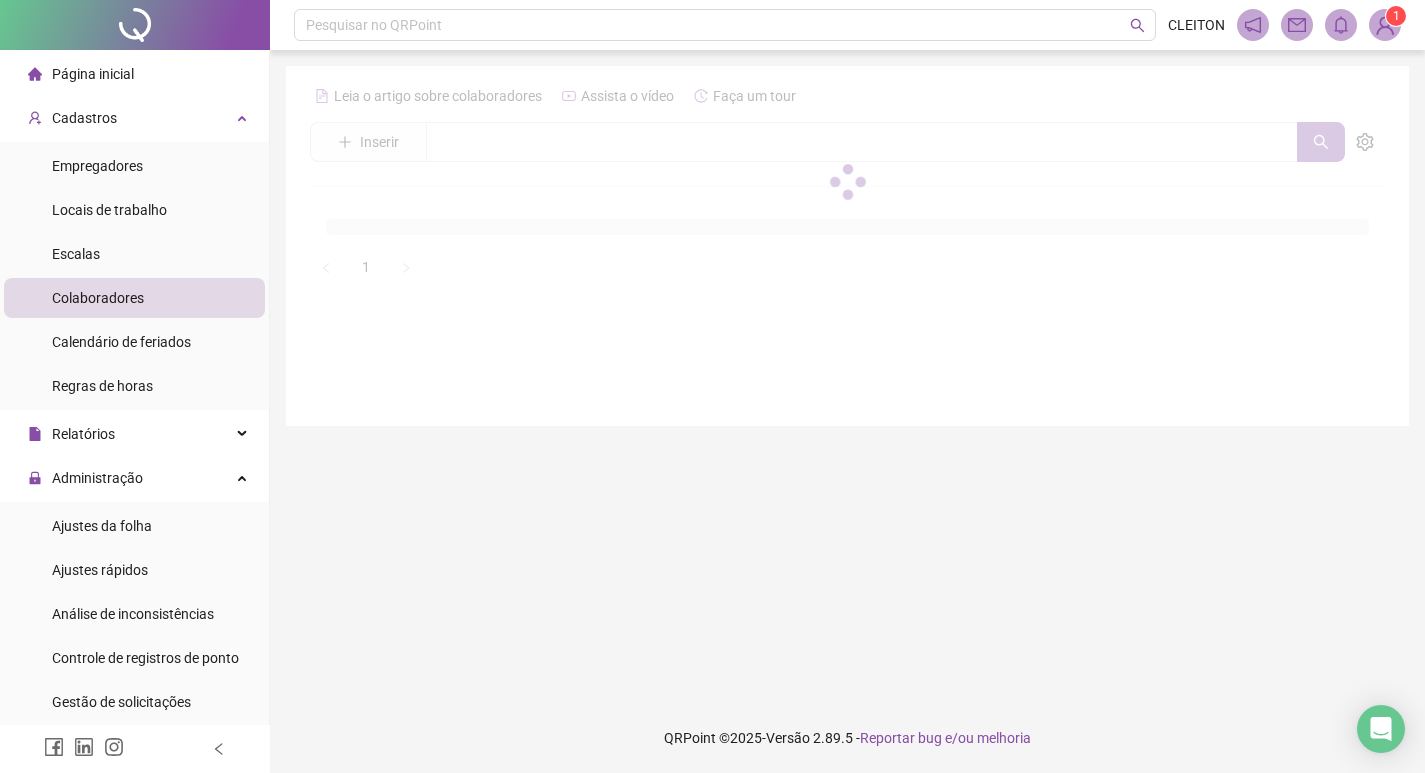 scroll, scrollTop: 0, scrollLeft: 0, axis: both 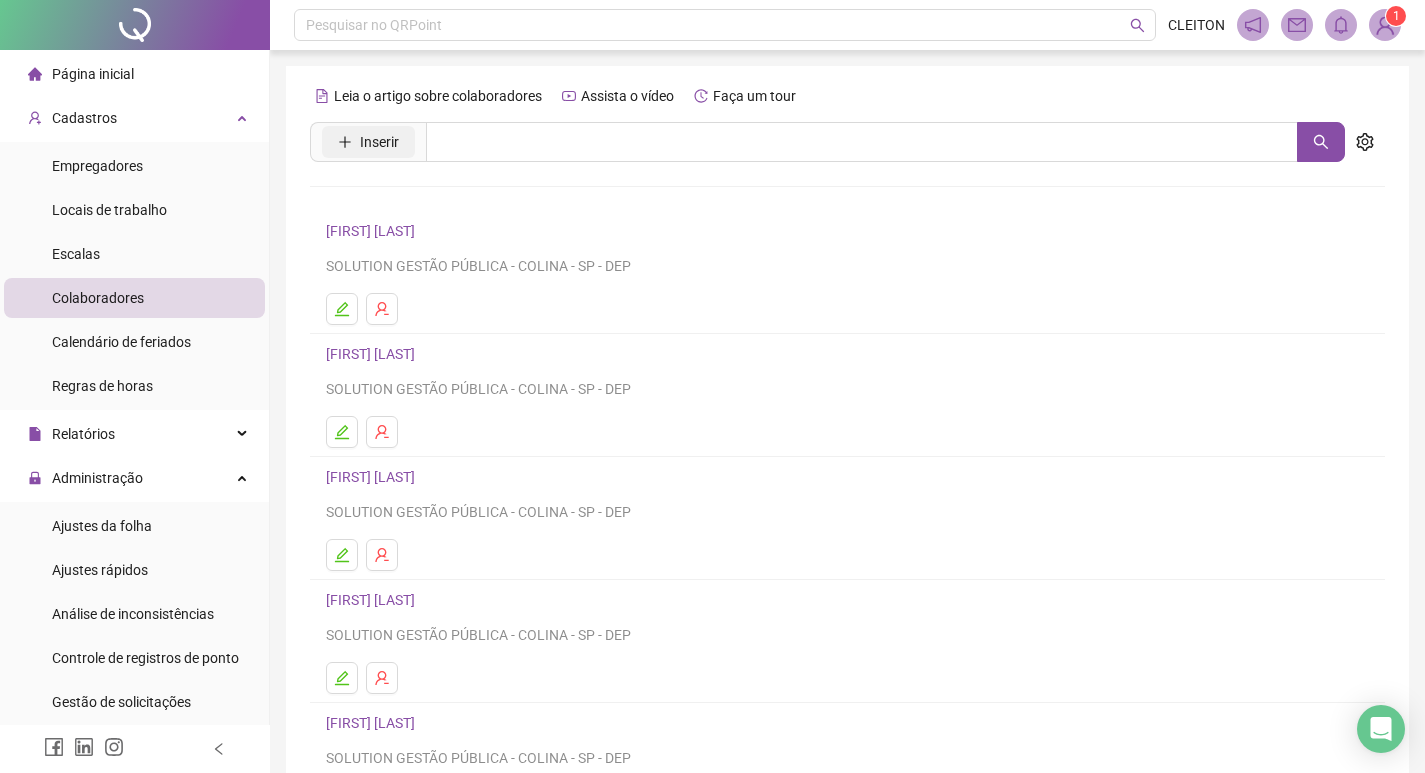 click on "Inserir" at bounding box center (368, 142) 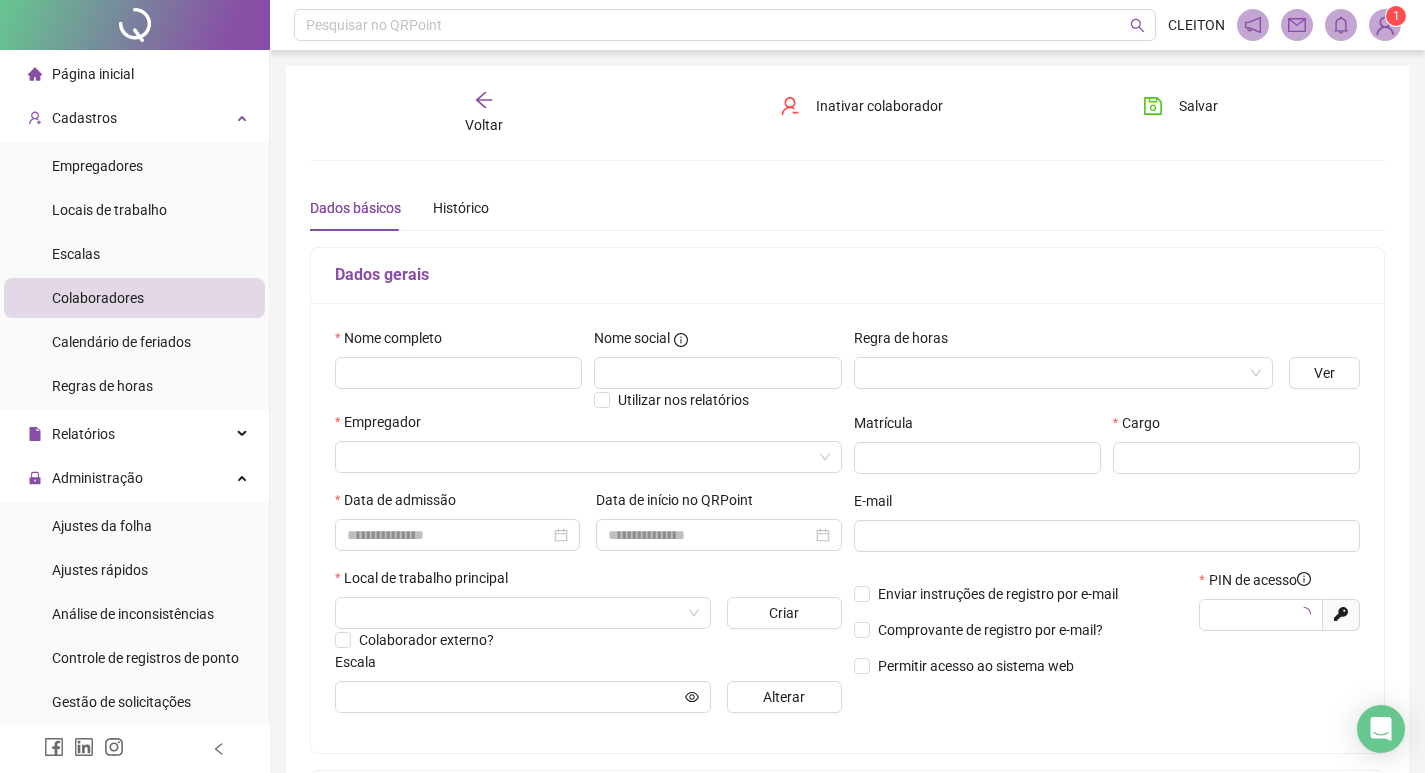 type on "*****" 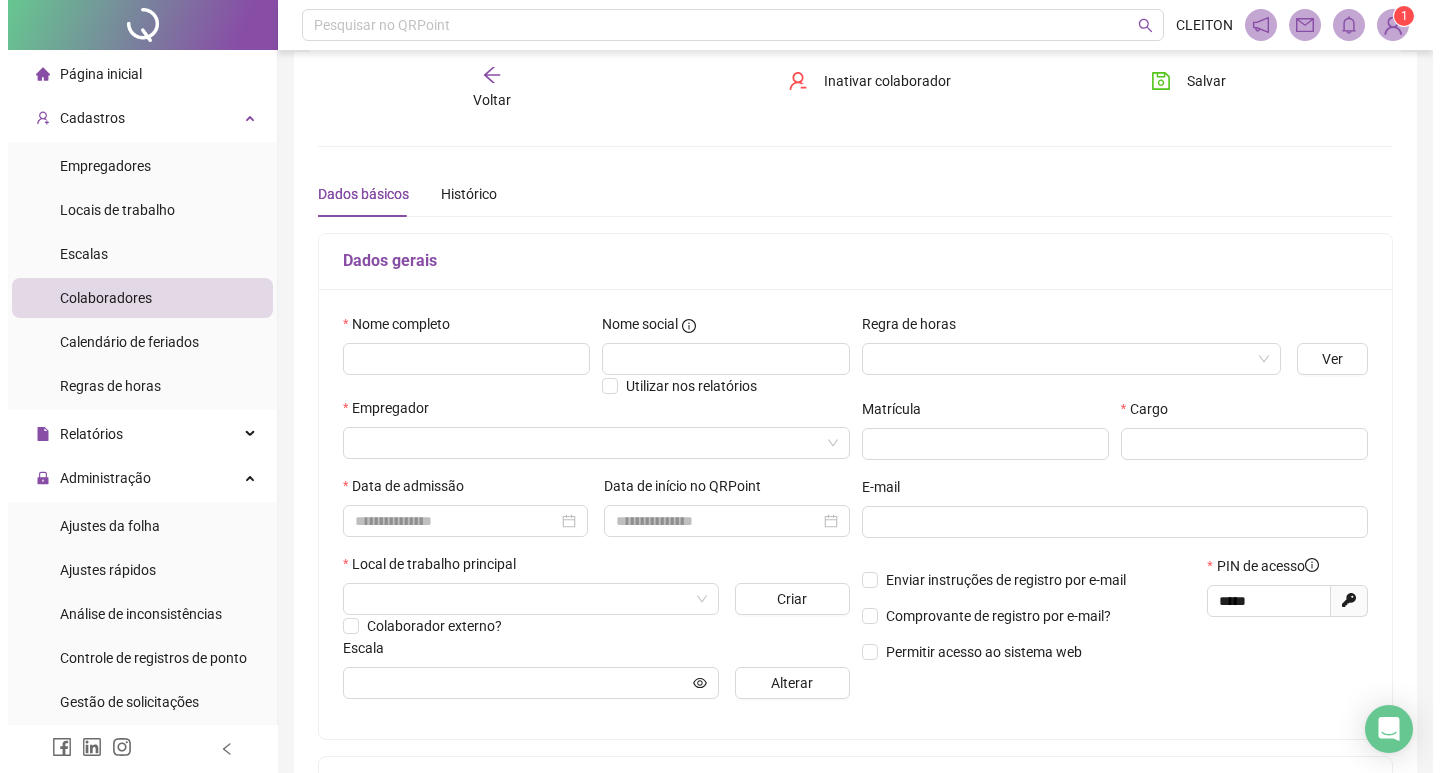 scroll, scrollTop: 0, scrollLeft: 0, axis: both 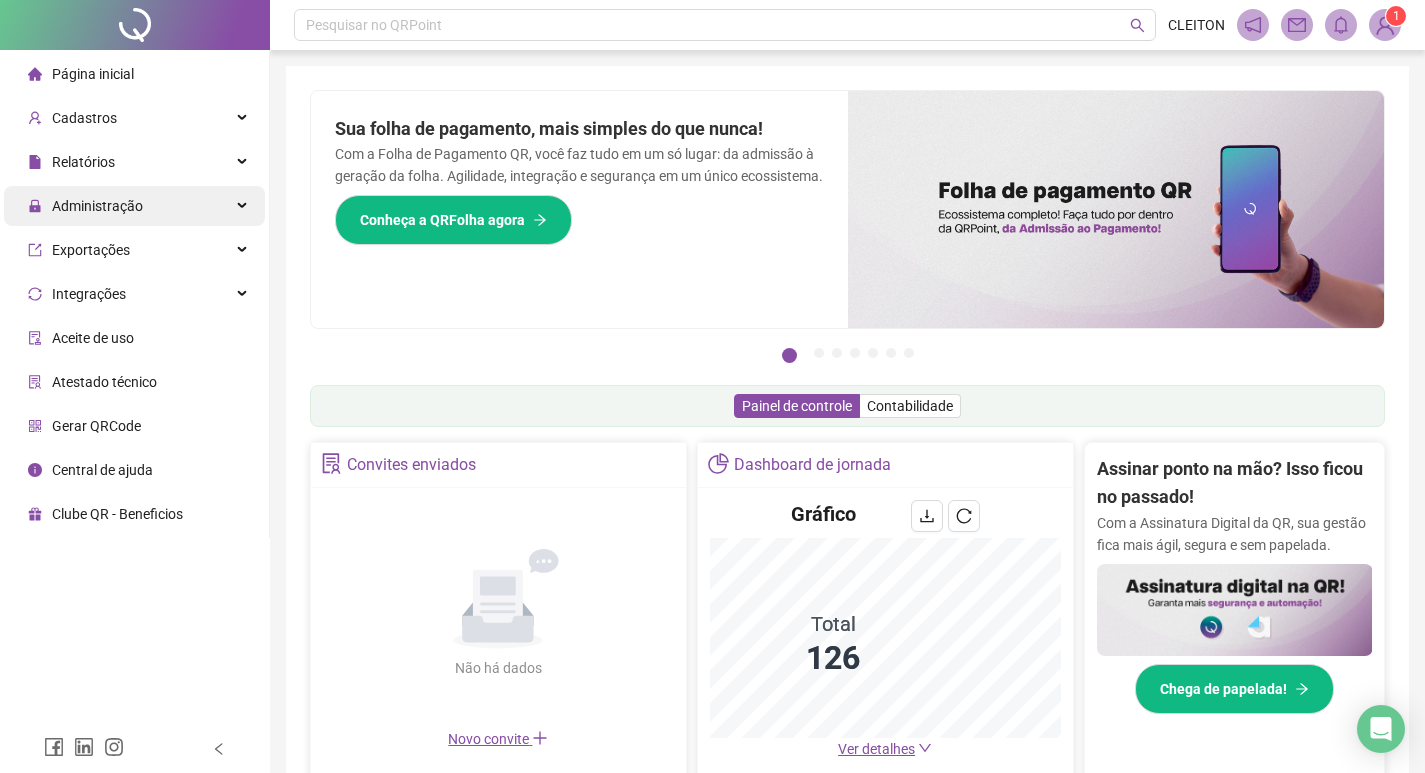 click on "Administração" at bounding box center (97, 206) 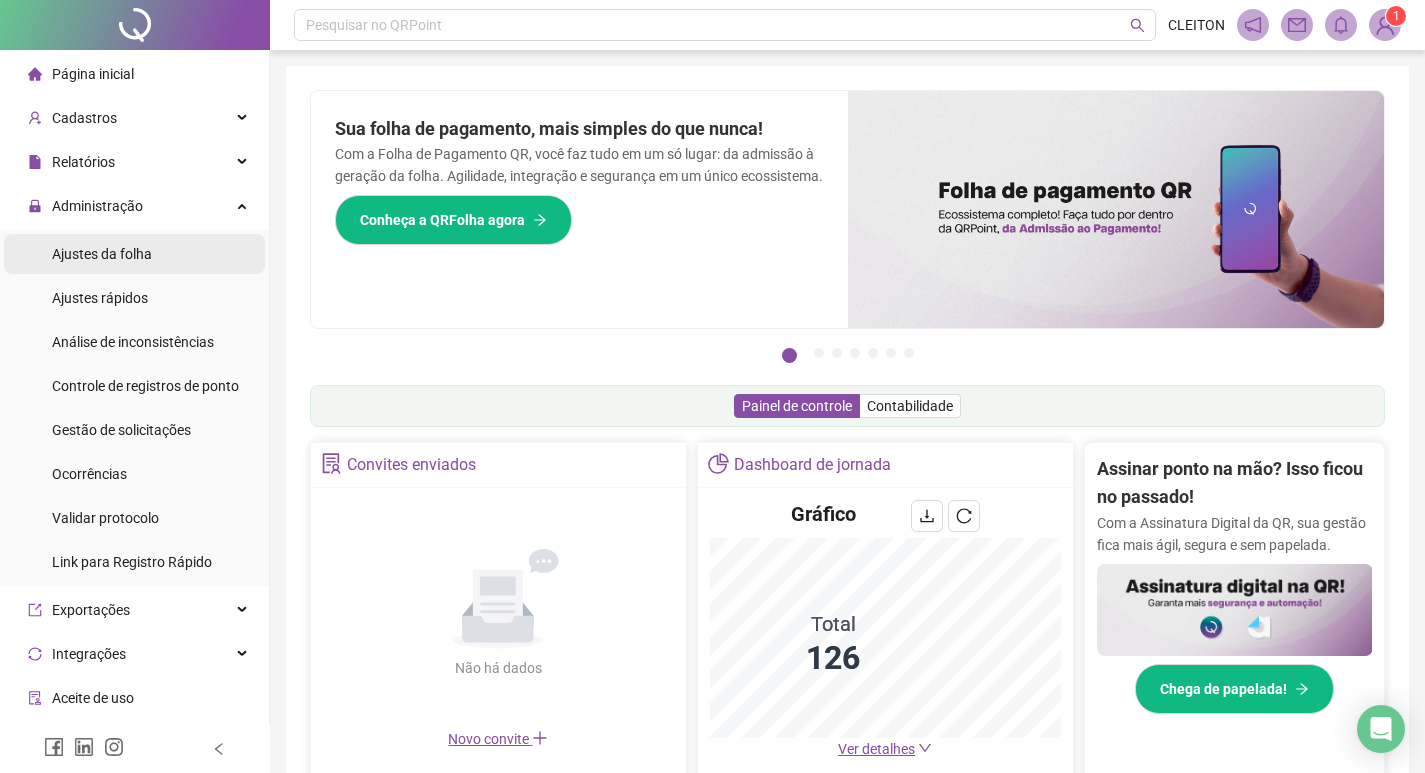 click on "Ajustes da folha" at bounding box center (102, 254) 